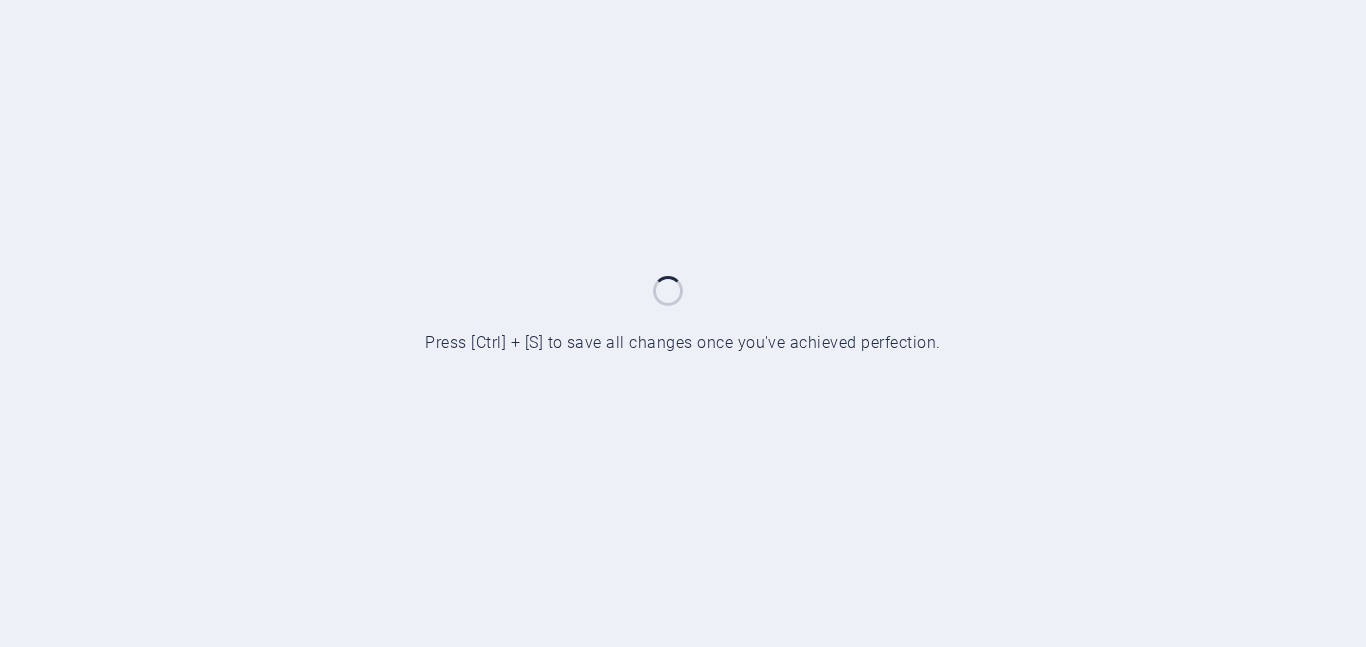 scroll, scrollTop: 0, scrollLeft: 0, axis: both 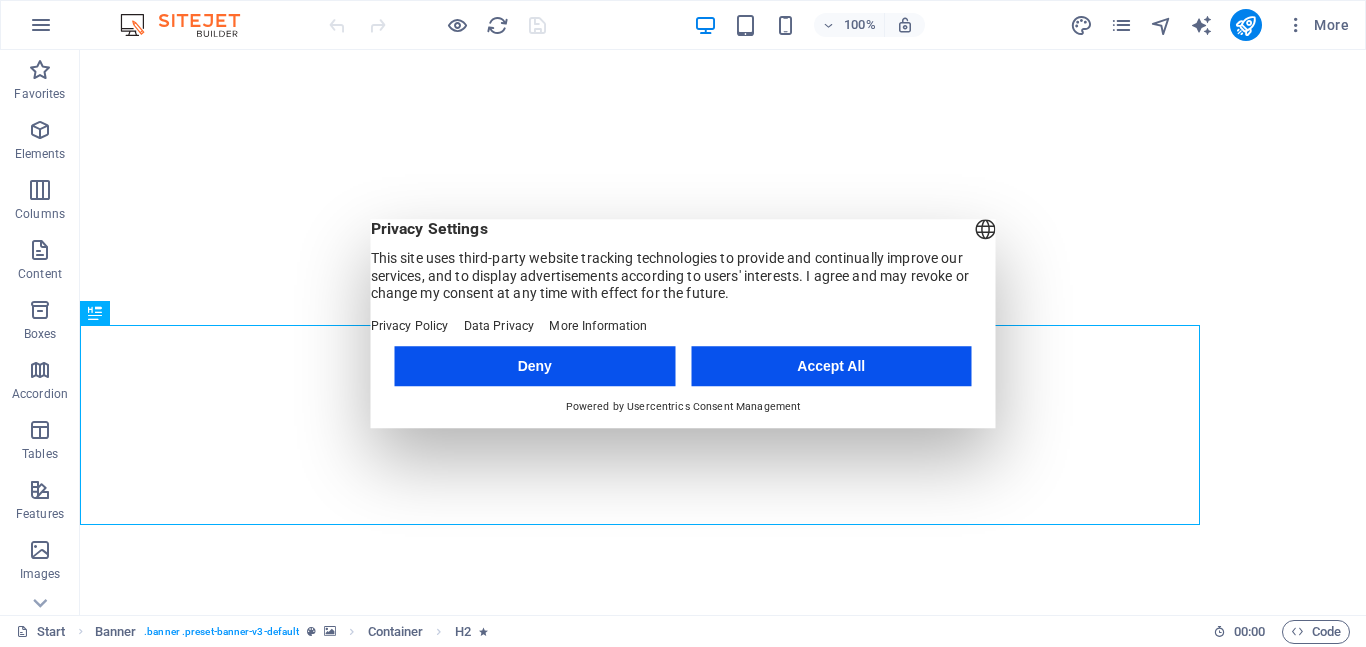 click on "Accept All" at bounding box center (831, 366) 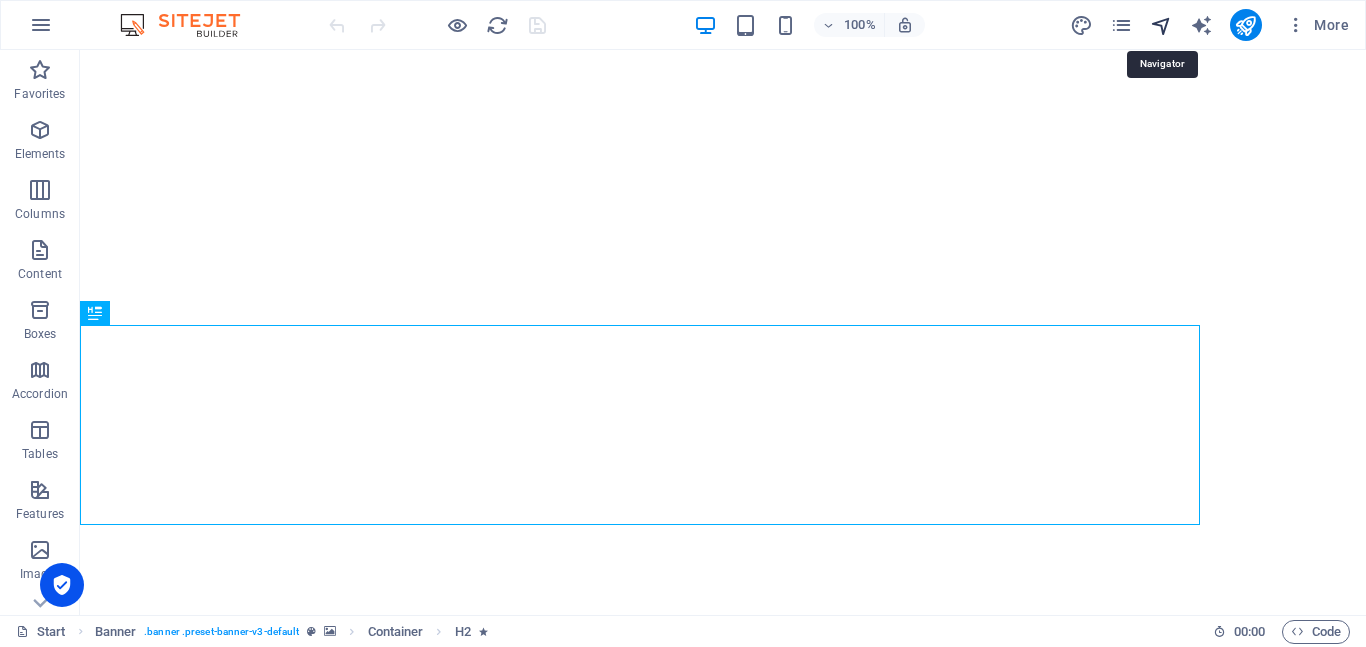 click at bounding box center (1161, 25) 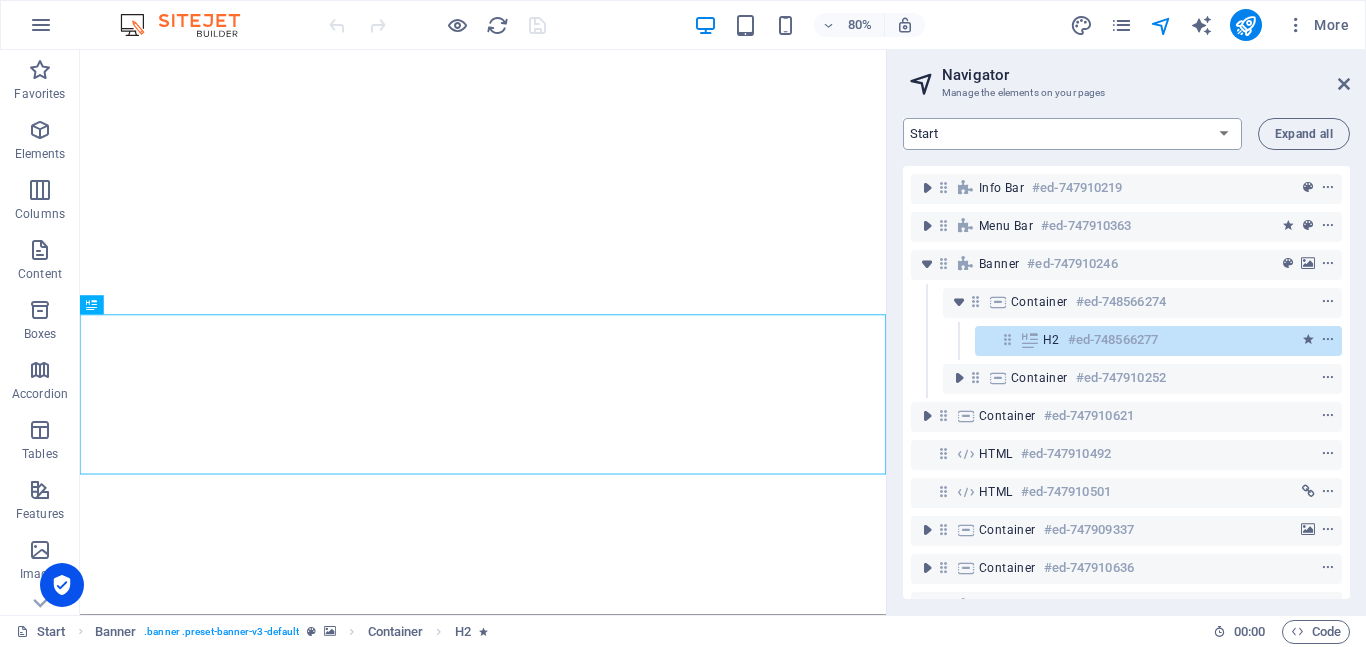 click on "Start  Call Back  ESDS  ADI  Jeep  Legal Notice  Privacy  The Team" at bounding box center (1072, 134) 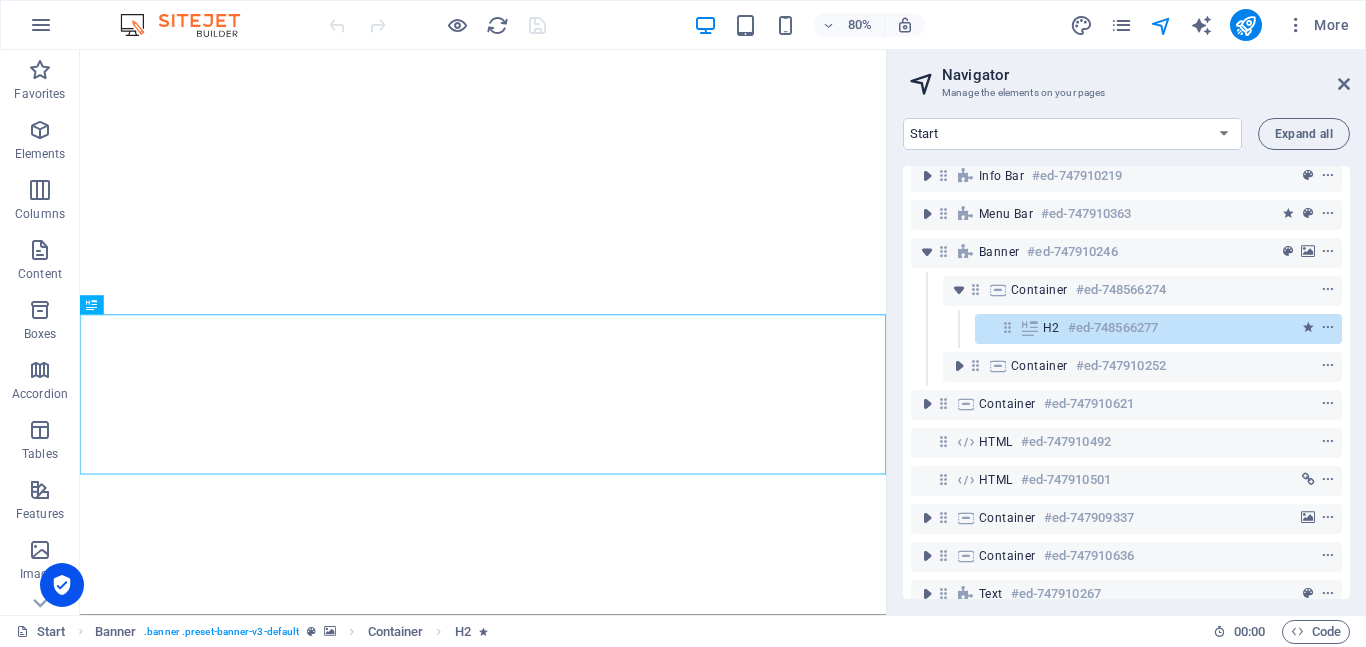 scroll, scrollTop: 20, scrollLeft: 0, axis: vertical 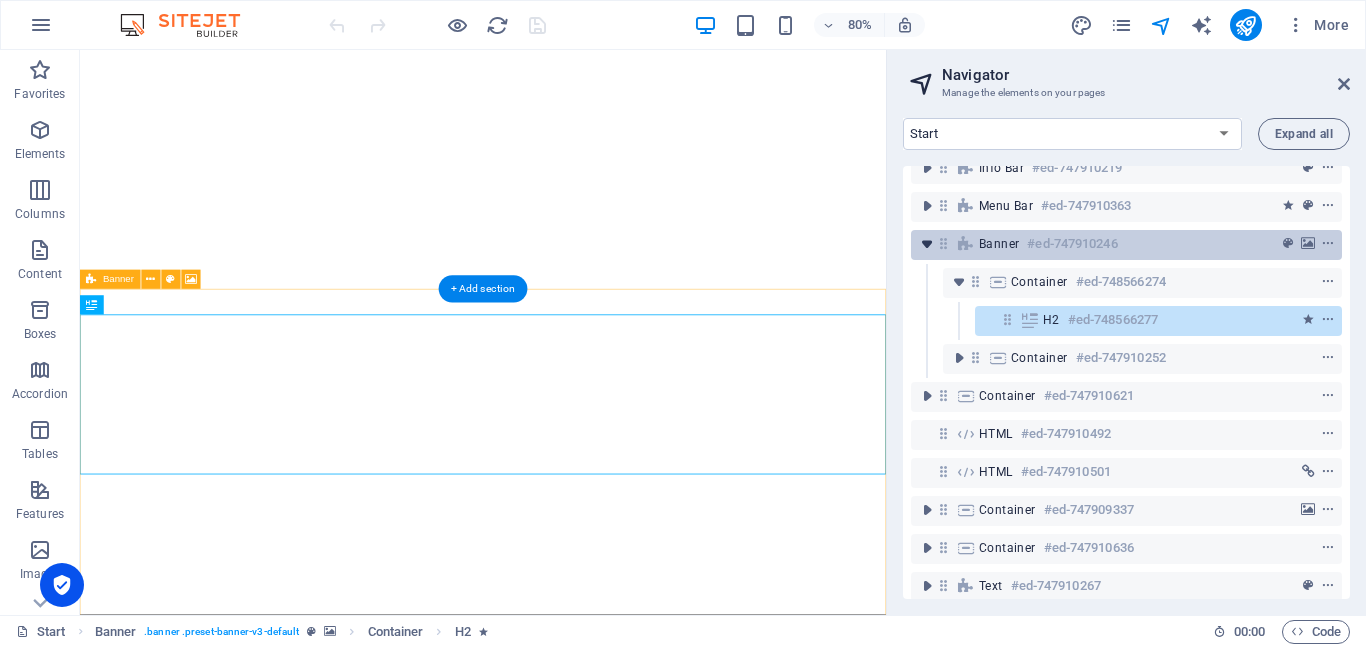 click at bounding box center [927, 244] 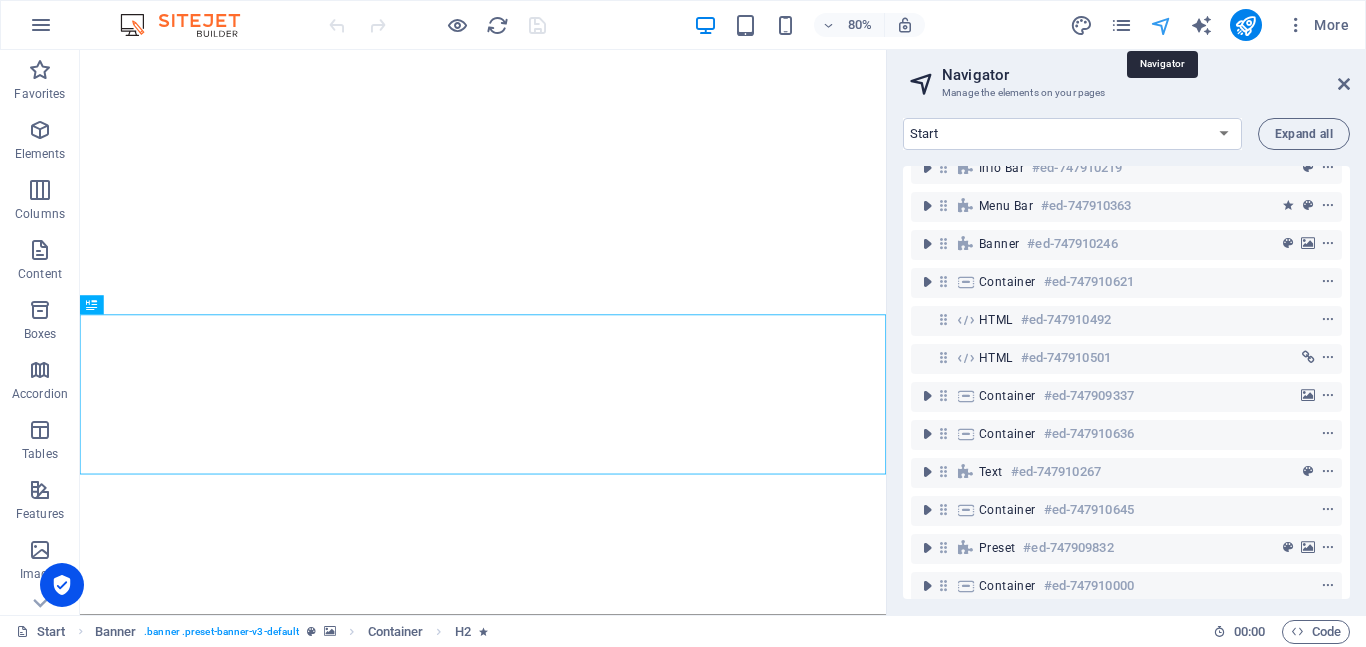 click at bounding box center (1161, 25) 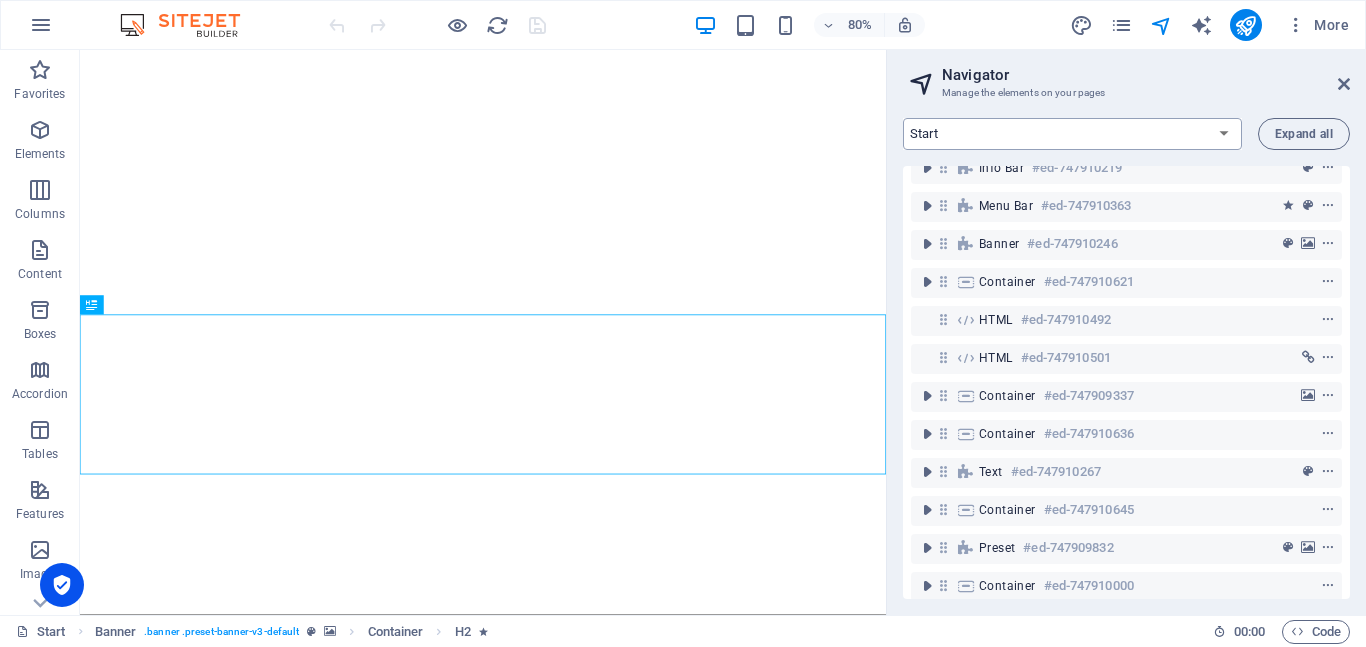 click on "Start  Call Back  ESDS  ADI  Jeep  Legal Notice  Privacy  The Team" at bounding box center [1072, 134] 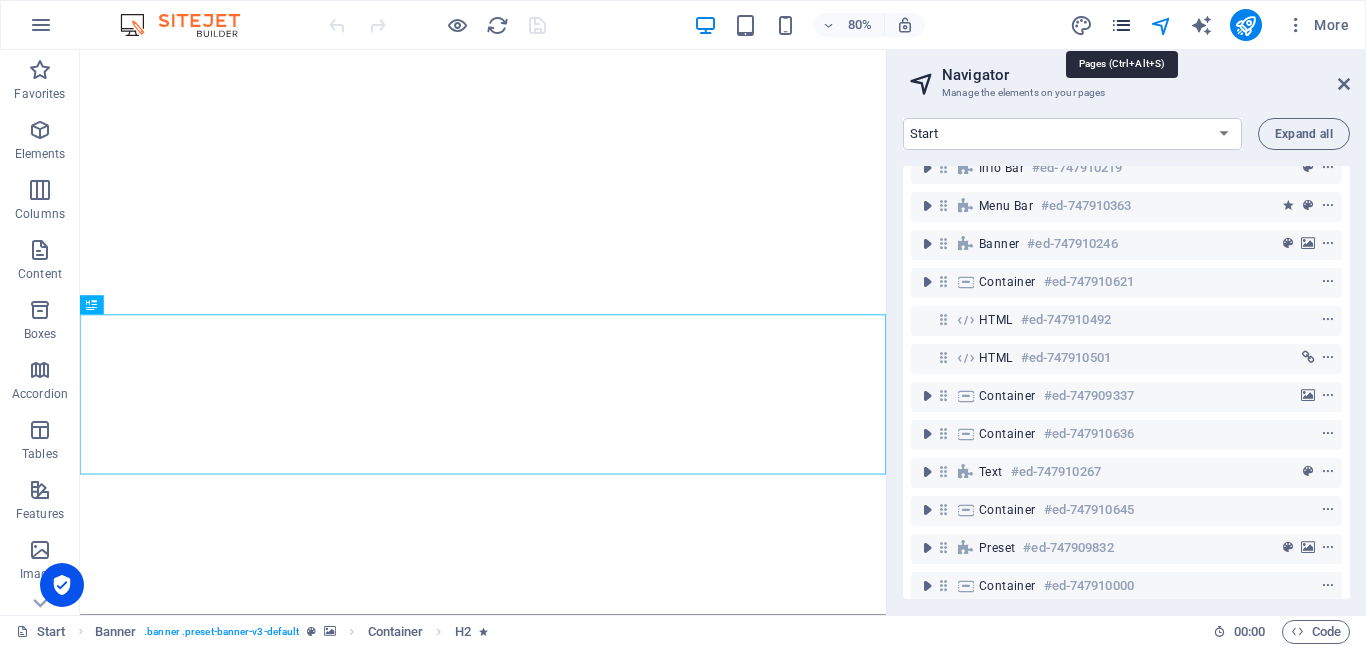 click at bounding box center (1121, 25) 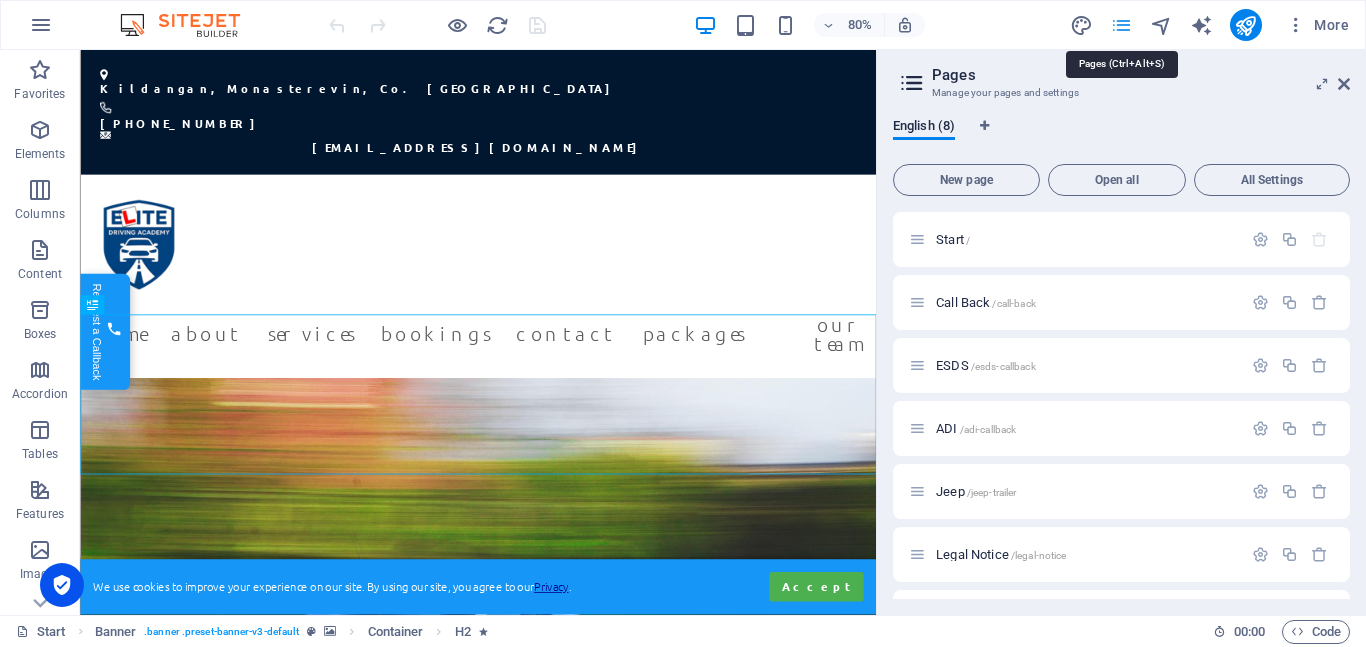 scroll, scrollTop: 0, scrollLeft: 0, axis: both 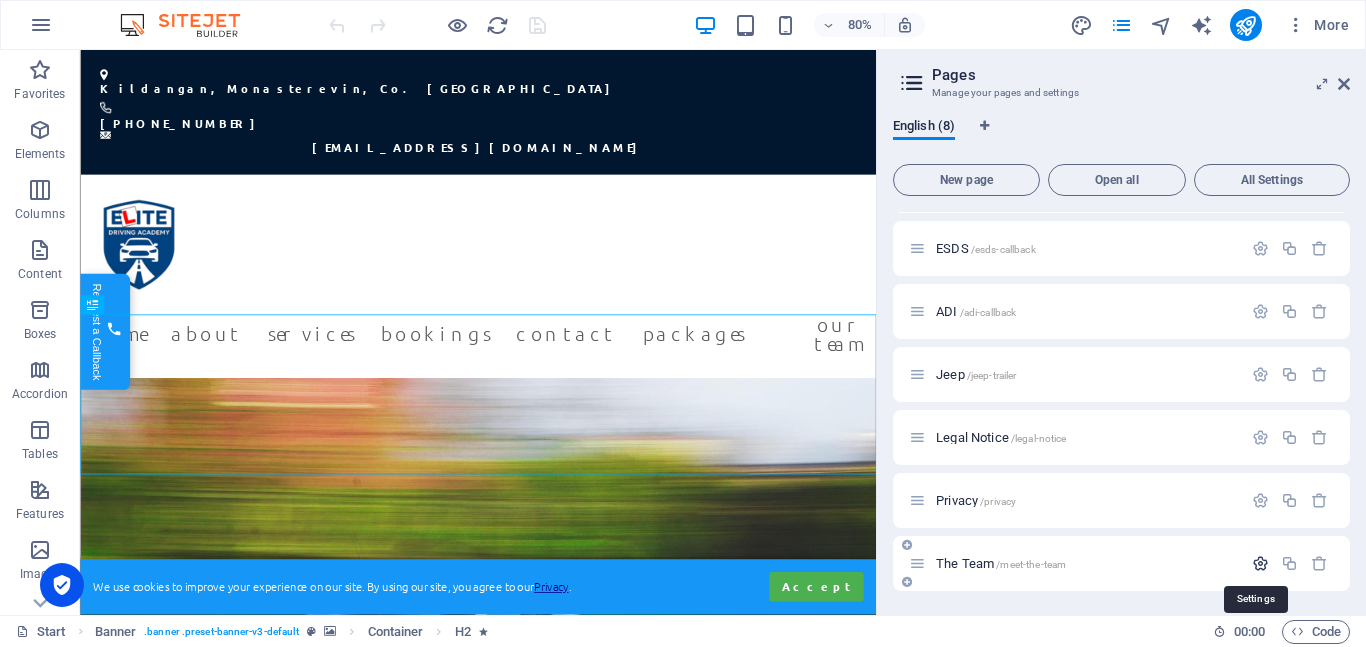 click at bounding box center (1260, 563) 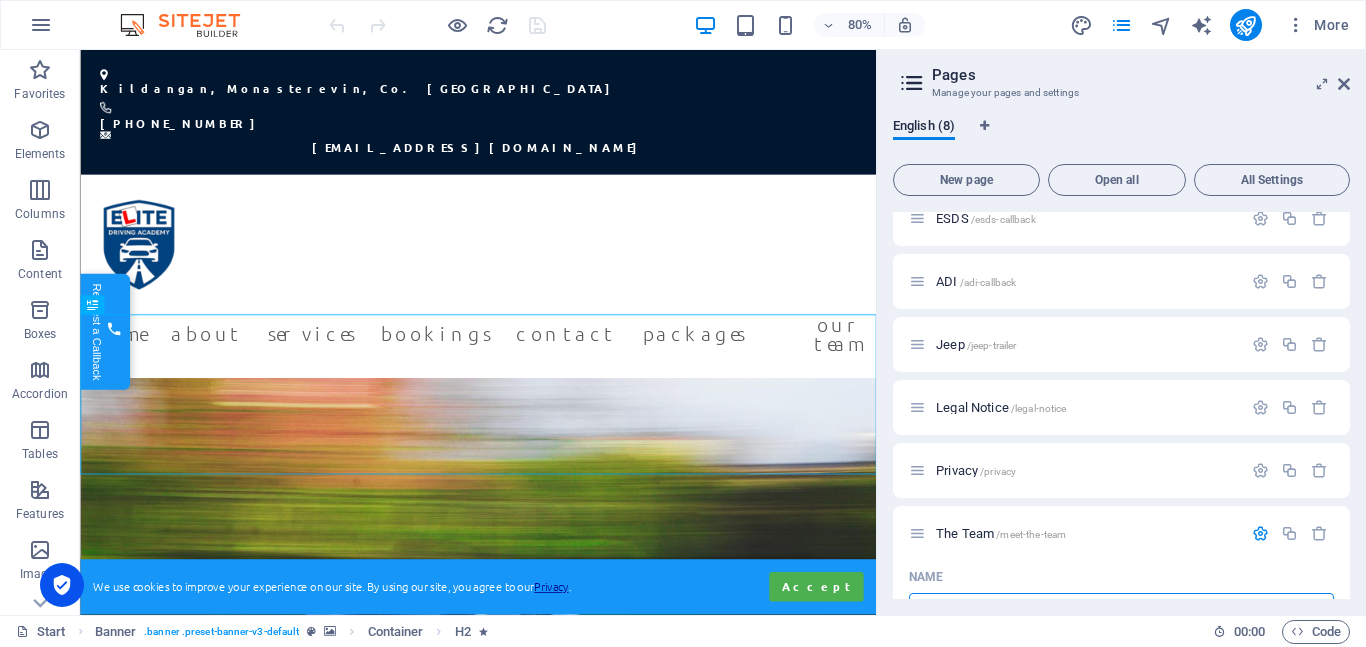 scroll, scrollTop: 0, scrollLeft: 0, axis: both 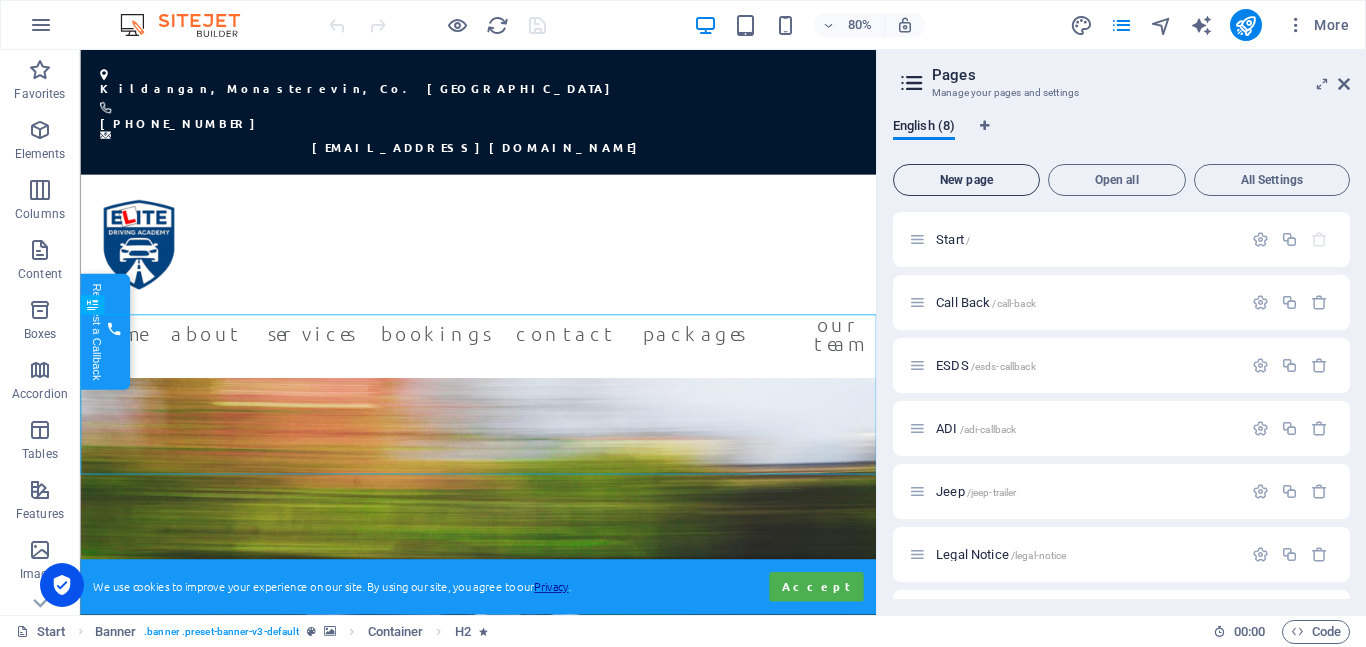 click on "New page" at bounding box center (966, 180) 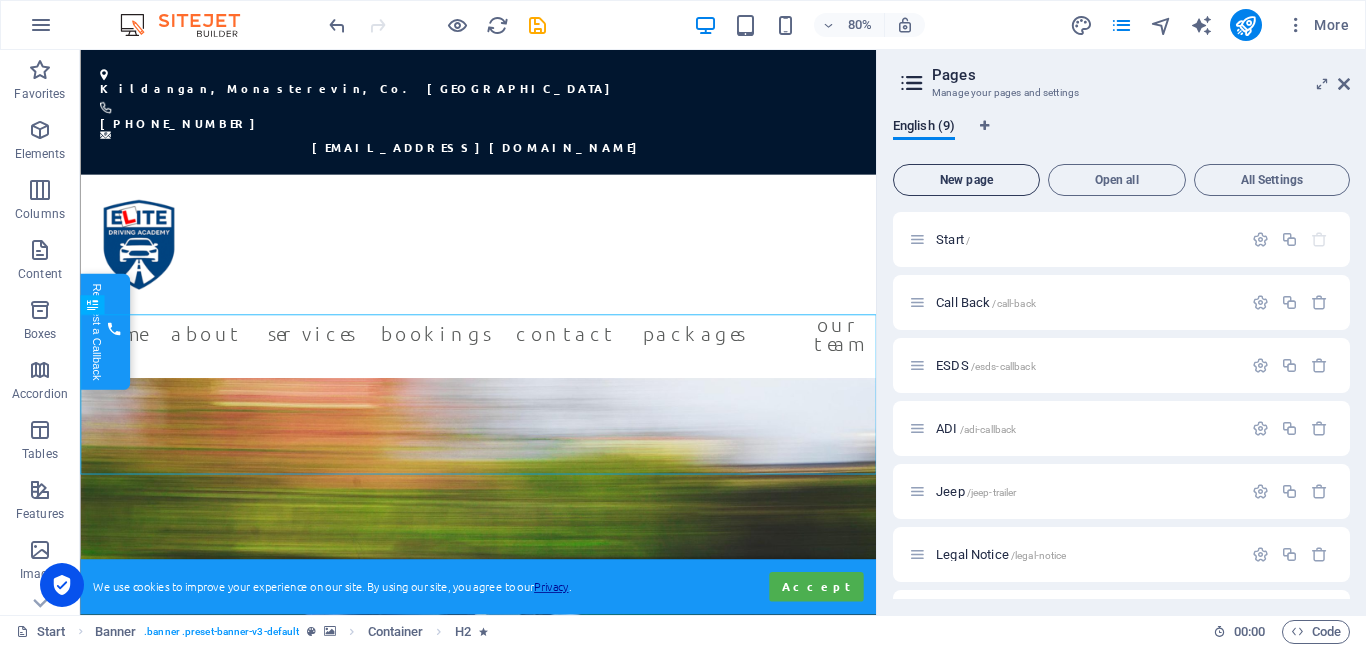 scroll, scrollTop: 1167, scrollLeft: 0, axis: vertical 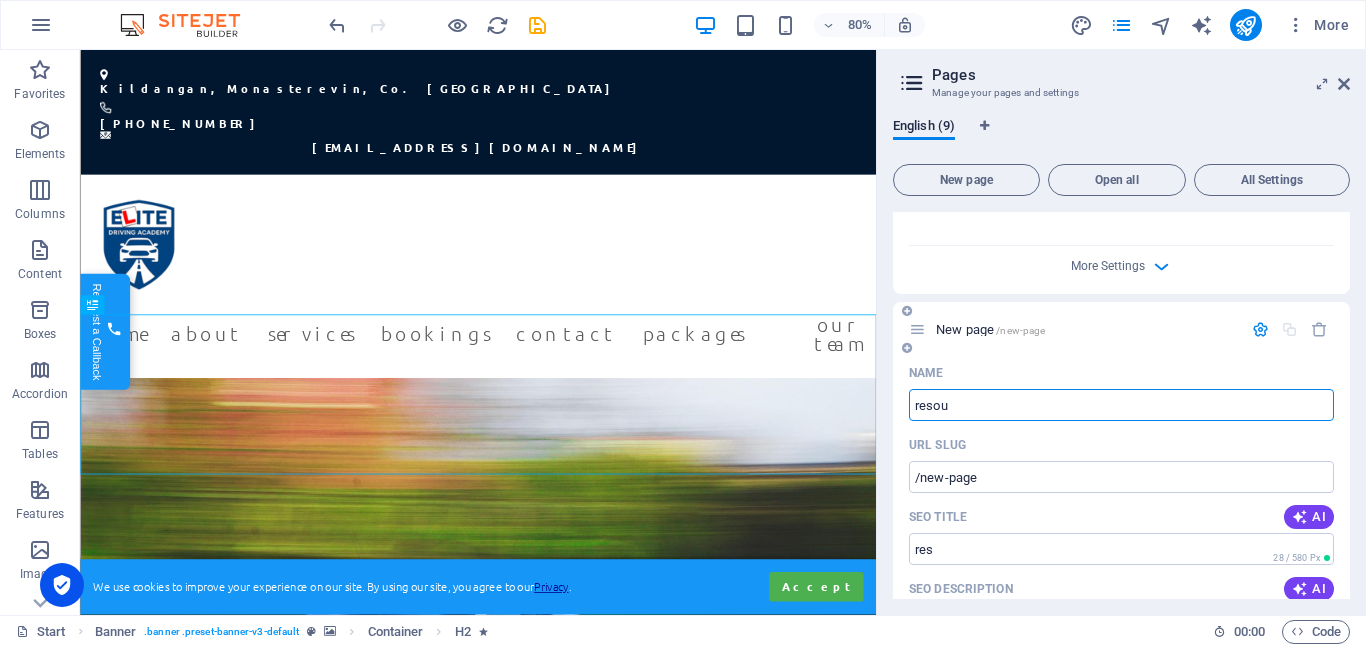 type on "resour" 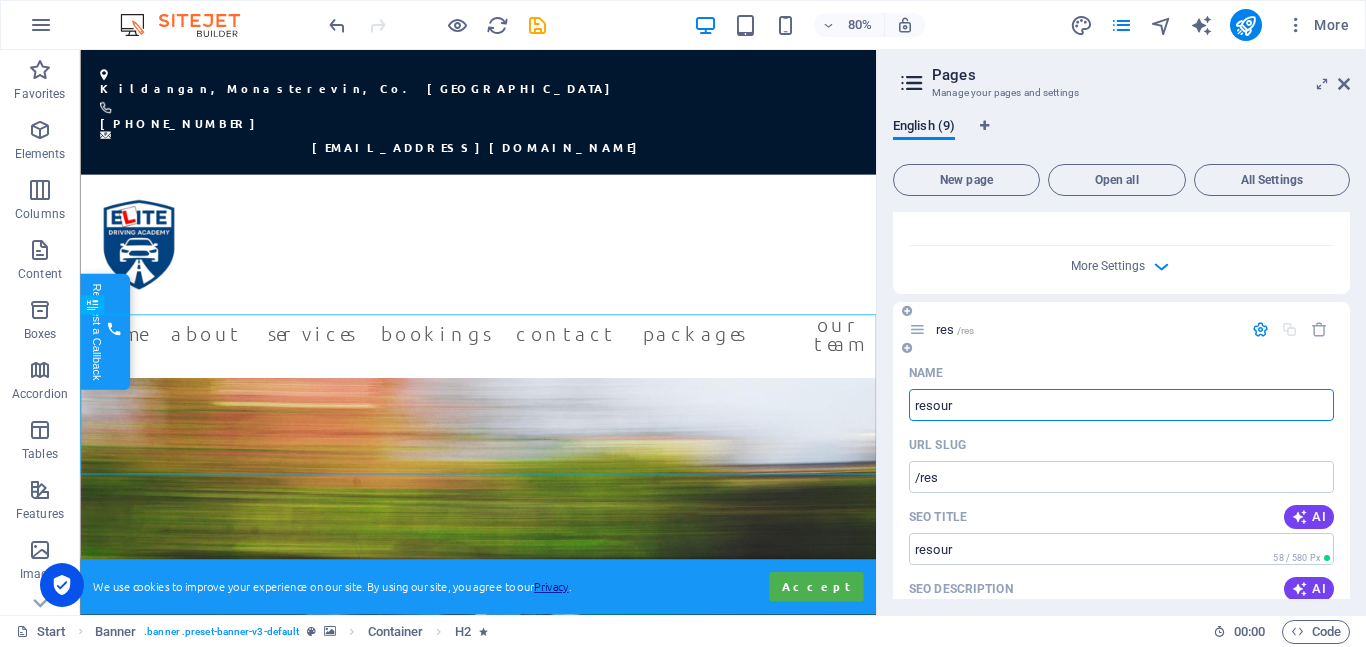 type on "/res" 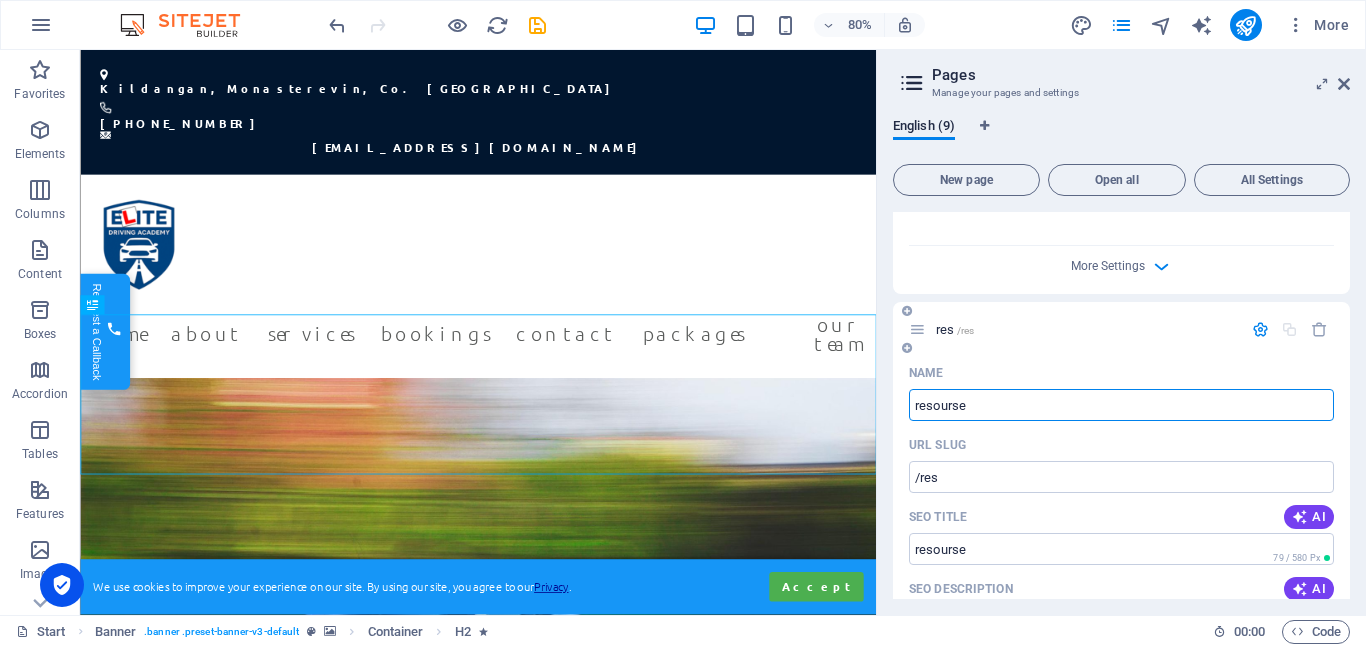 type on "resourse" 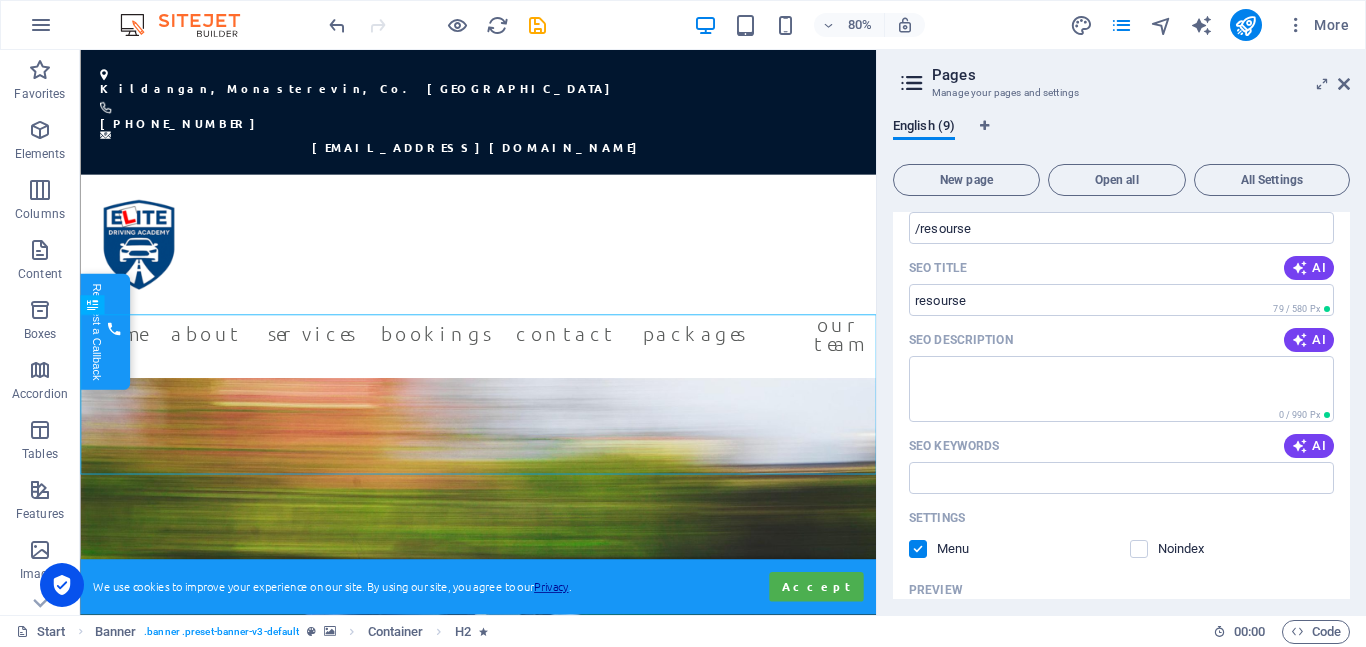 scroll, scrollTop: 1052, scrollLeft: 0, axis: vertical 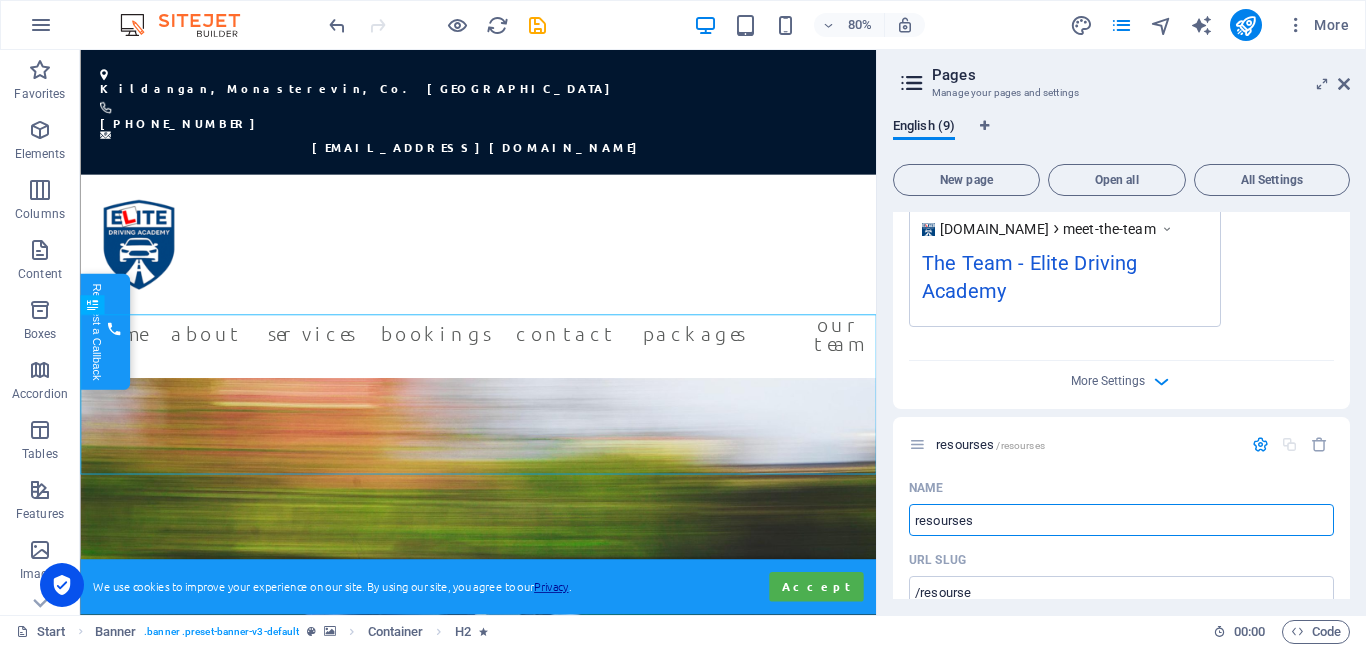 type on "resourses" 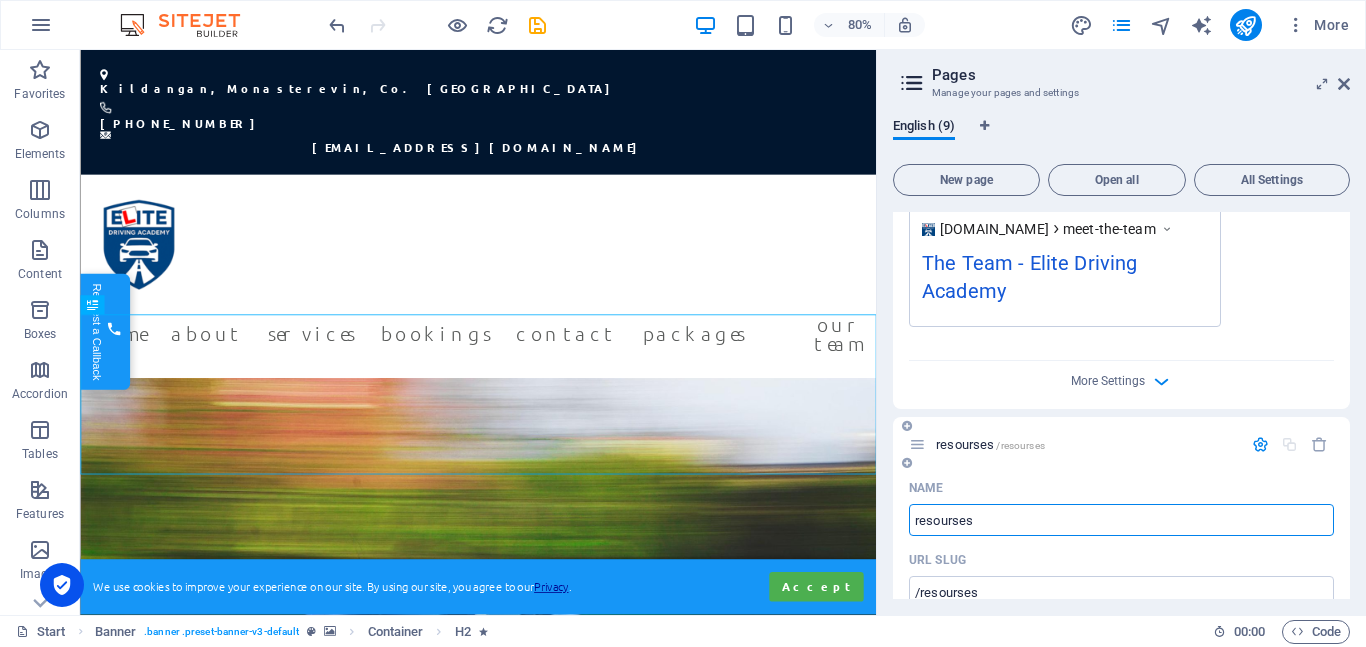 scroll, scrollTop: 1333, scrollLeft: 0, axis: vertical 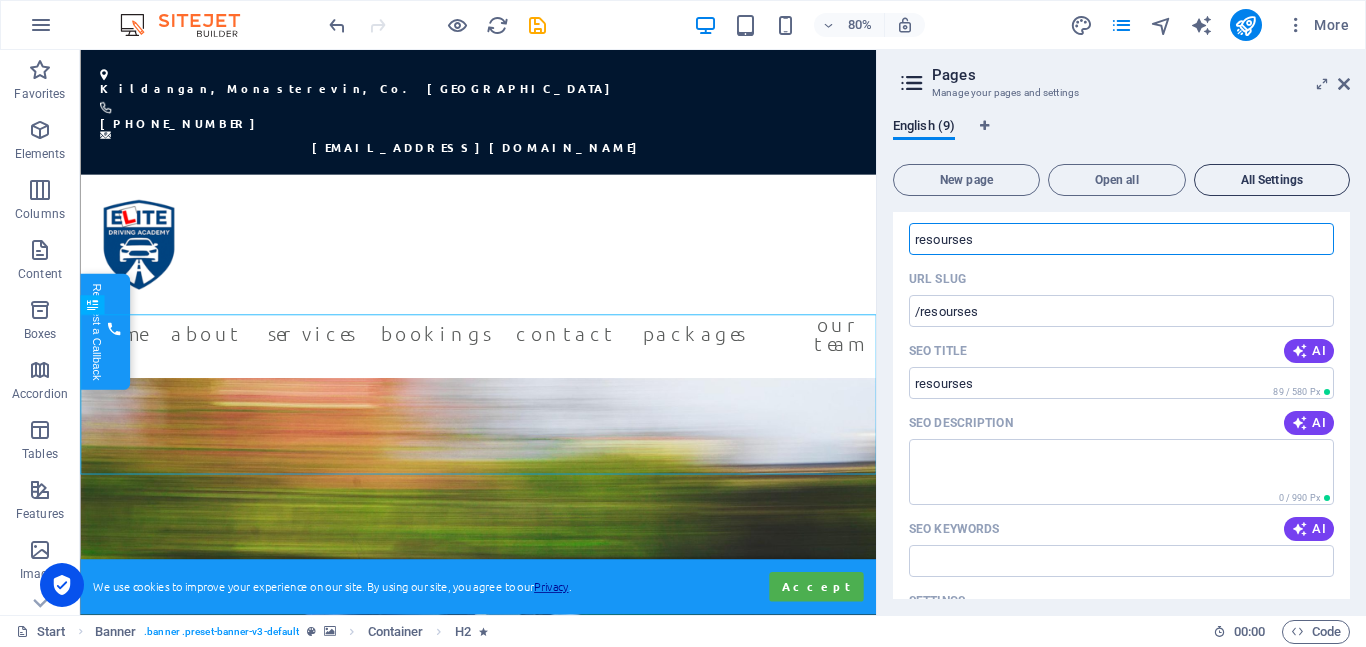 type on "resourses" 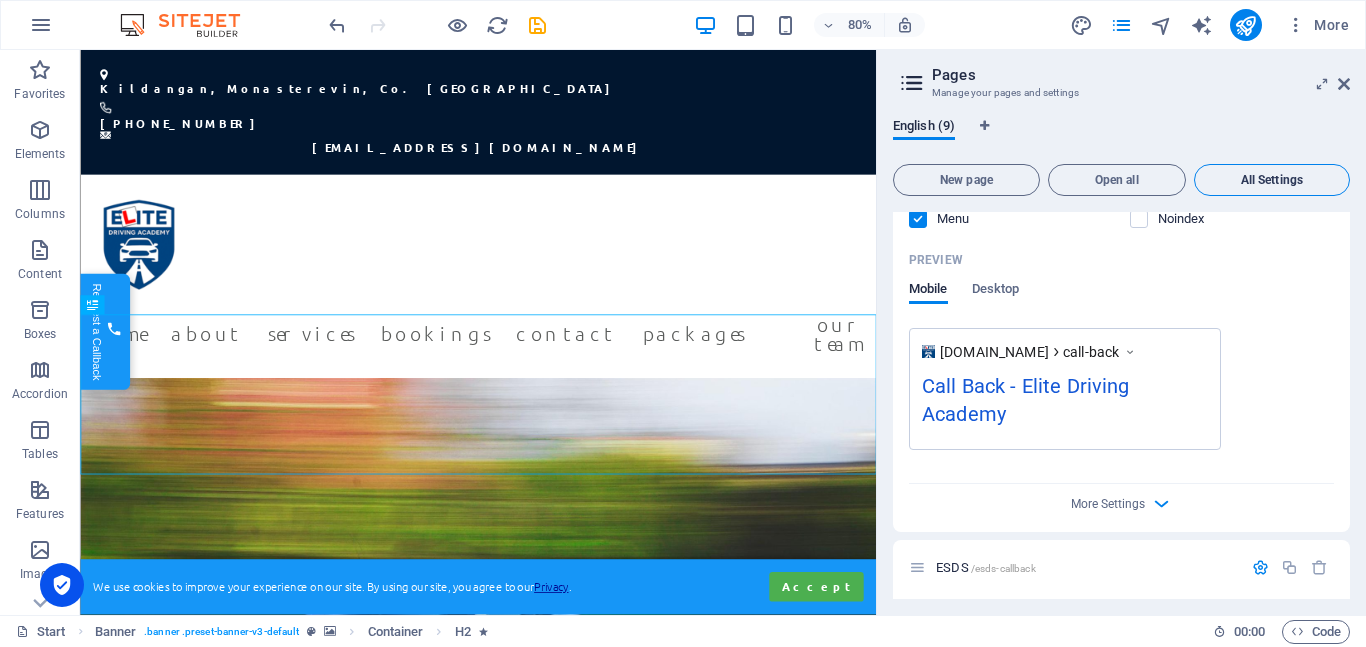 scroll, scrollTop: 4780, scrollLeft: 0, axis: vertical 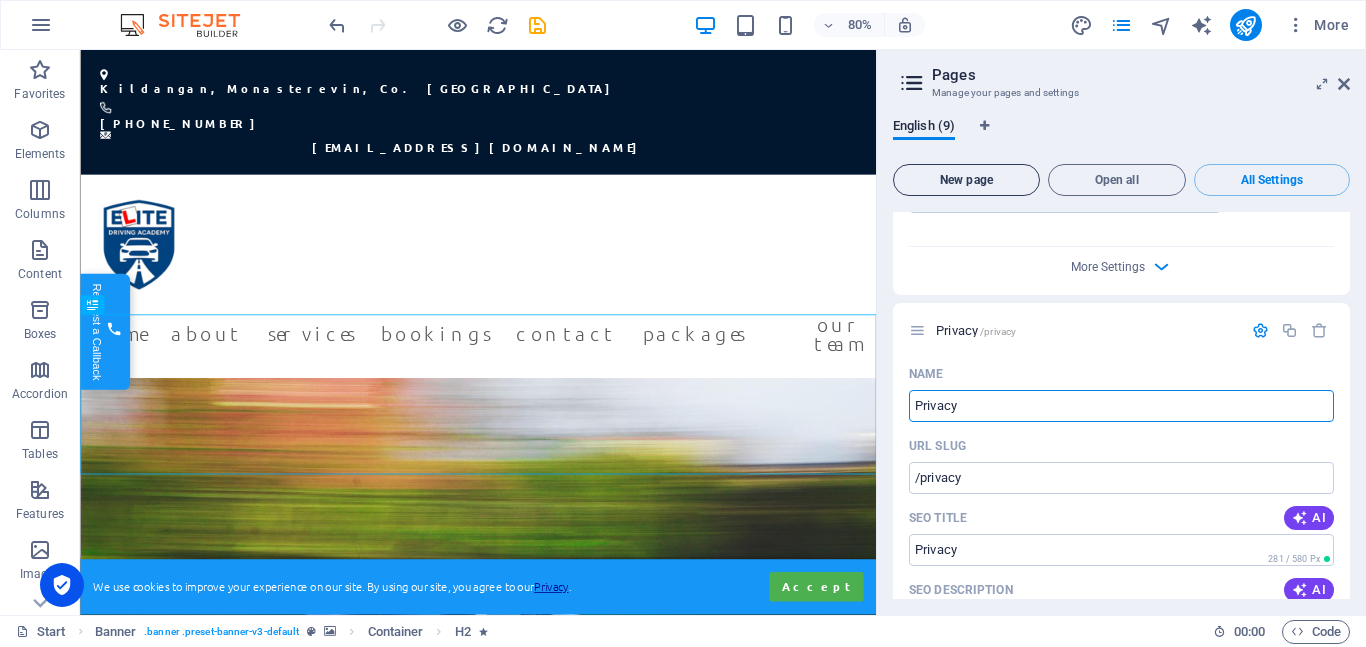 click on "New page" at bounding box center [966, 180] 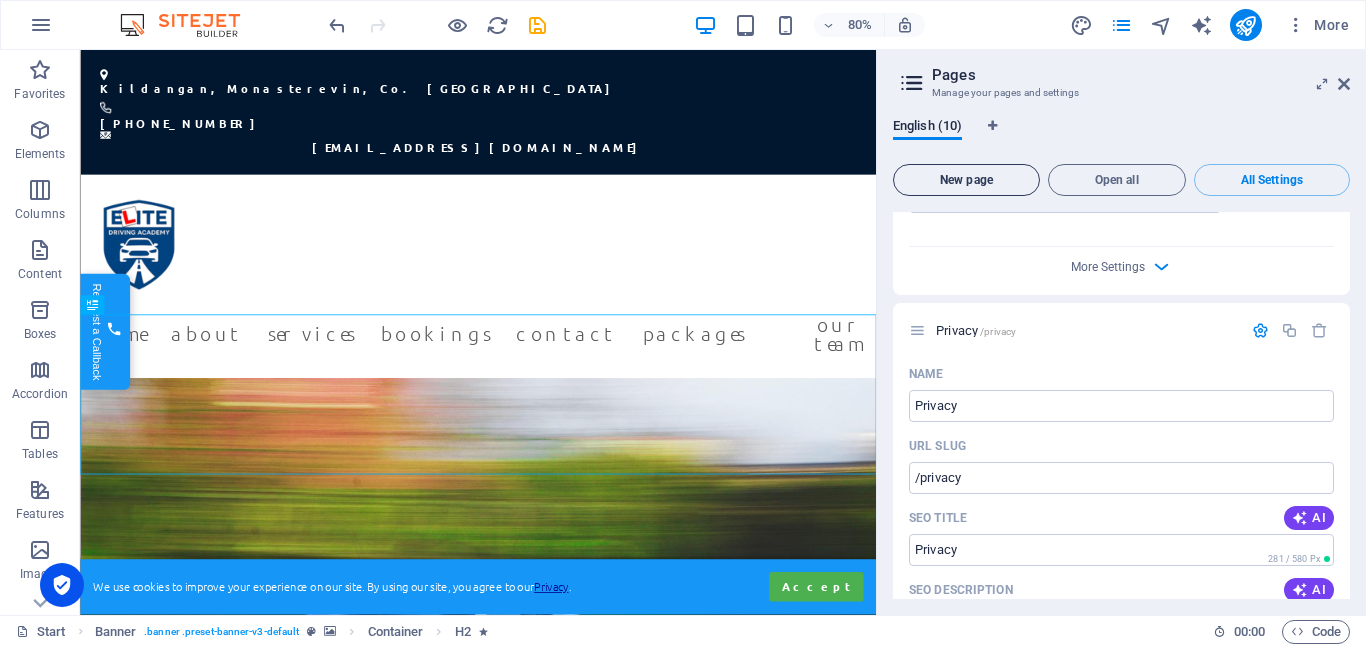 scroll, scrollTop: 7145, scrollLeft: 0, axis: vertical 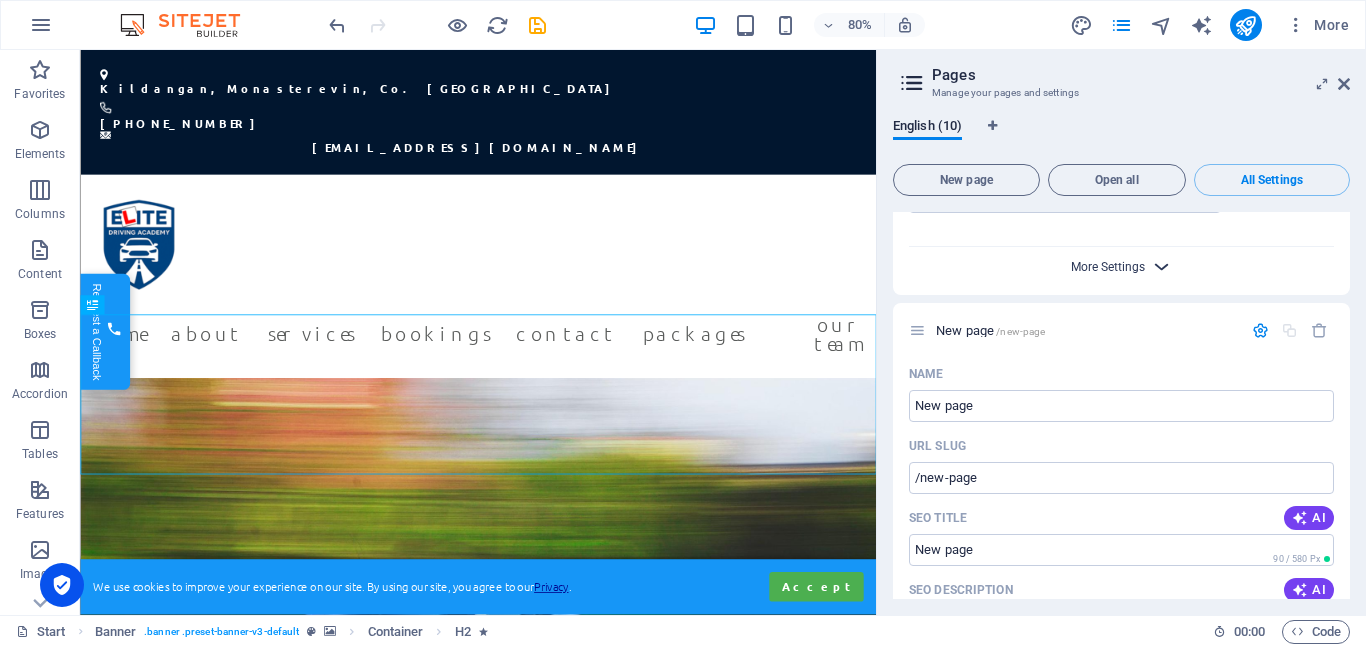 click on "More Settings" at bounding box center [1108, 267] 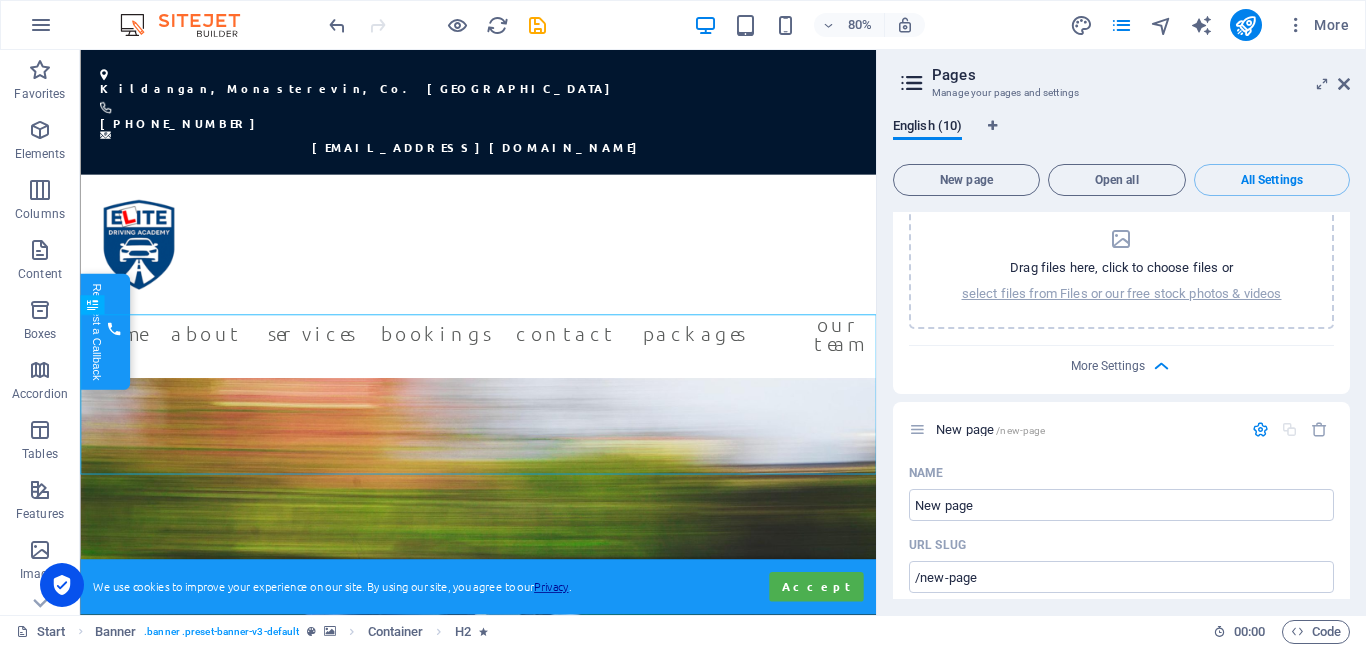 scroll, scrollTop: 7332, scrollLeft: 0, axis: vertical 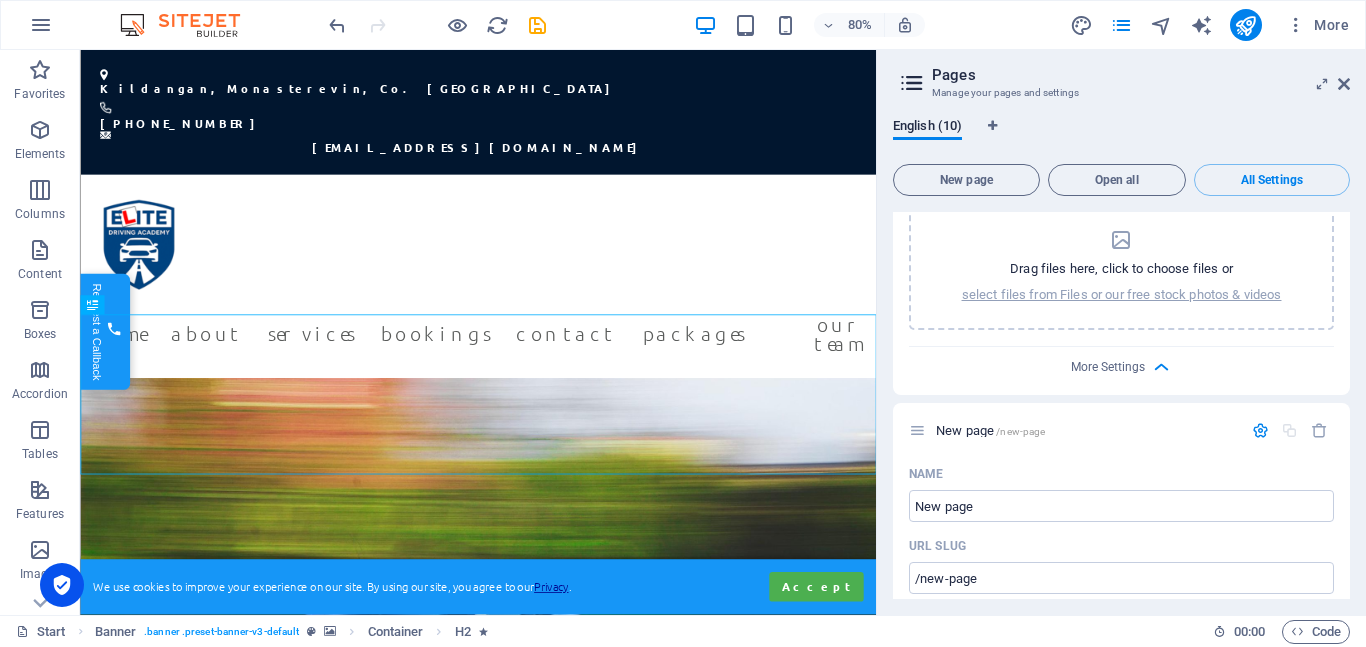 click at bounding box center [912, 83] 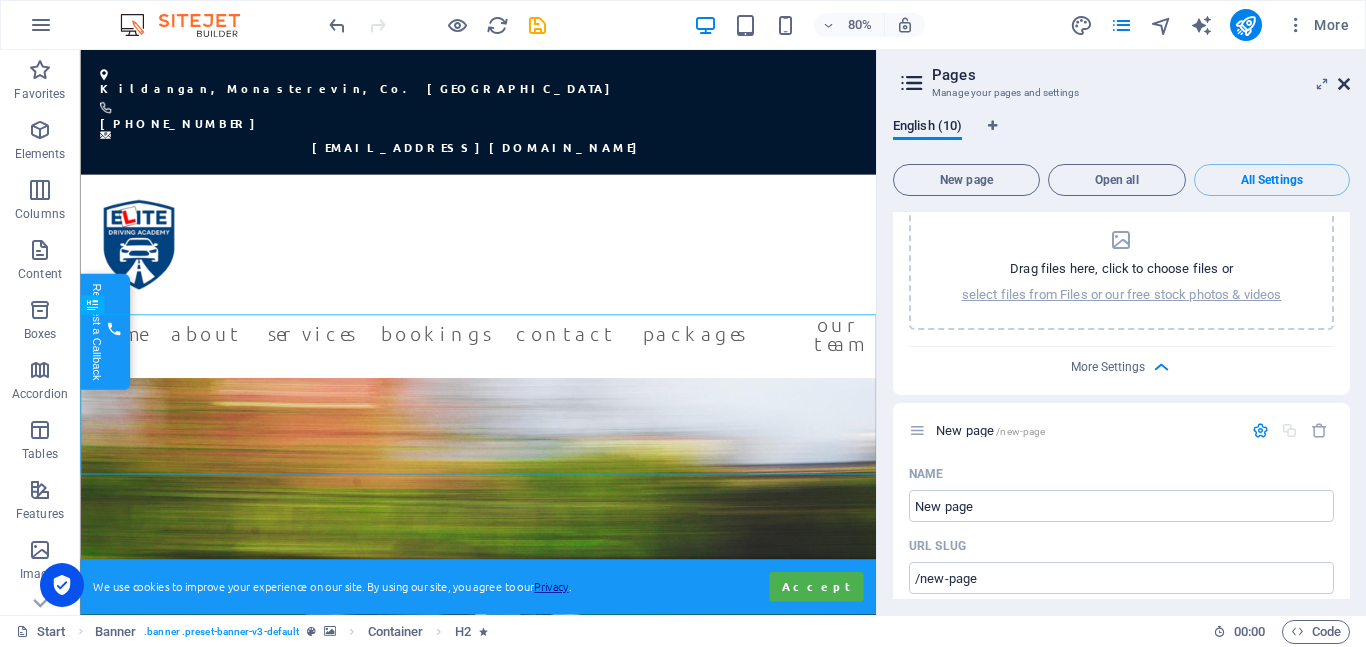 click at bounding box center [1344, 84] 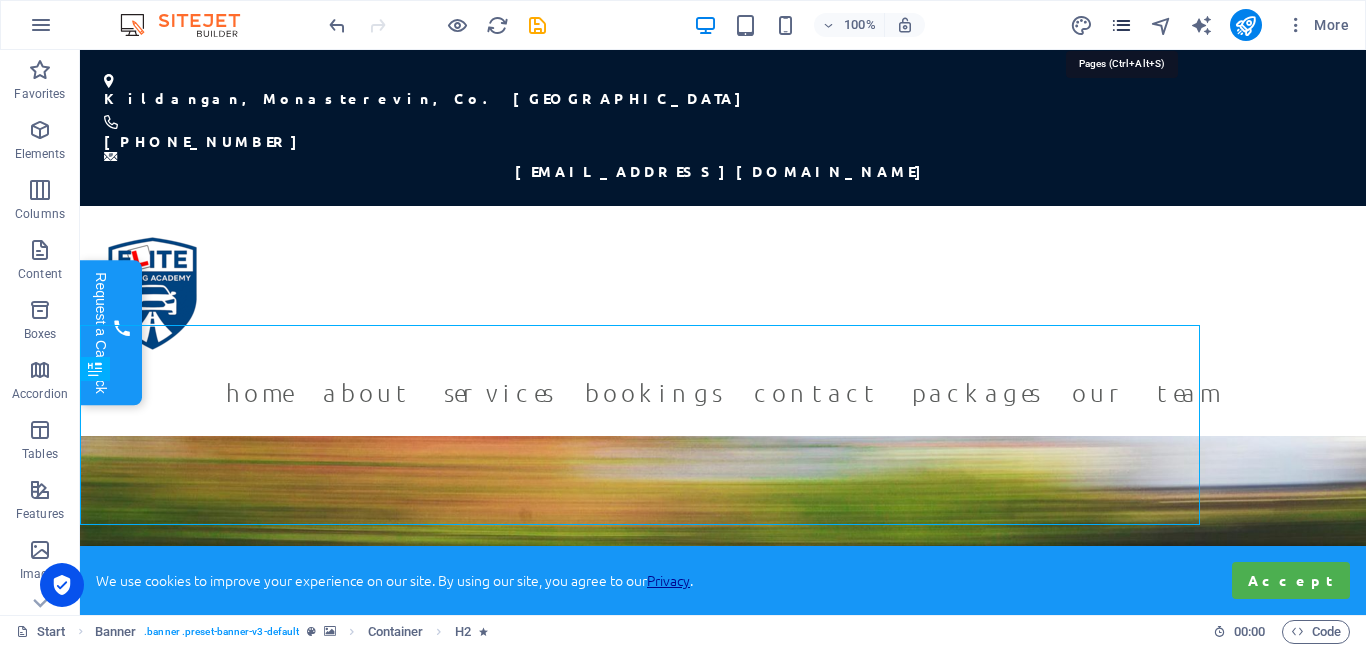 click at bounding box center [1121, 25] 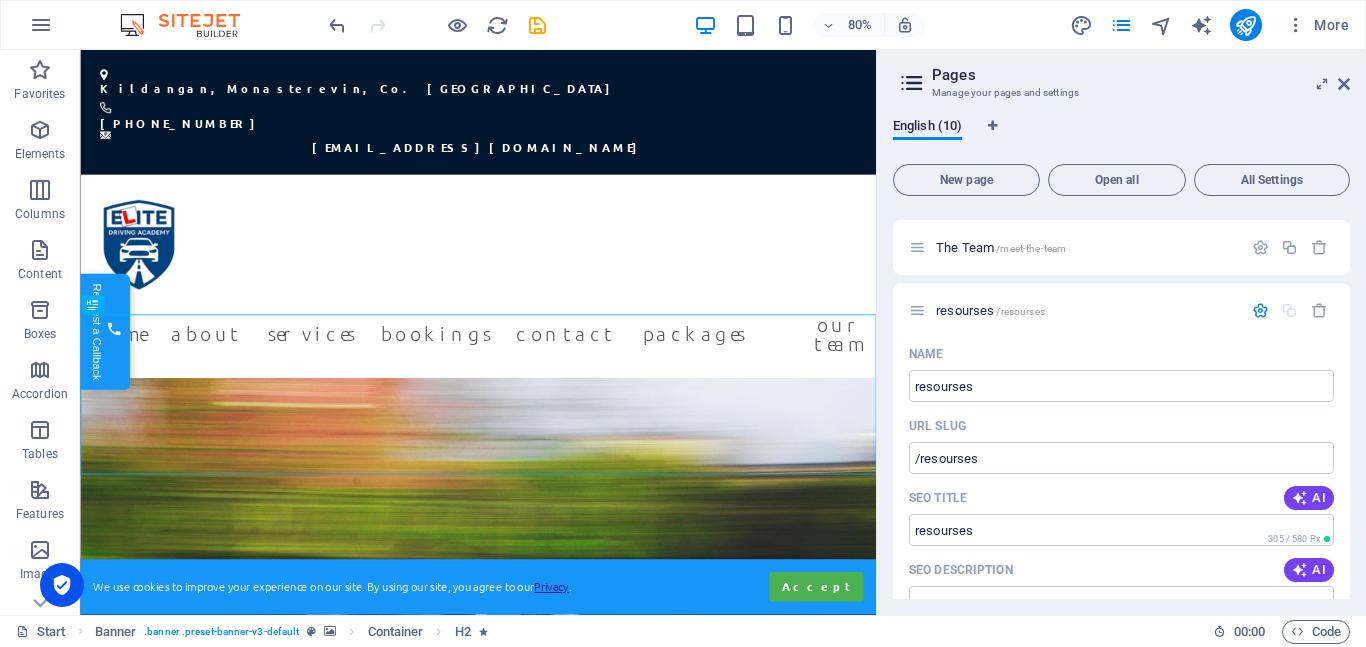 scroll, scrollTop: 464, scrollLeft: 0, axis: vertical 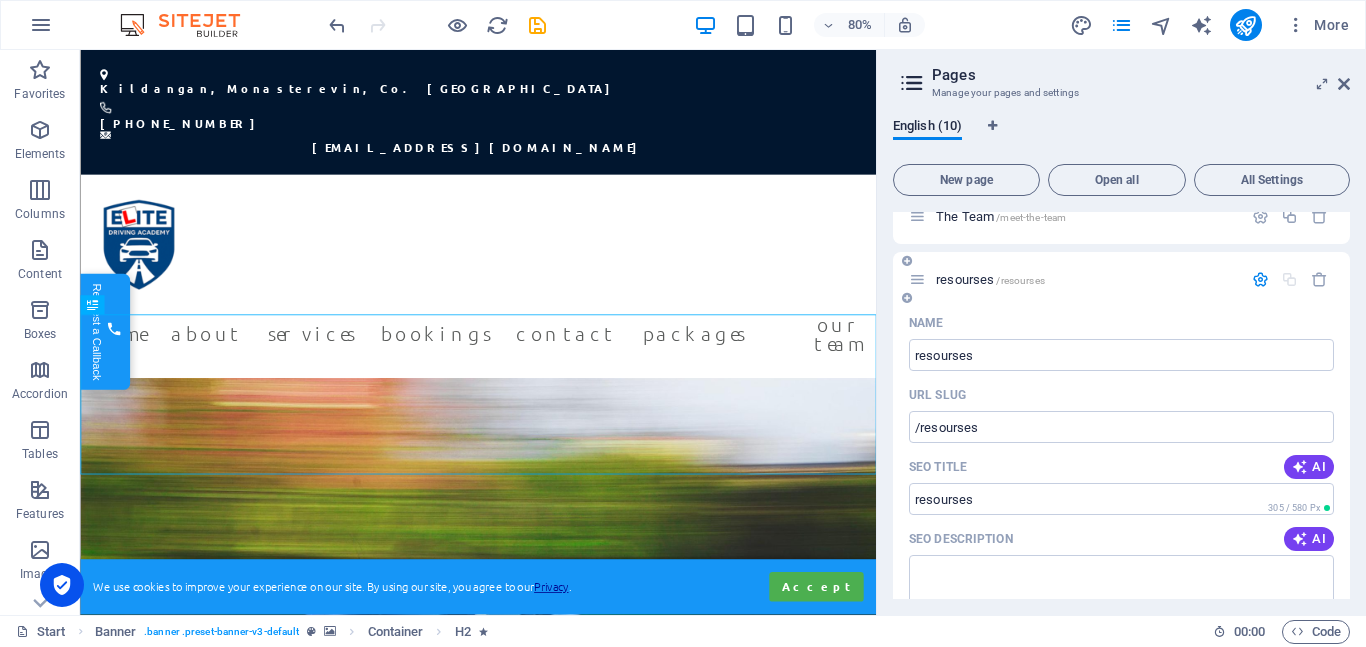 click on "resourses /resourses" at bounding box center (1075, 279) 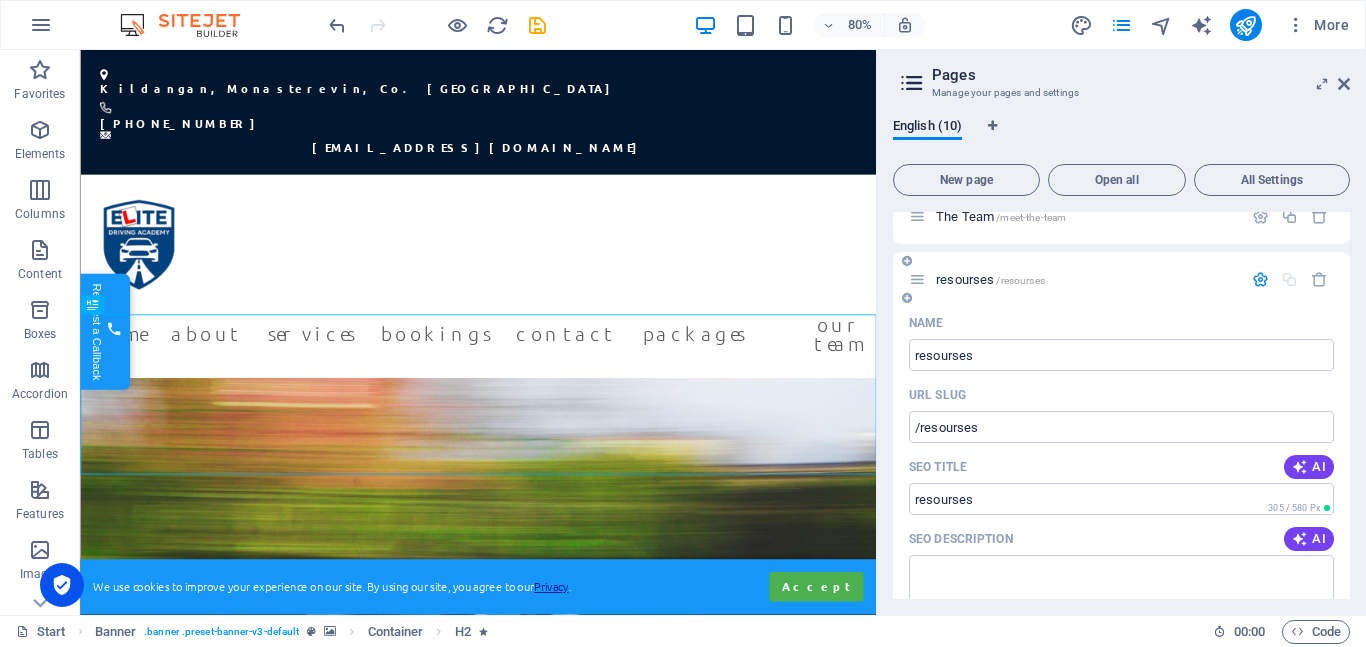 click on "resourses /resourses" at bounding box center (990, 279) 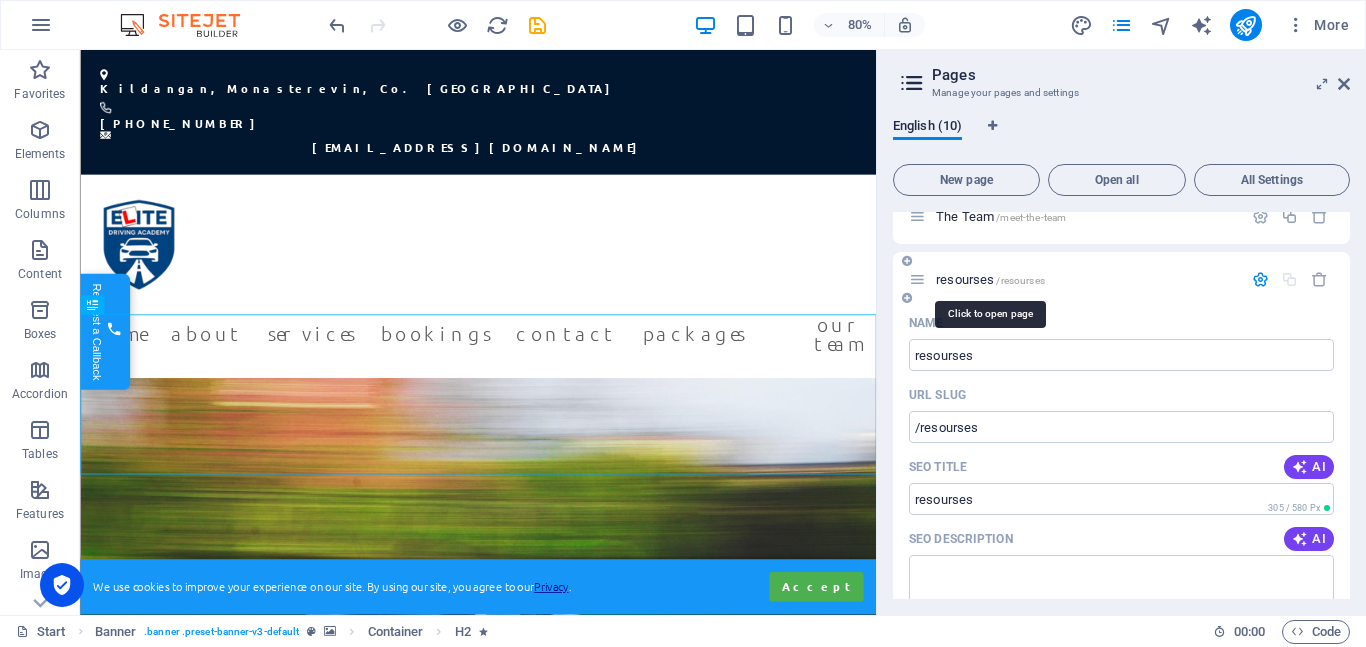 click on "resourses /resourses" at bounding box center [990, 279] 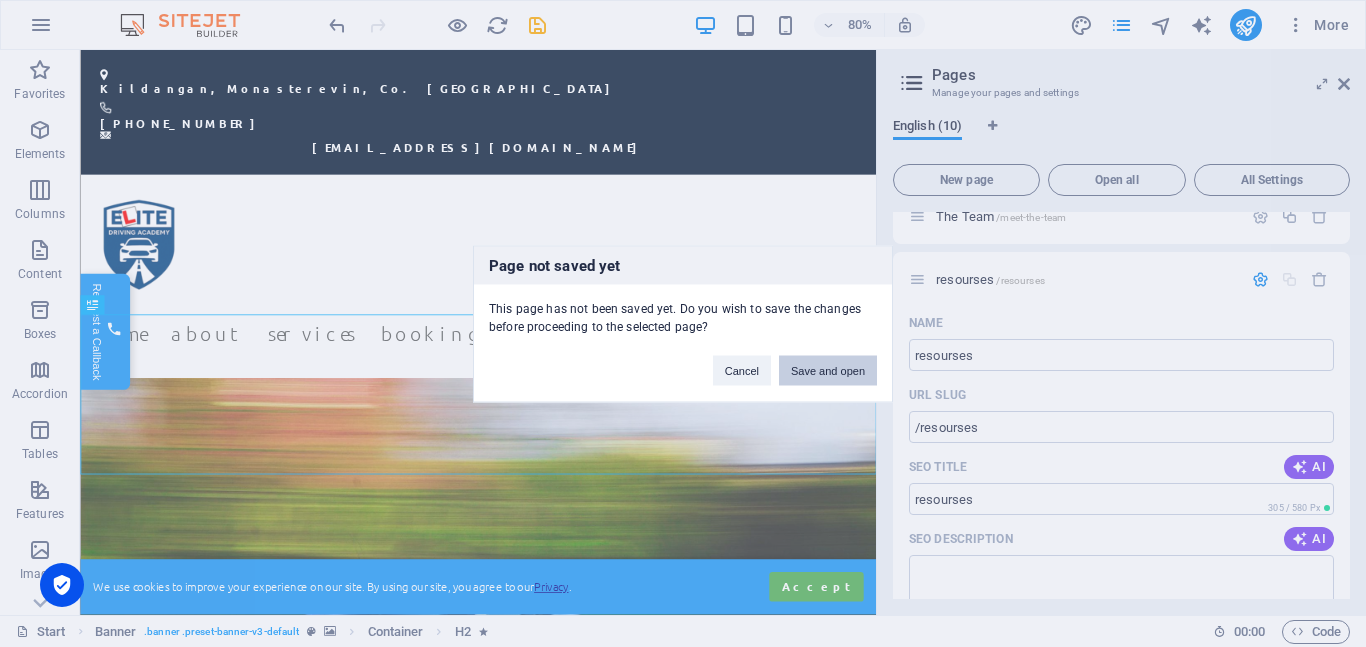click on "Save and open" at bounding box center (828, 370) 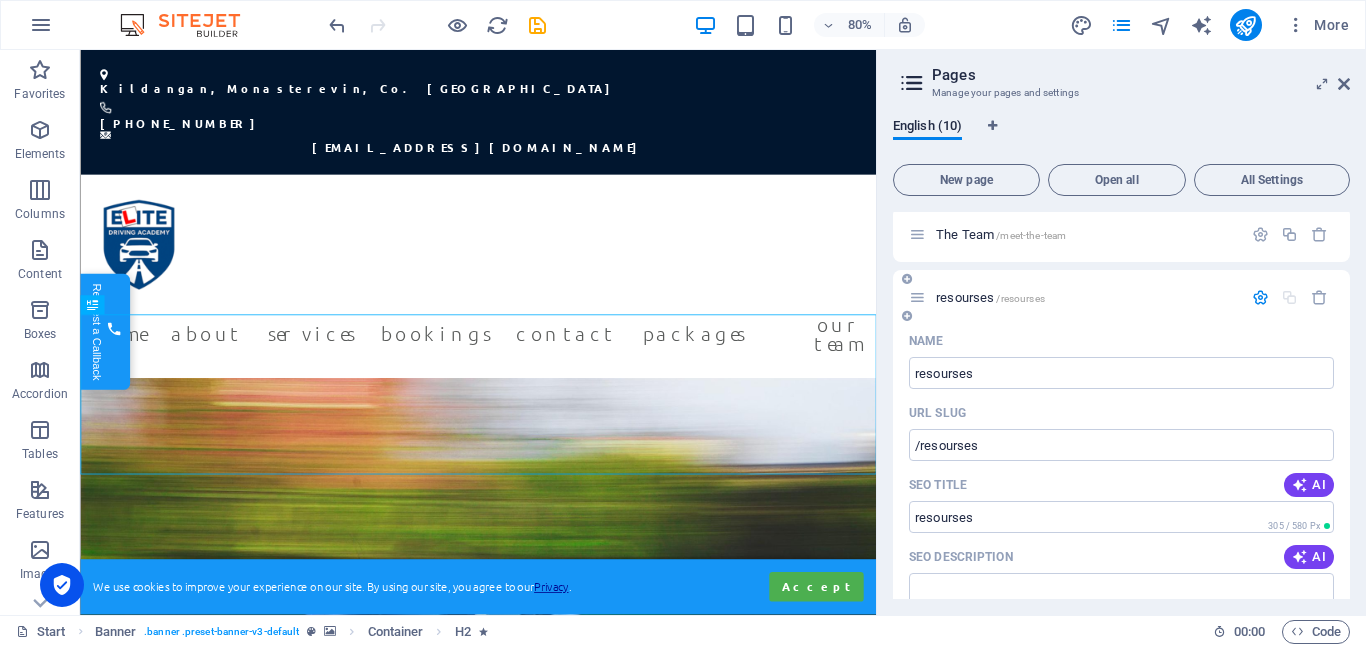 scroll, scrollTop: 433, scrollLeft: 0, axis: vertical 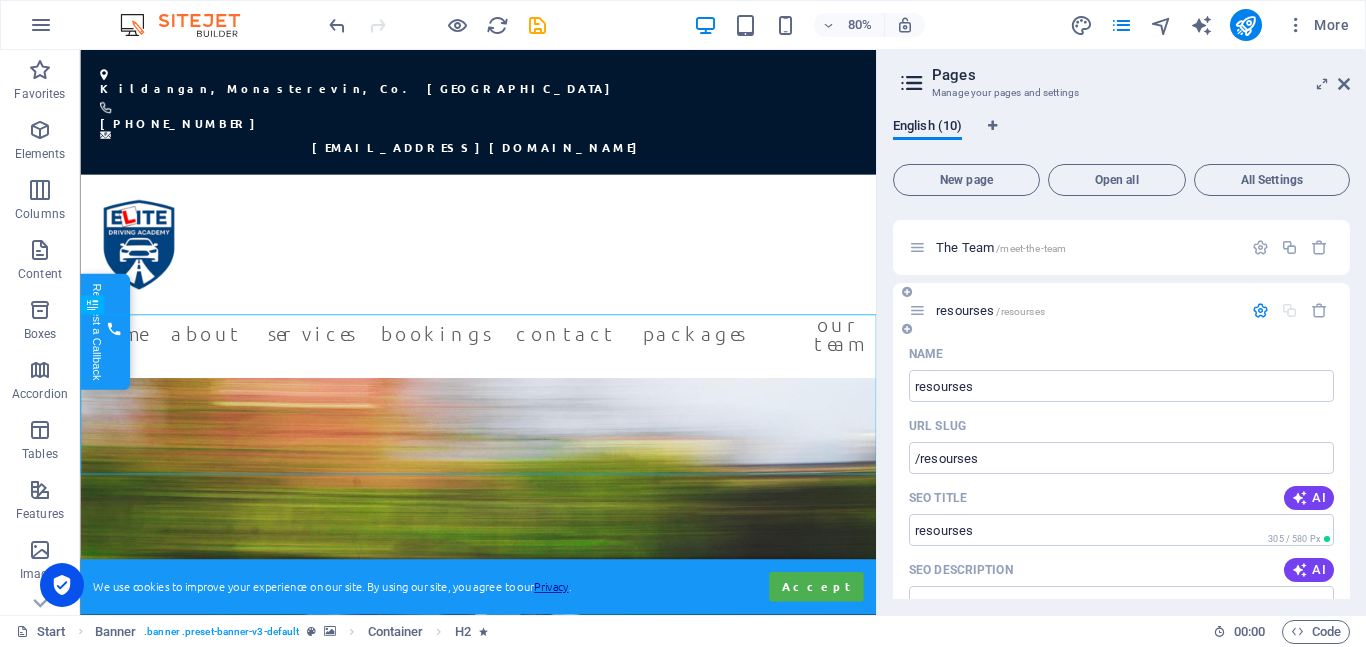 click on "Start / Call Back /call-back ESDS /esds-callback ADI /adi-callback Jeep /jeep-trailer Legal Notice /legal-notice Privacy /privacy The Team /meet-the-team resourses /resourses Name resourses ​ URL SLUG /resourses ​ SEO Title AI ​ 305 / 580 Px SEO Description AI ​ 0 / 990 Px SEO Keywords AI ​ Settings Menu Noindex Preview Mobile Desktop [DOMAIN_NAME] resourses resourses - Elite Driving Academy Meta tags ​ Preview Image (Open Graph) Drag files here, click to choose files or select files from Files or our free stock photos & videos More Settings New page /new-page Name New page ​ URL SLUG /new-page ​ SEO Title AI ​ 305 / 580 Px SEO Description AI ​ 0 / 990 Px SEO Keywords AI ​ Settings Menu Noindex Preview Mobile Desktop [DOMAIN_NAME] new-page New page - Elite Driving Academy Meta tags ​ Preview Image (Open Graph) Drag files here, click to choose files or select files from Files or our free stock photos & videos More Settings" at bounding box center (1121, 843) 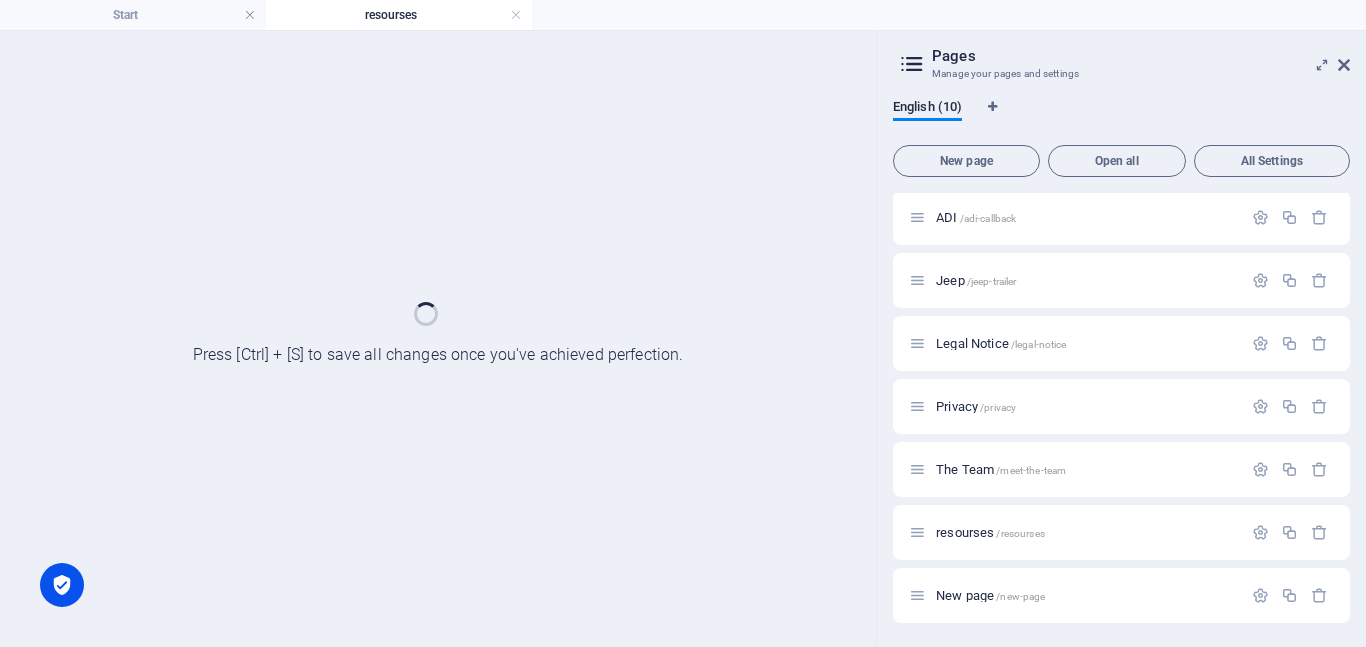 scroll, scrollTop: 192, scrollLeft: 0, axis: vertical 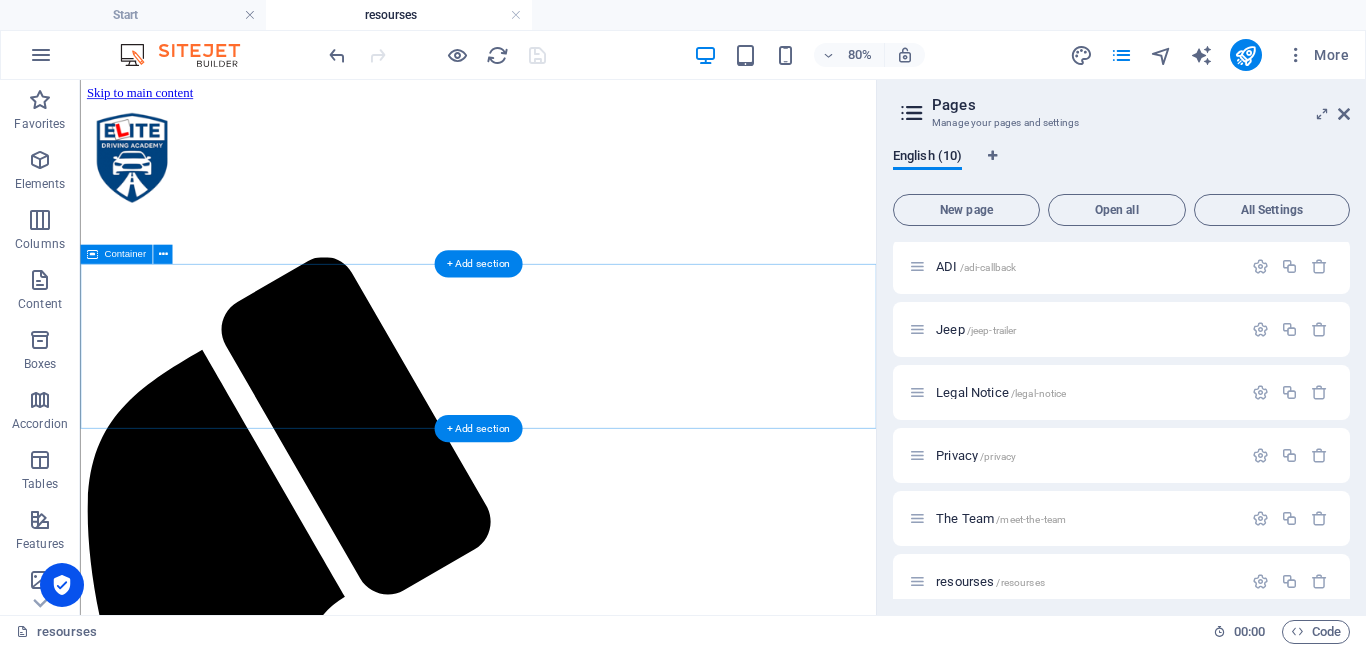 click on "Add elements" at bounding box center [518, 1844] 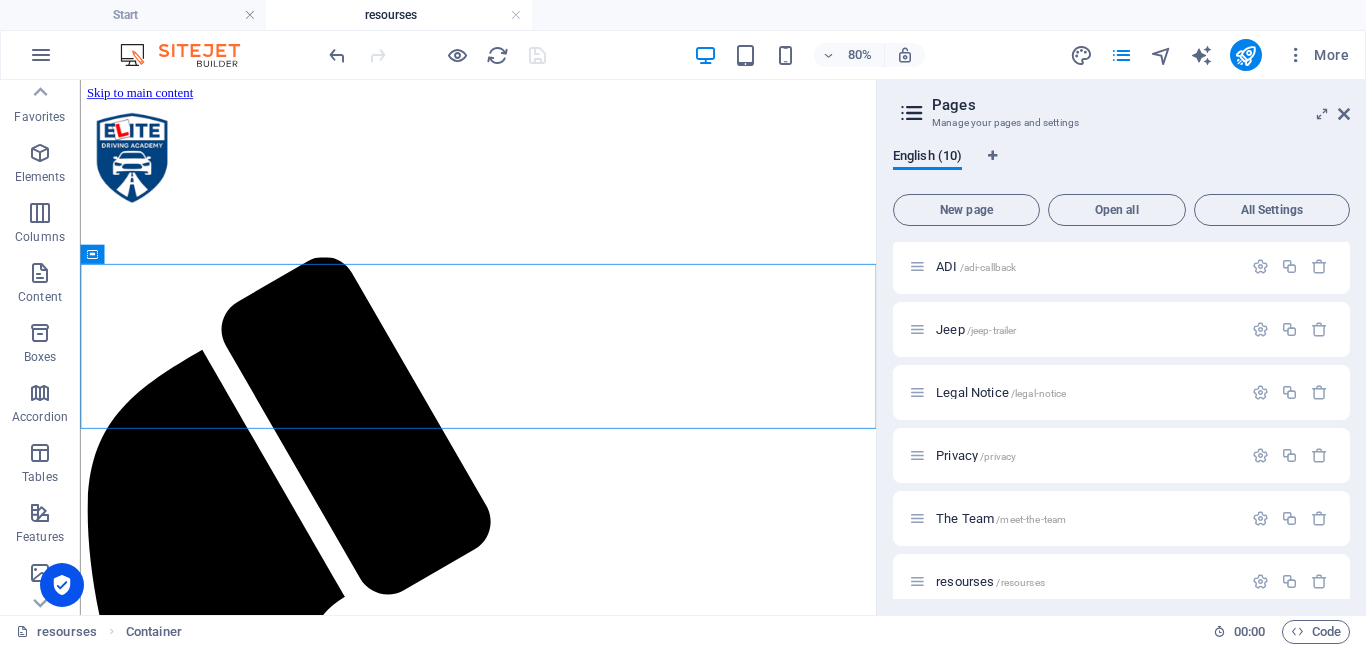 scroll, scrollTop: 0, scrollLeft: 0, axis: both 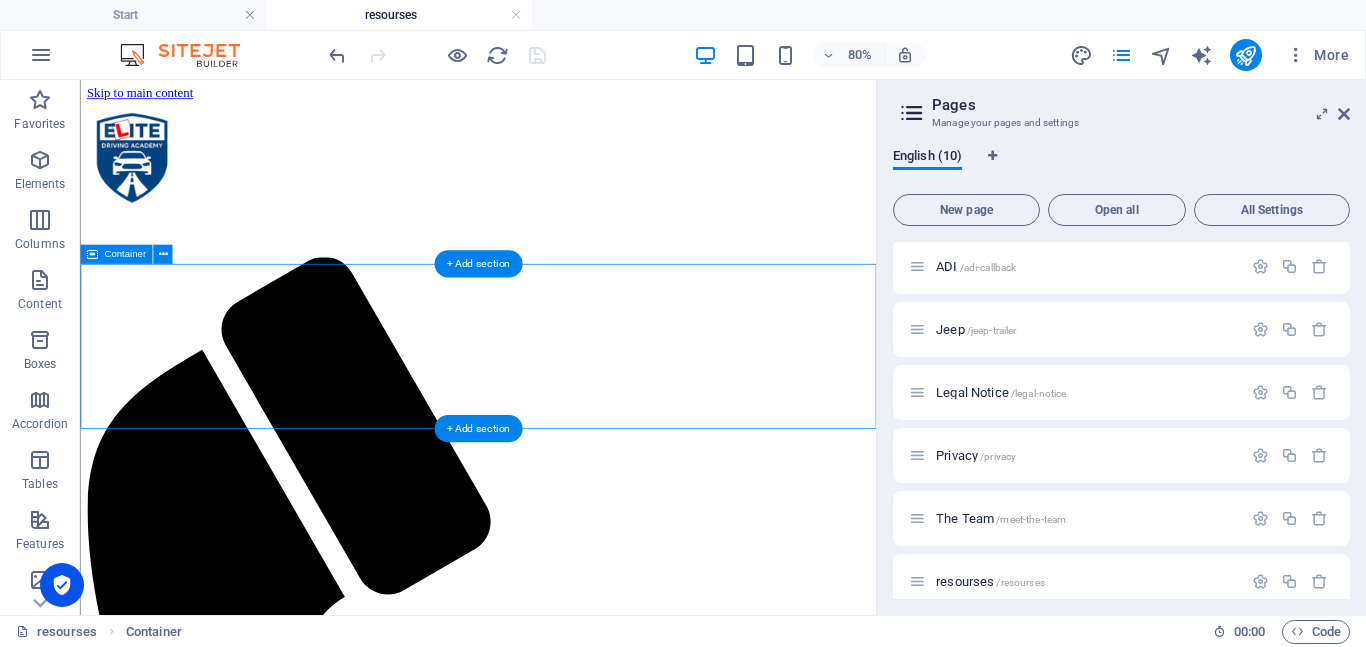 click on "Drop content here or  Add elements  Paste clipboard" at bounding box center (577, 1814) 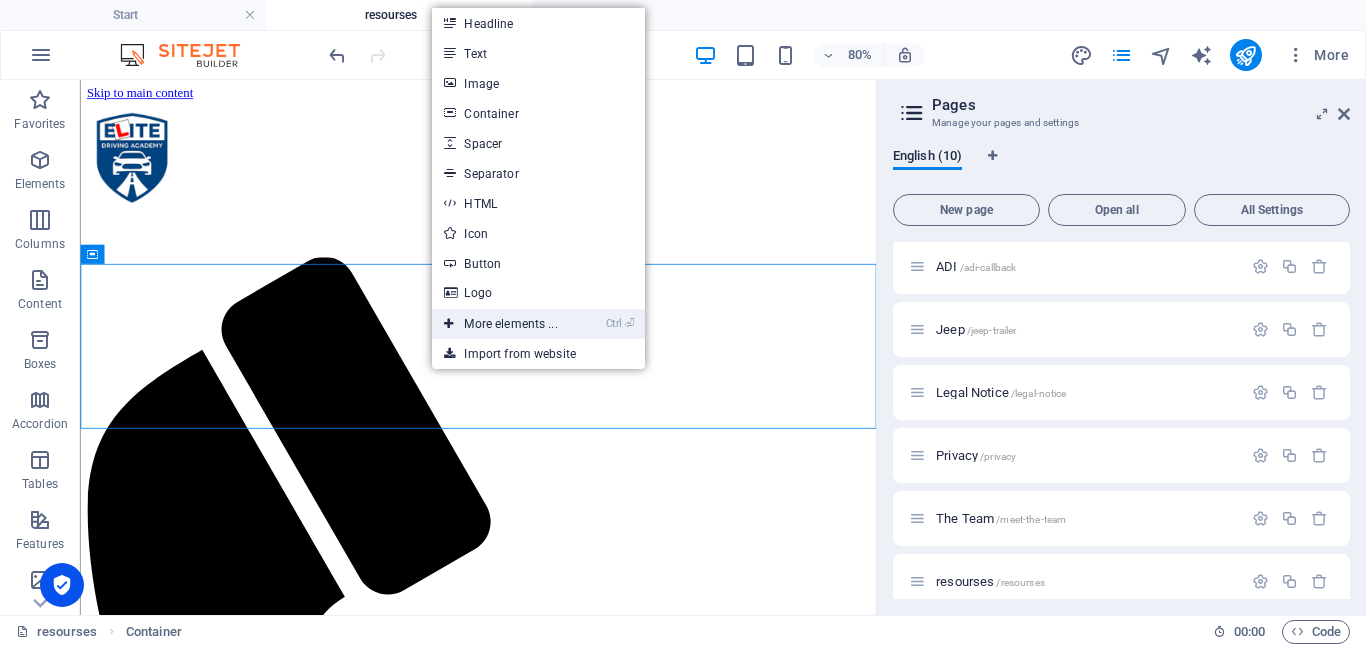 click on "Ctrl ⏎  More elements ..." at bounding box center [500, 324] 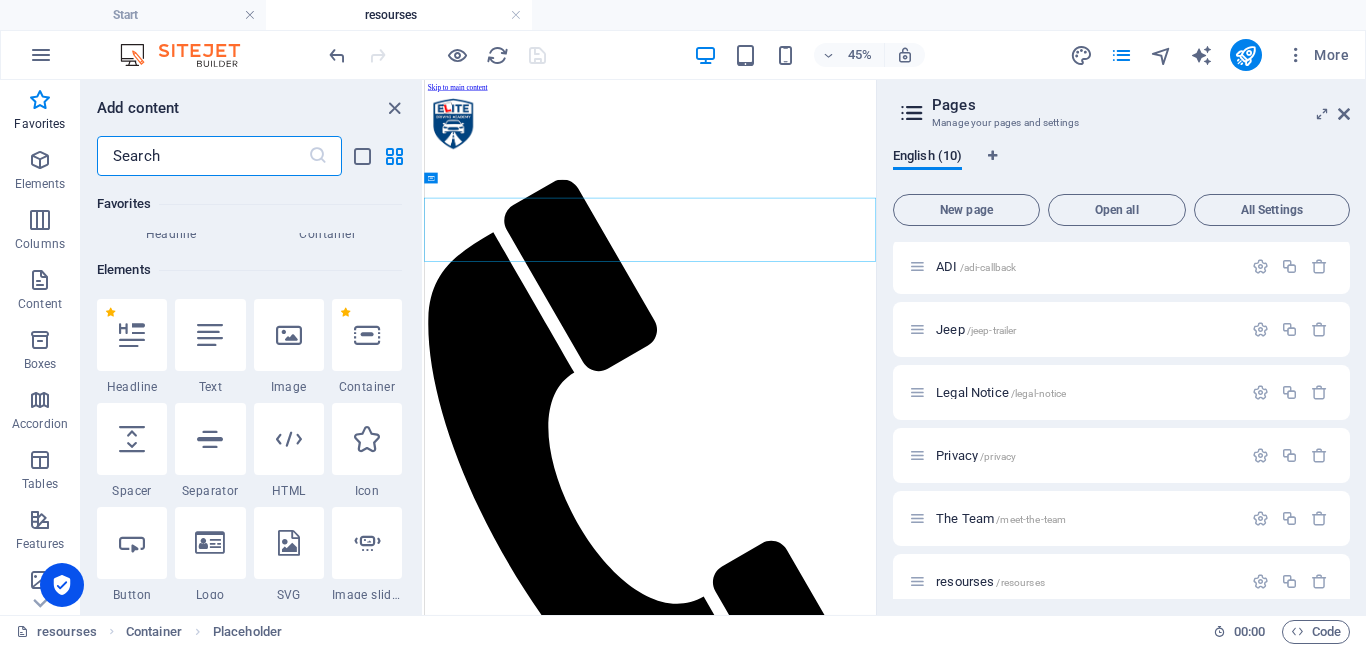 scroll, scrollTop: 131, scrollLeft: 0, axis: vertical 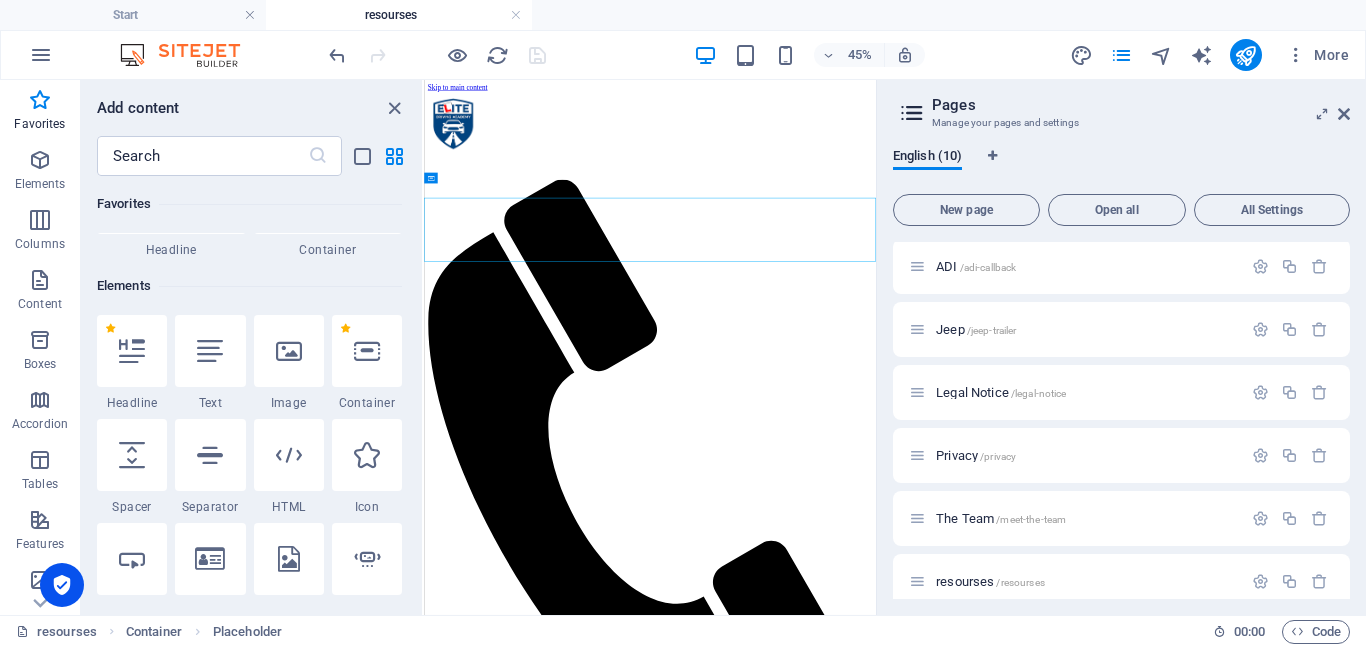 click on "Favorites" at bounding box center (249, 204) 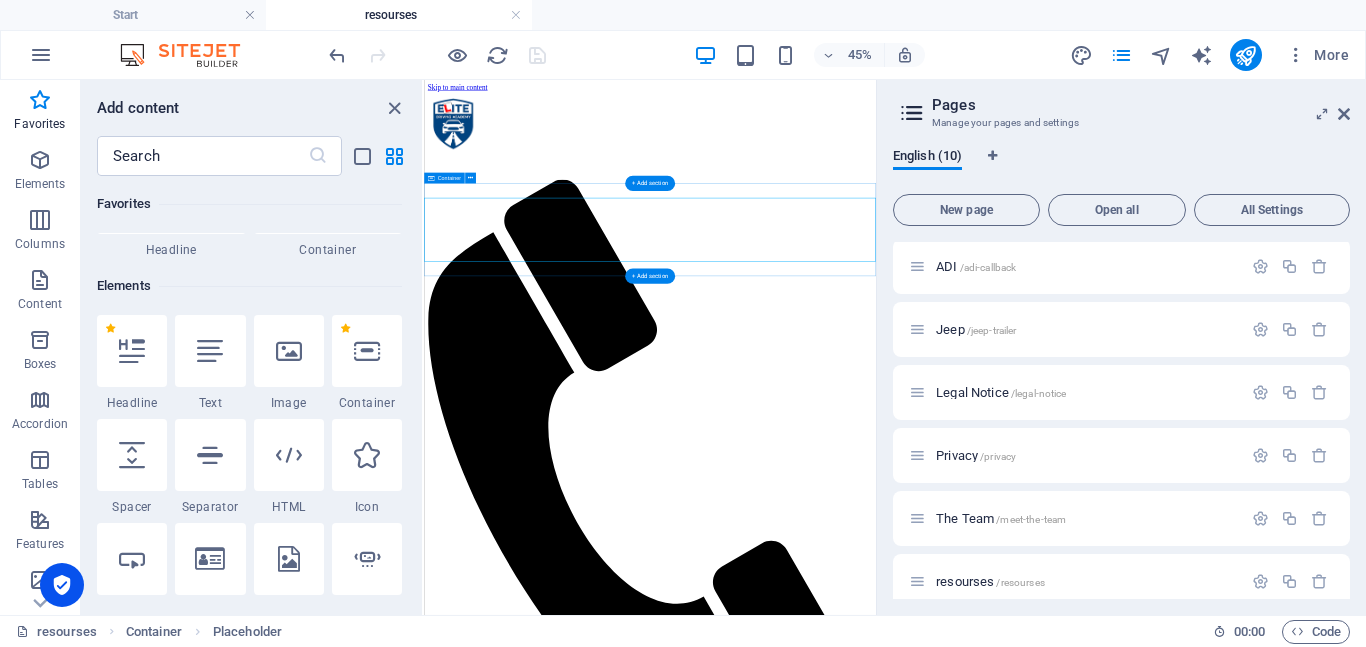 click on "Drop content here or  Add elements  Paste clipboard" at bounding box center (926, 1826) 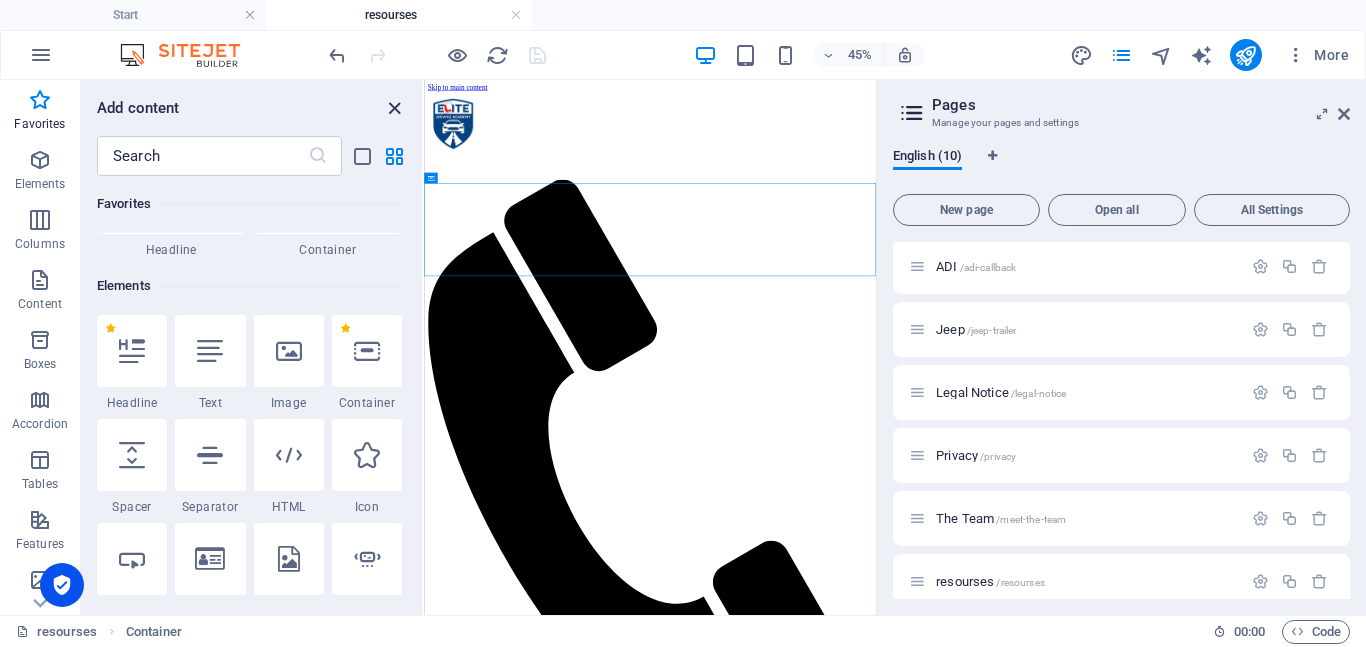 click at bounding box center (394, 108) 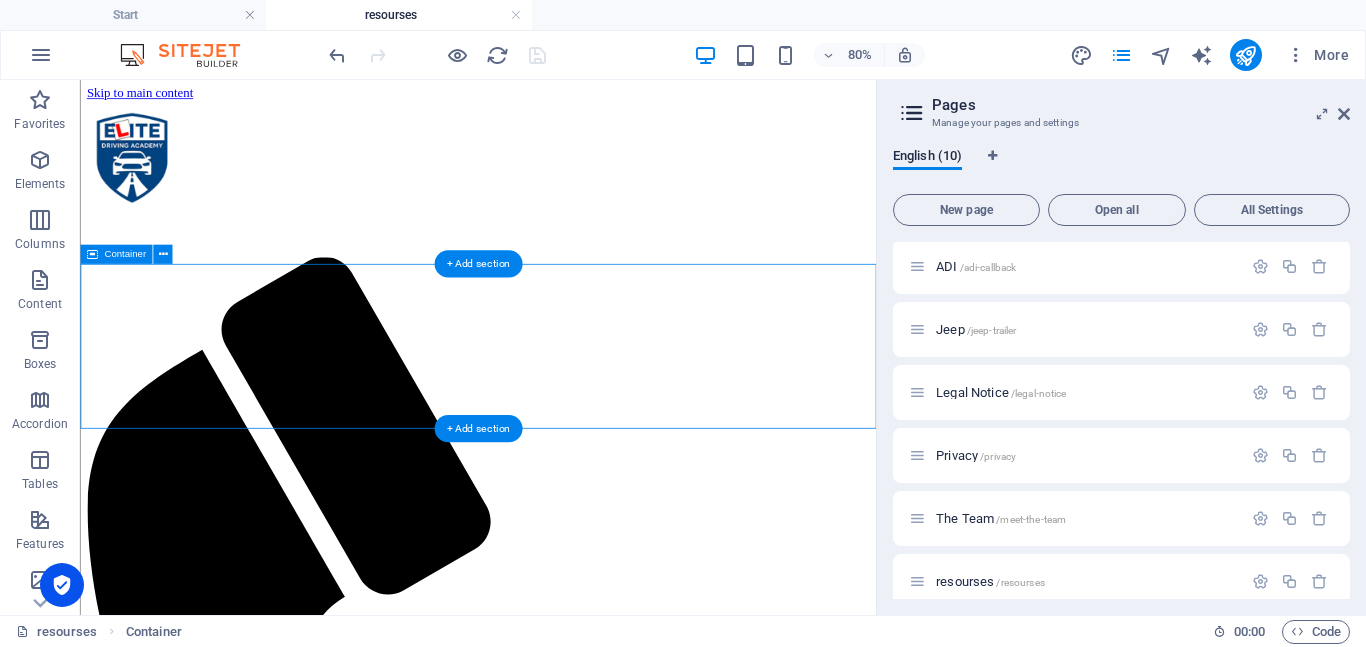 click on "Add elements" at bounding box center (518, 1844) 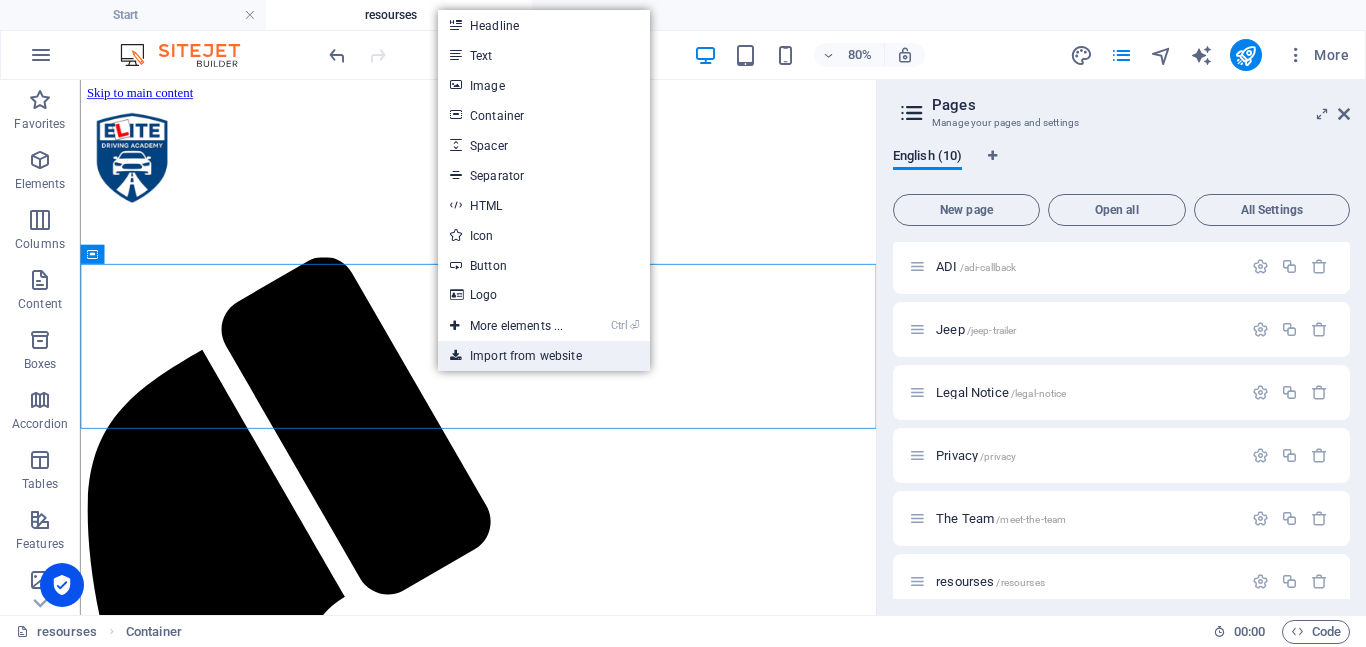 click on "Import from website" at bounding box center [544, 356] 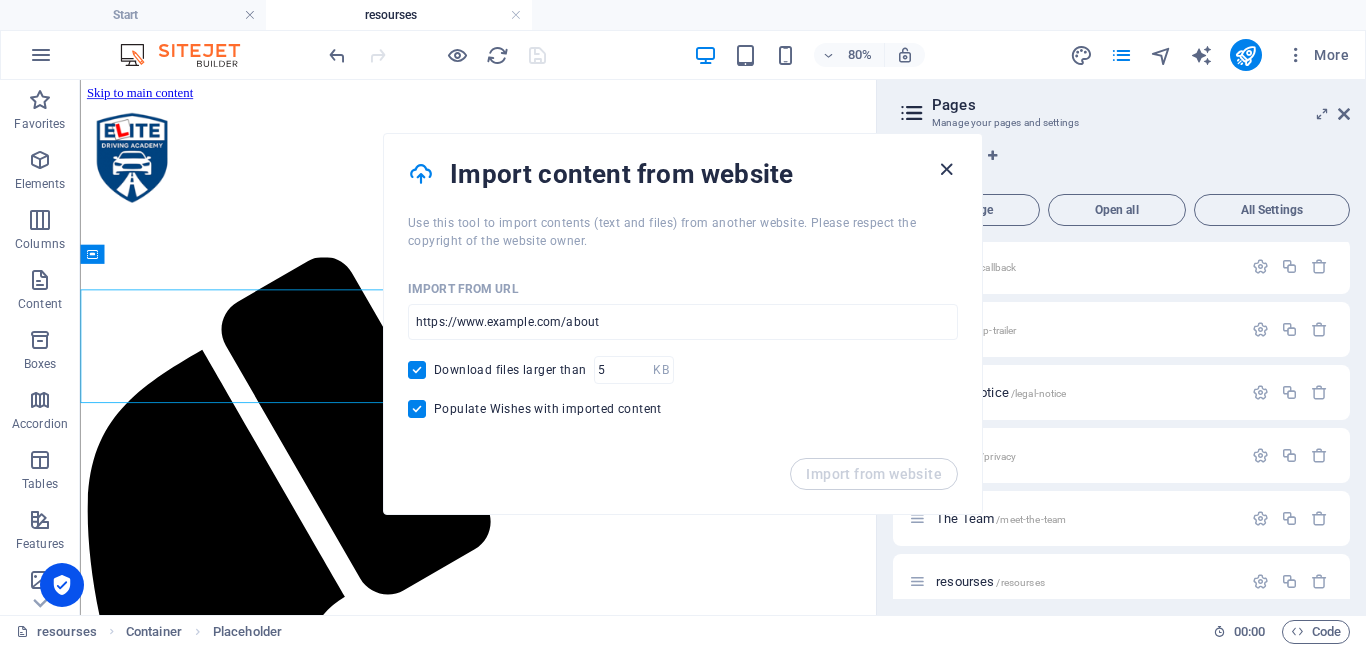click at bounding box center (946, 169) 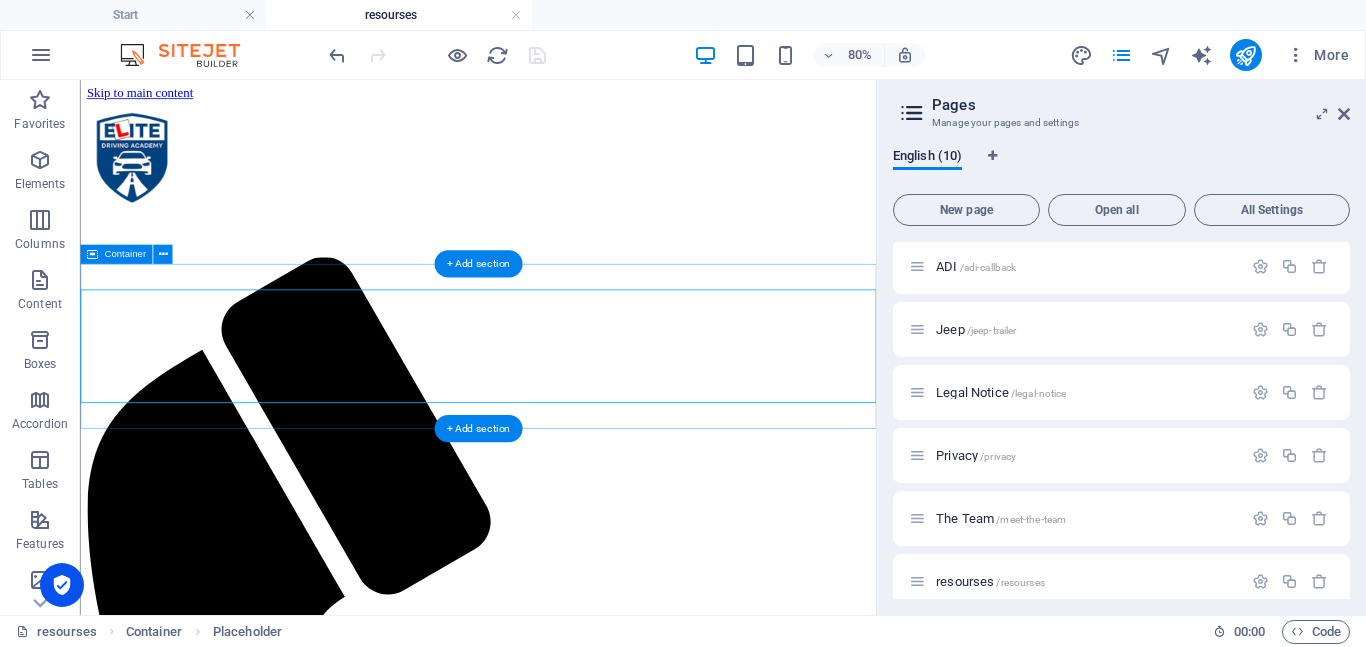 click on "Add elements" at bounding box center (518, 1844) 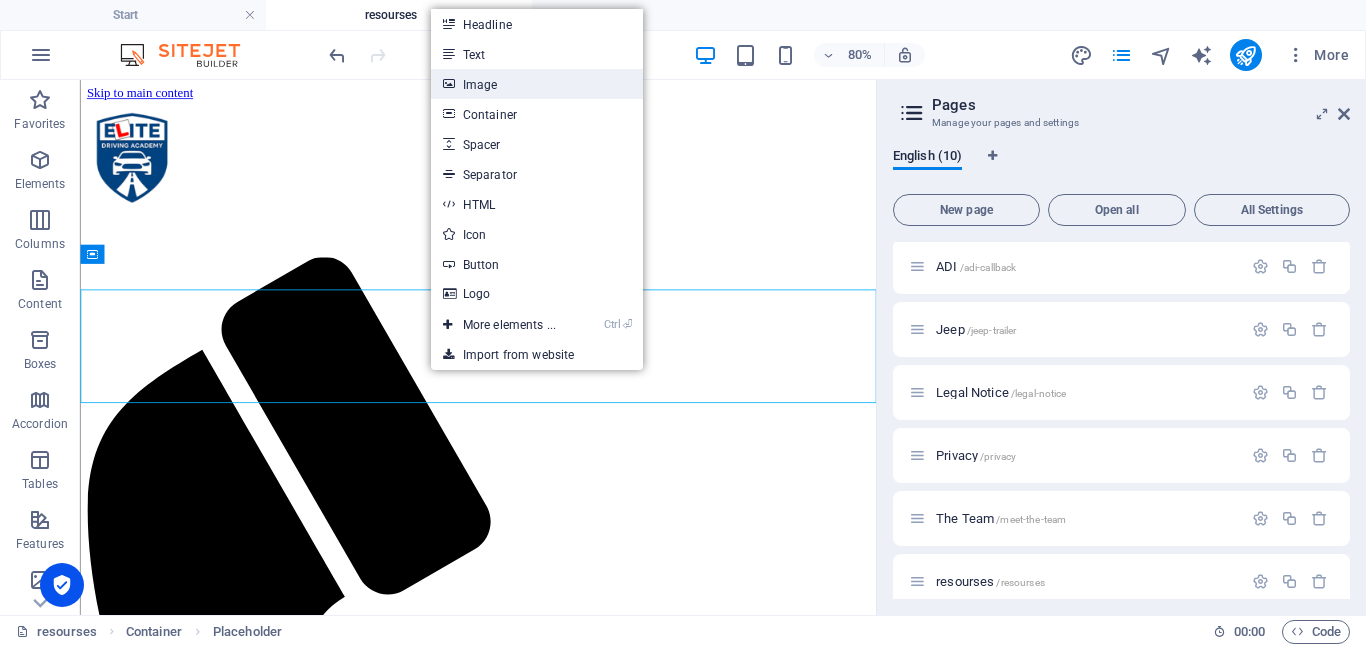 click on "Image" at bounding box center (537, 84) 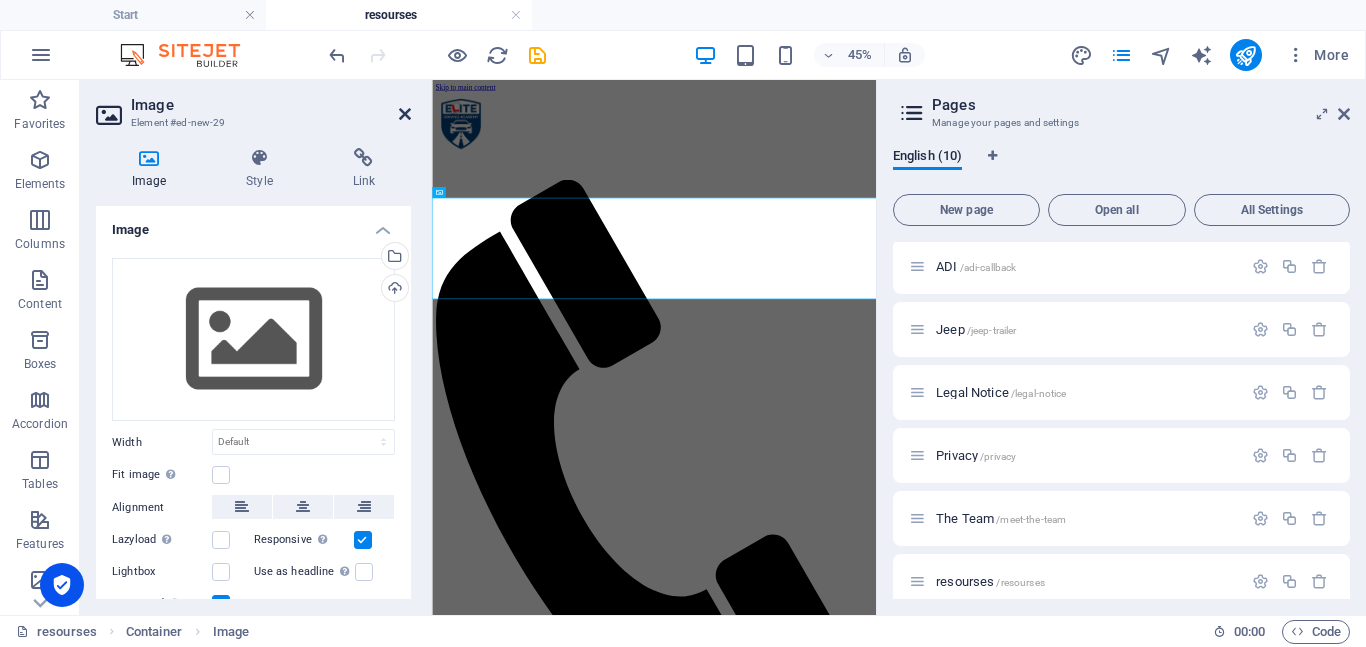 click at bounding box center [405, 114] 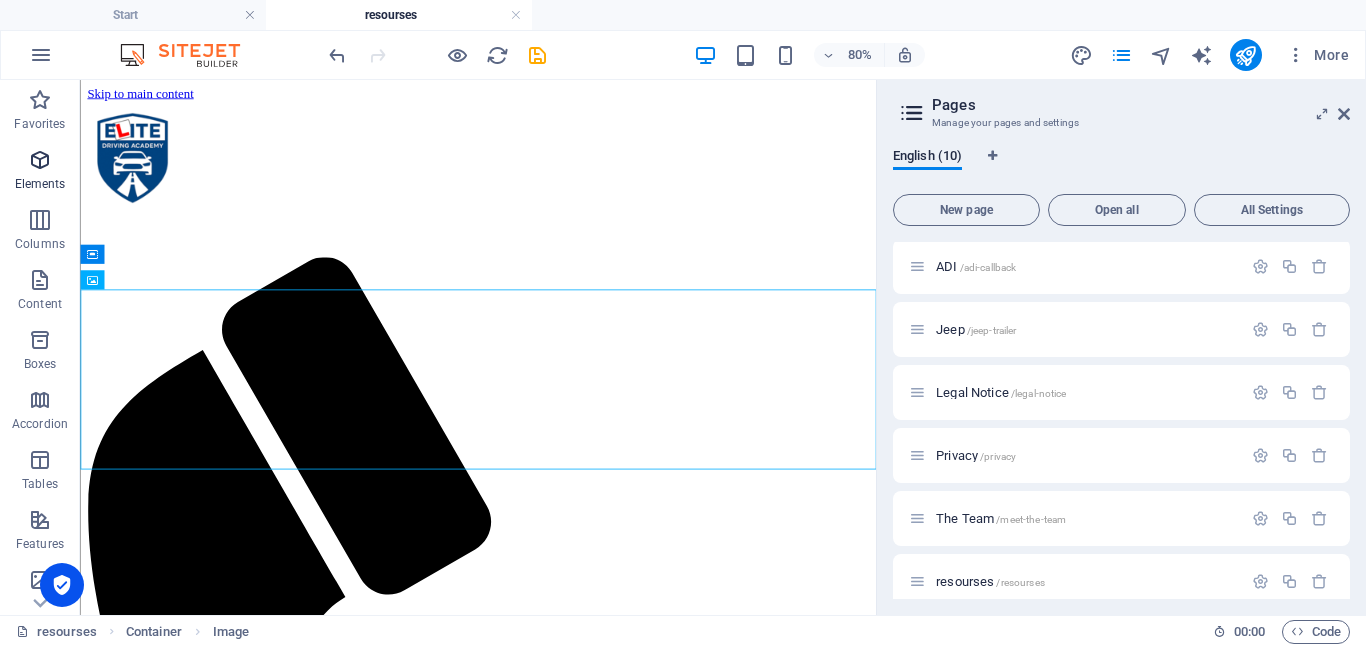 click at bounding box center (40, 160) 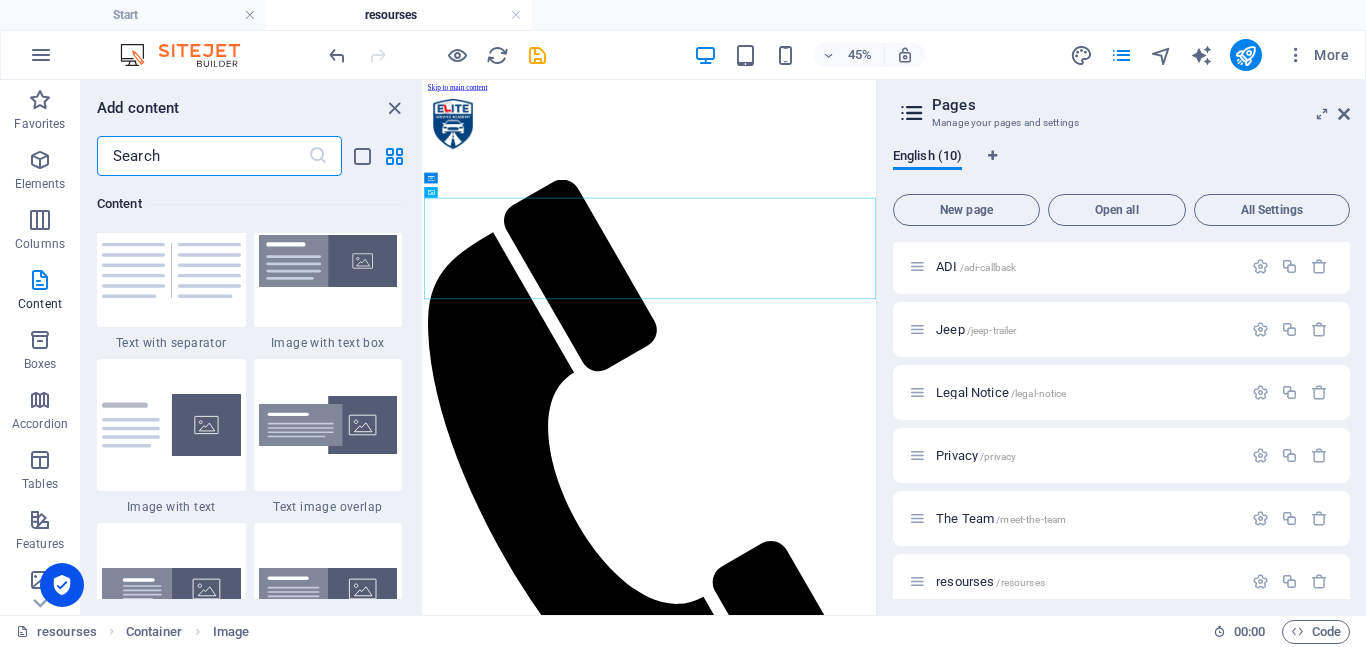 scroll, scrollTop: 3694, scrollLeft: 0, axis: vertical 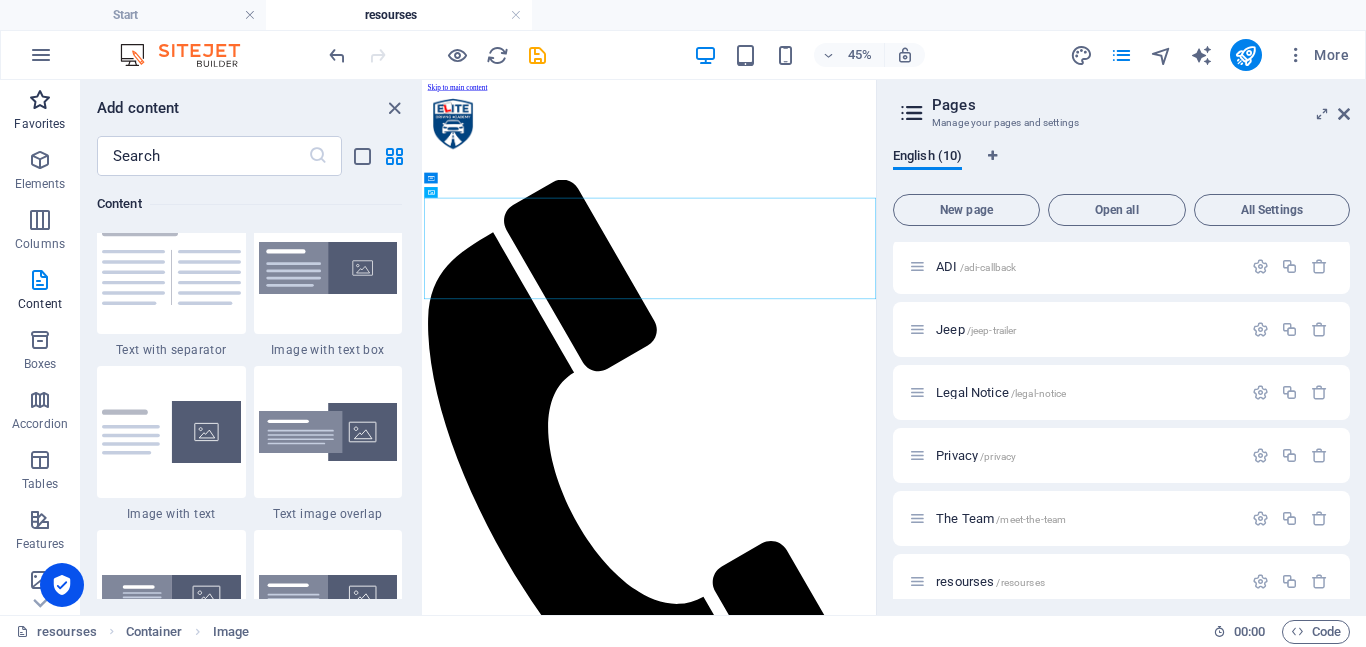 click at bounding box center (40, 100) 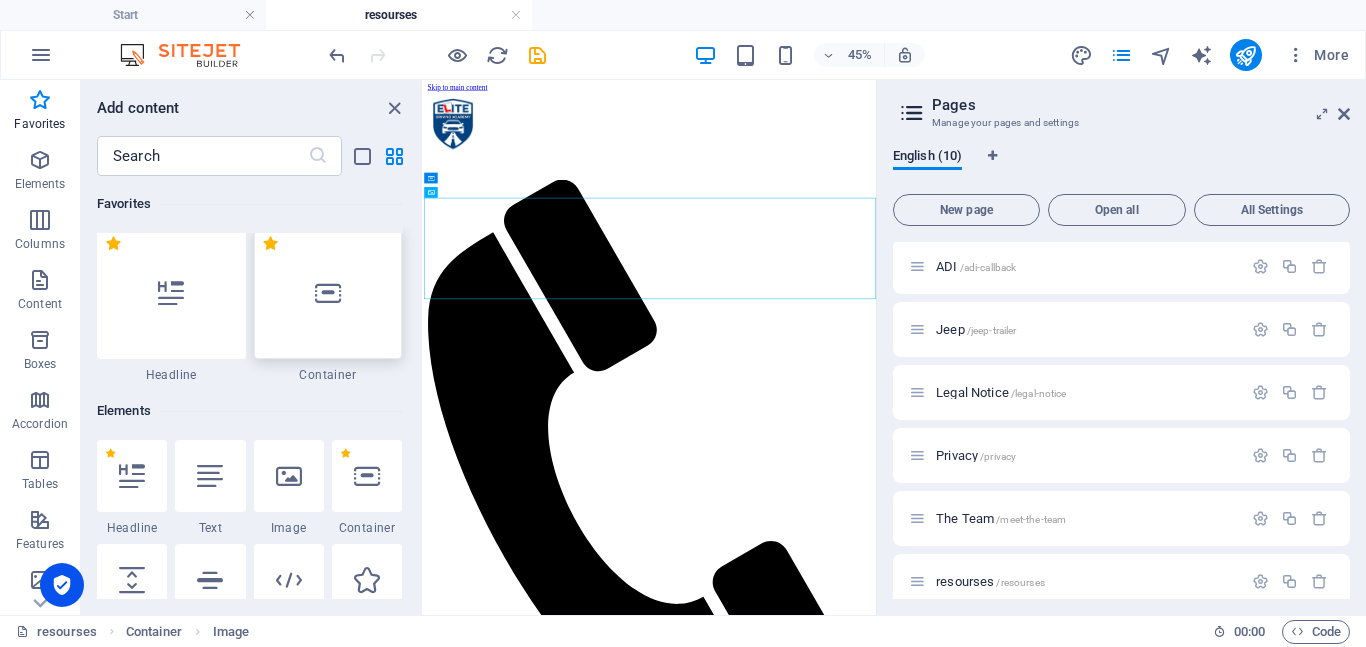 scroll, scrollTop: 0, scrollLeft: 0, axis: both 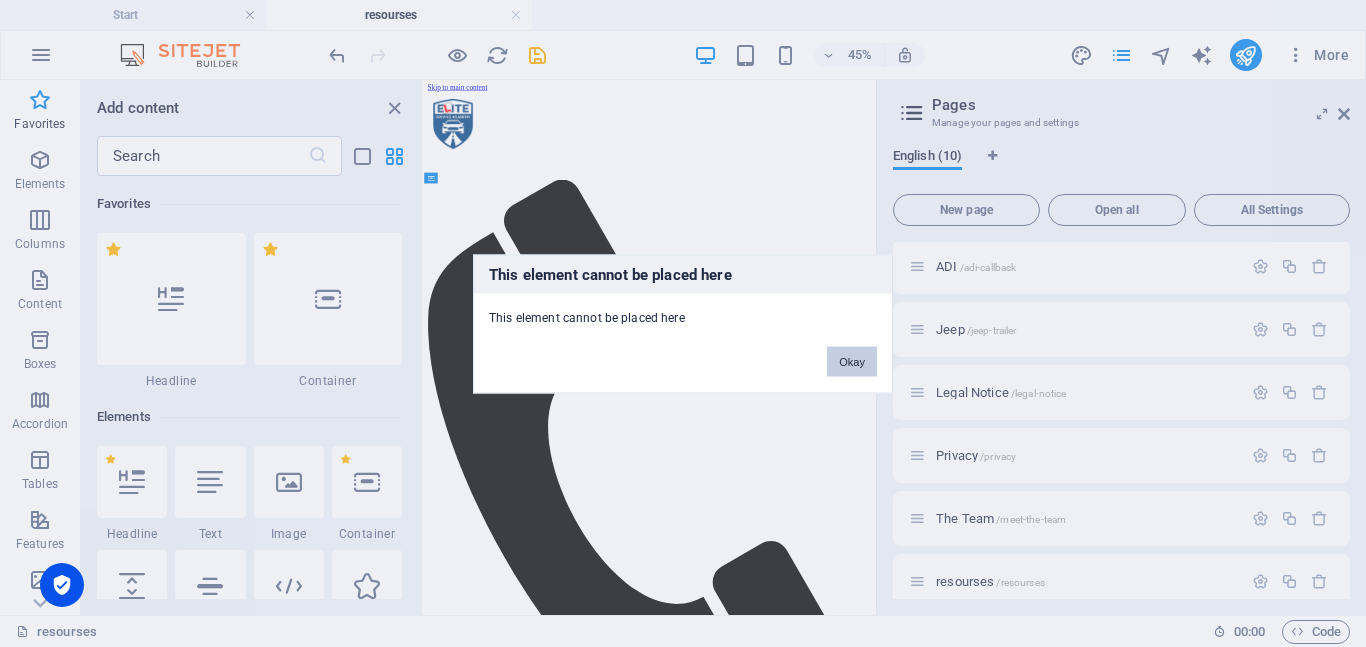 click on "Okay" at bounding box center (852, 361) 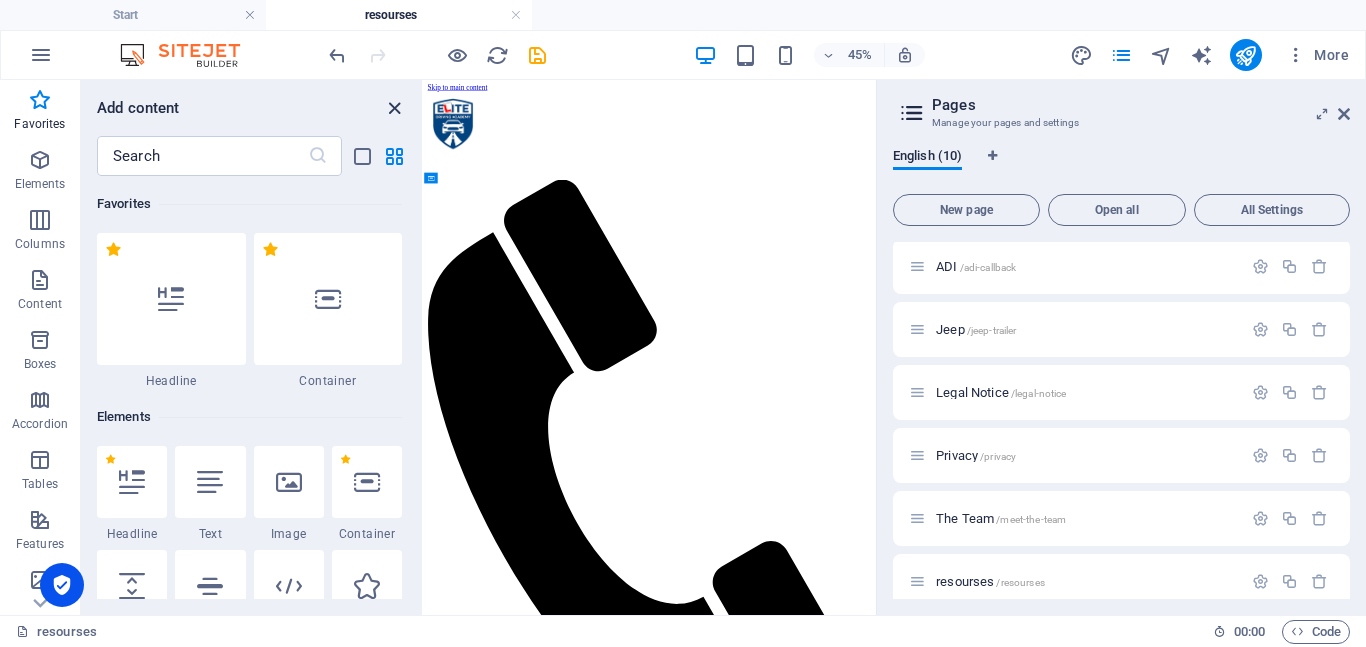 click at bounding box center (394, 108) 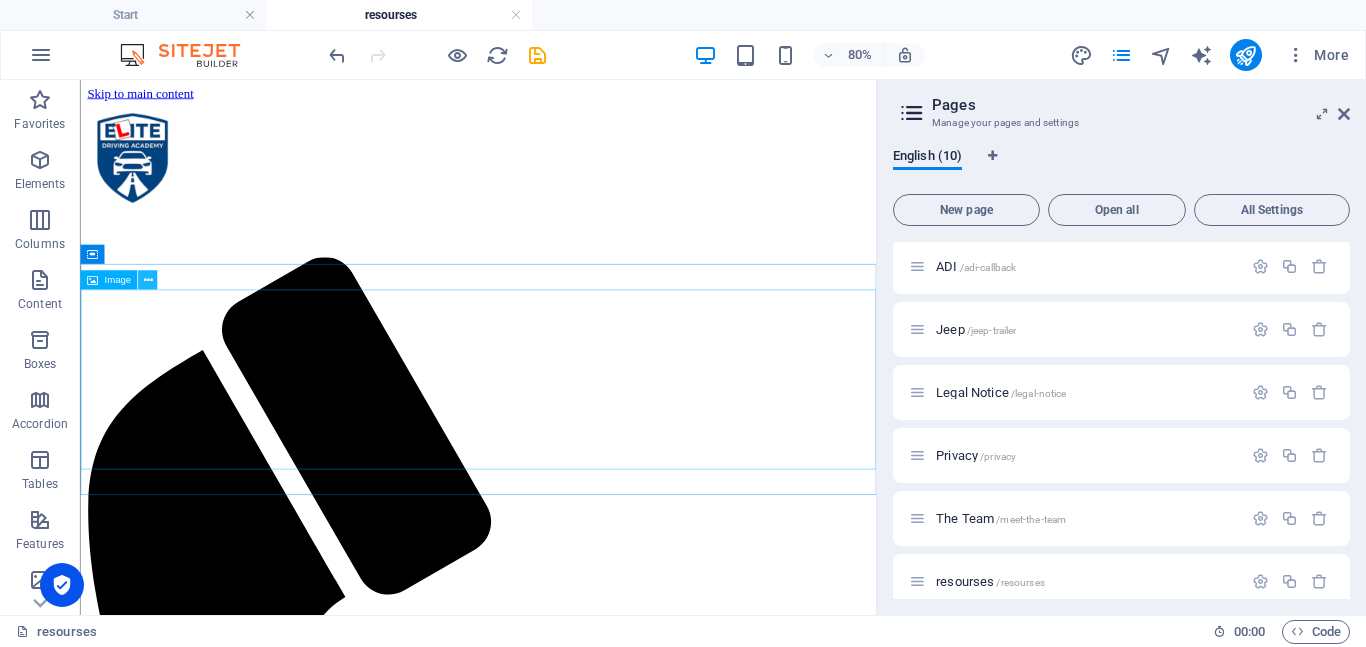 click at bounding box center (147, 280) 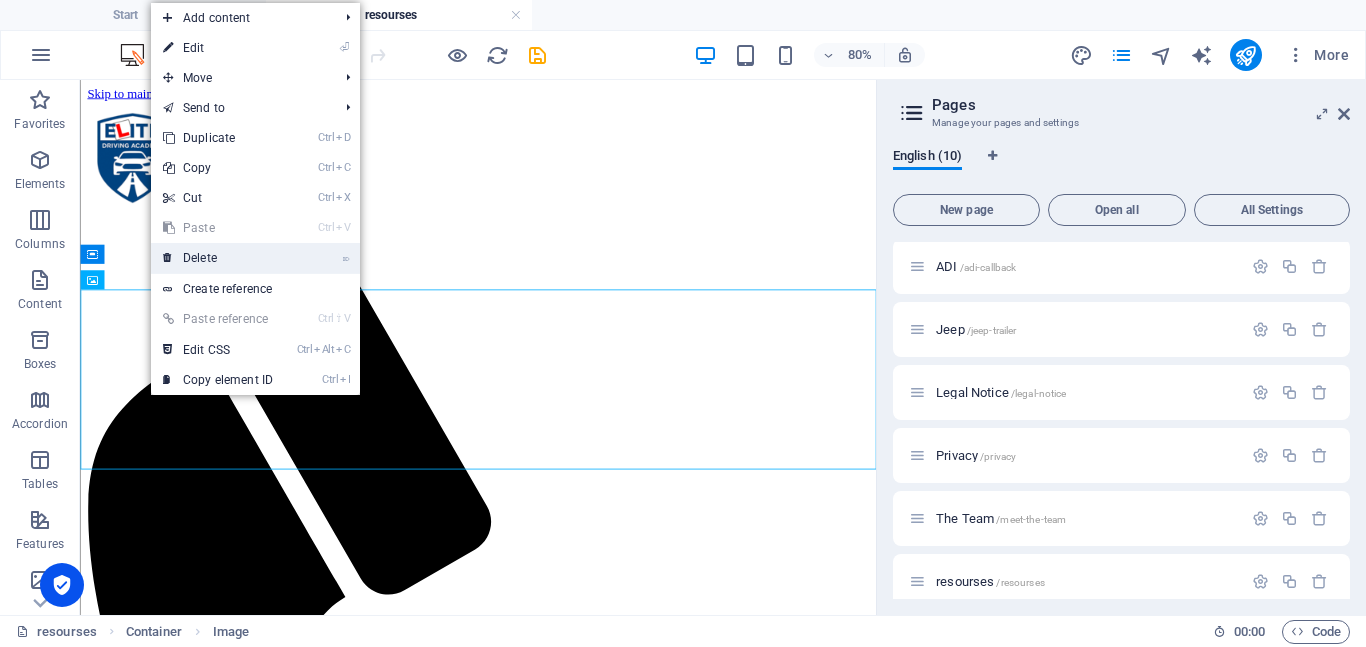 click on "⌦  Delete" at bounding box center [218, 258] 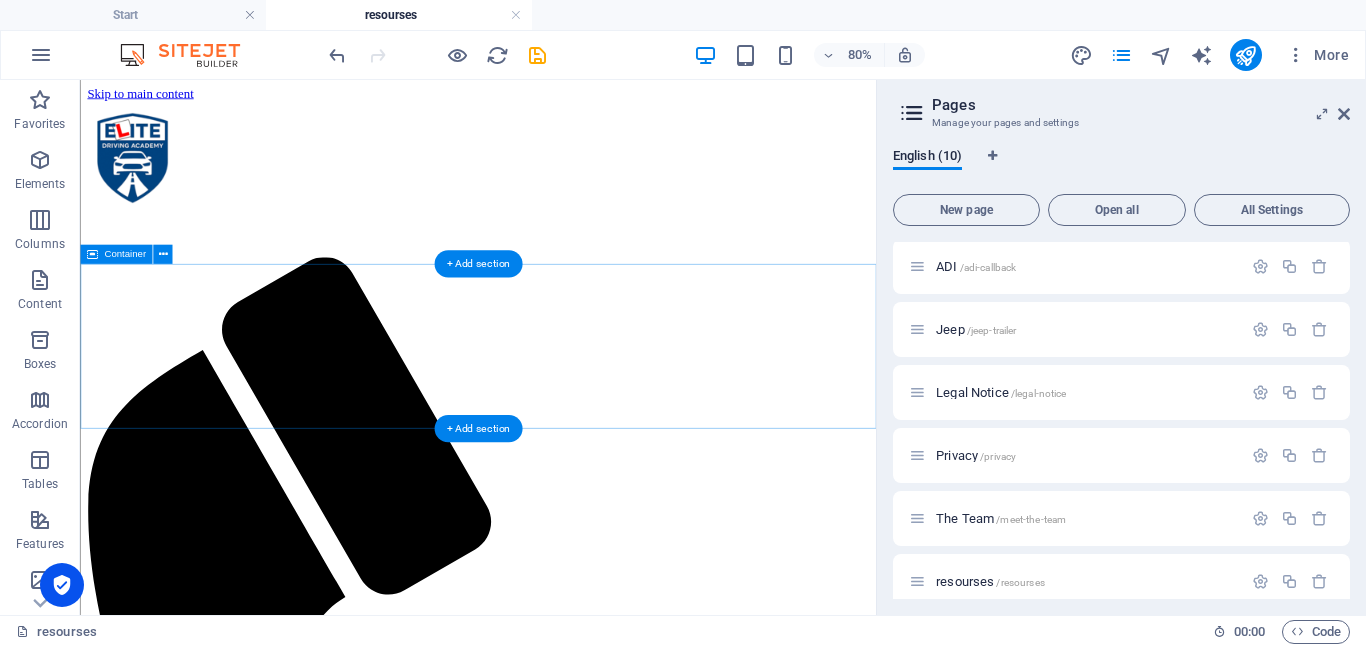 click on "Drop content here or  Add elements  Paste clipboard" at bounding box center (577, 1814) 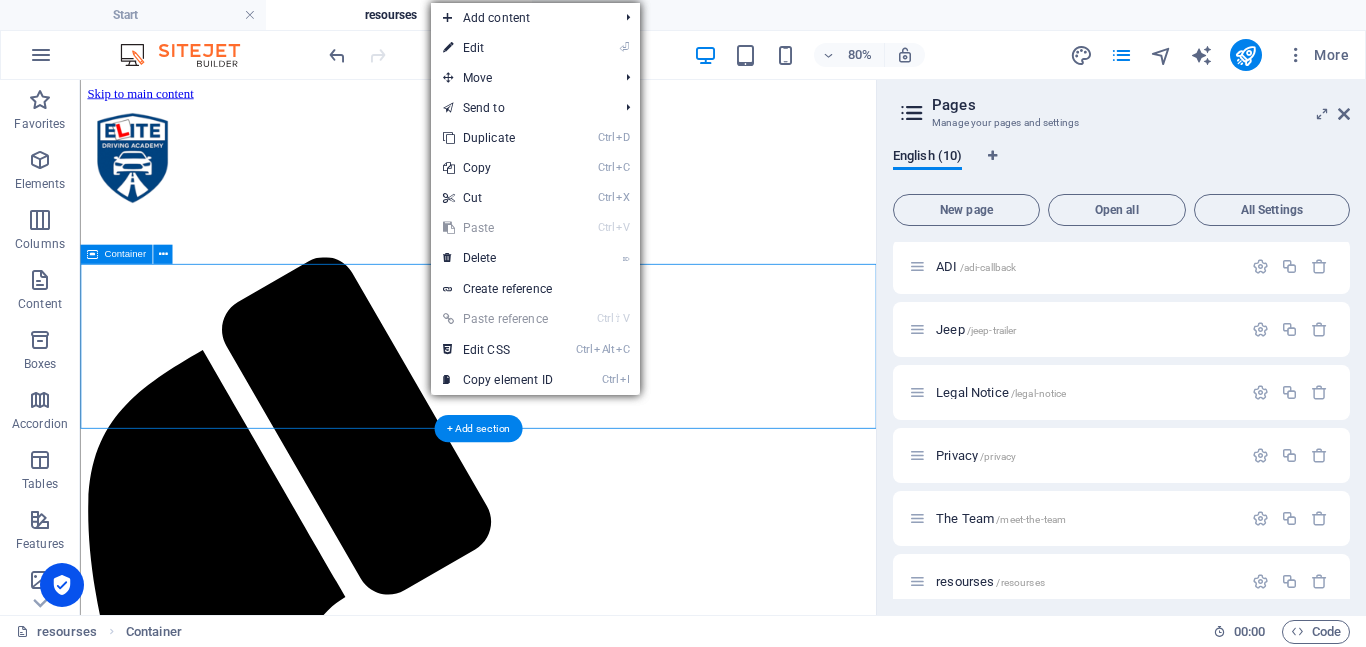 click on "Drop content here or  Add elements  Paste clipboard" at bounding box center [577, 1814] 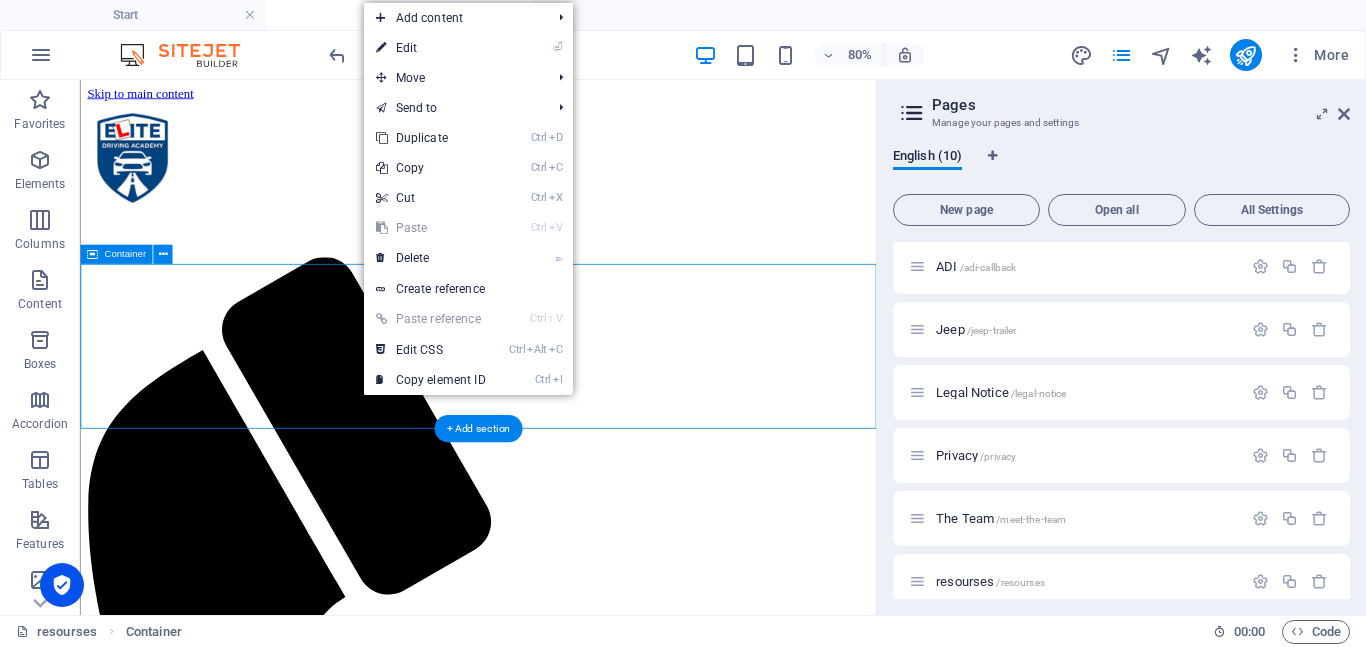 click on "Drop content here or  Add elements  Paste clipboard" at bounding box center [577, 1814] 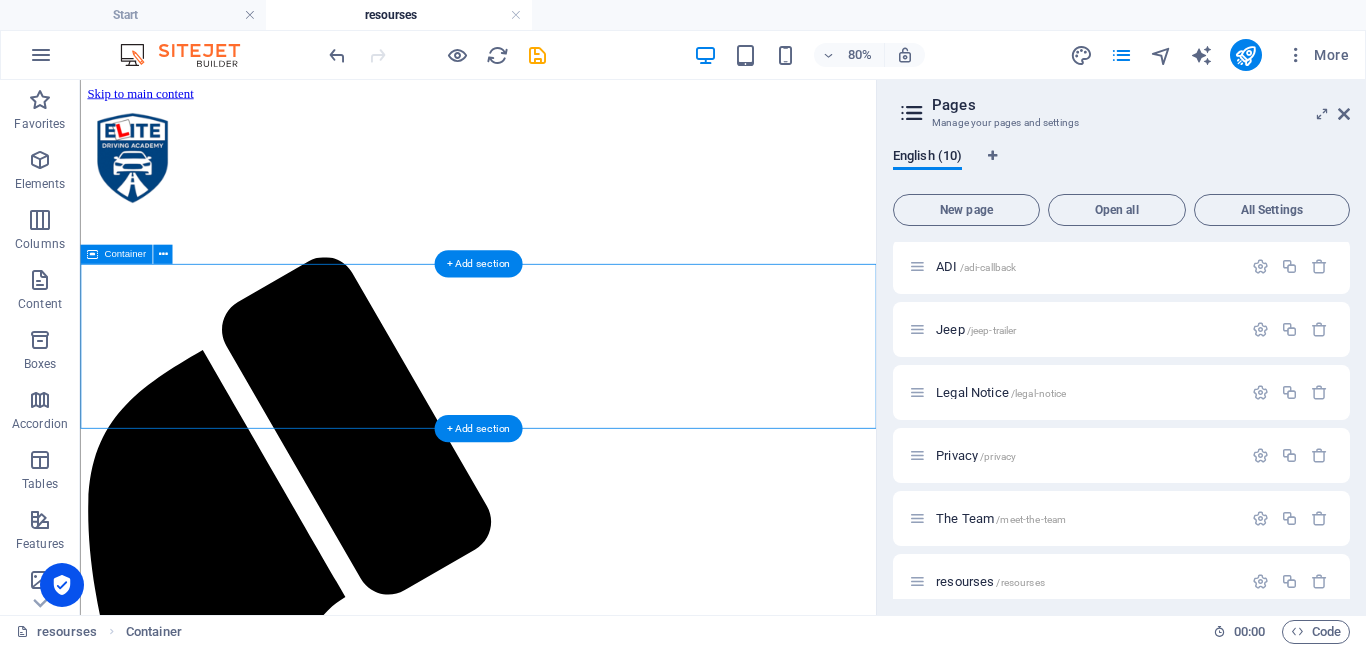 click on "Drop content here or  Add elements  Paste clipboard" at bounding box center [577, 1814] 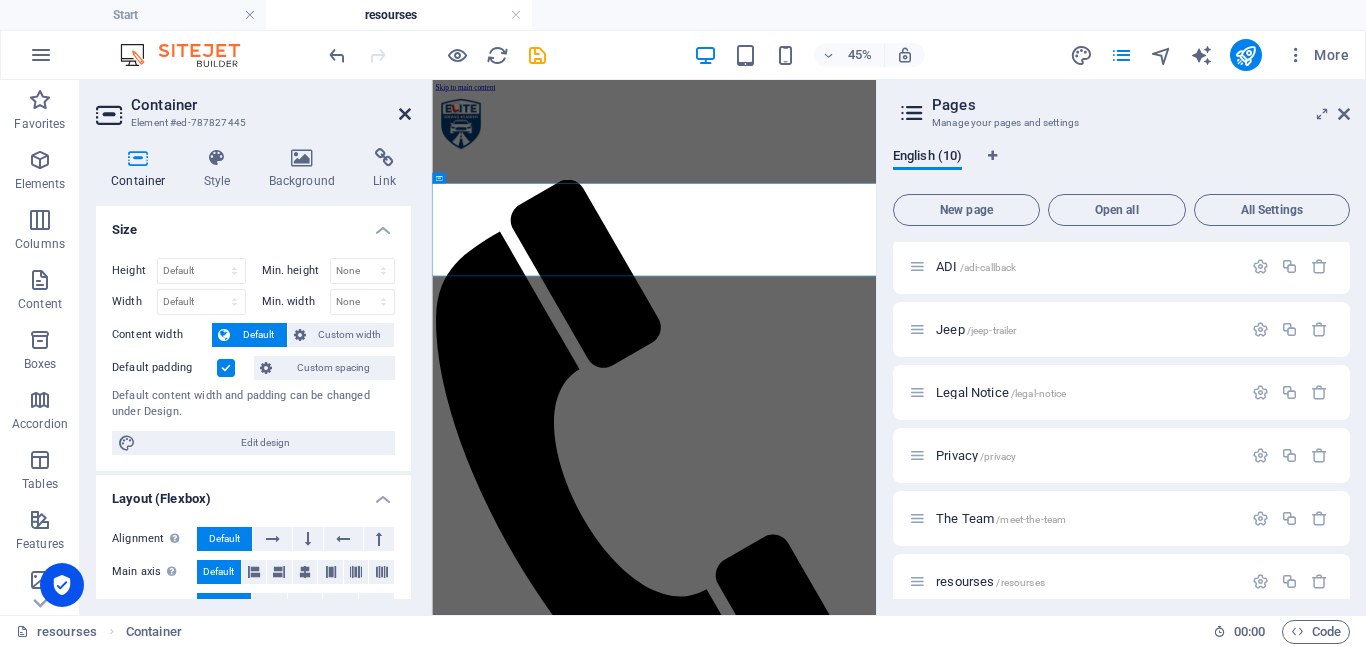 click at bounding box center [405, 114] 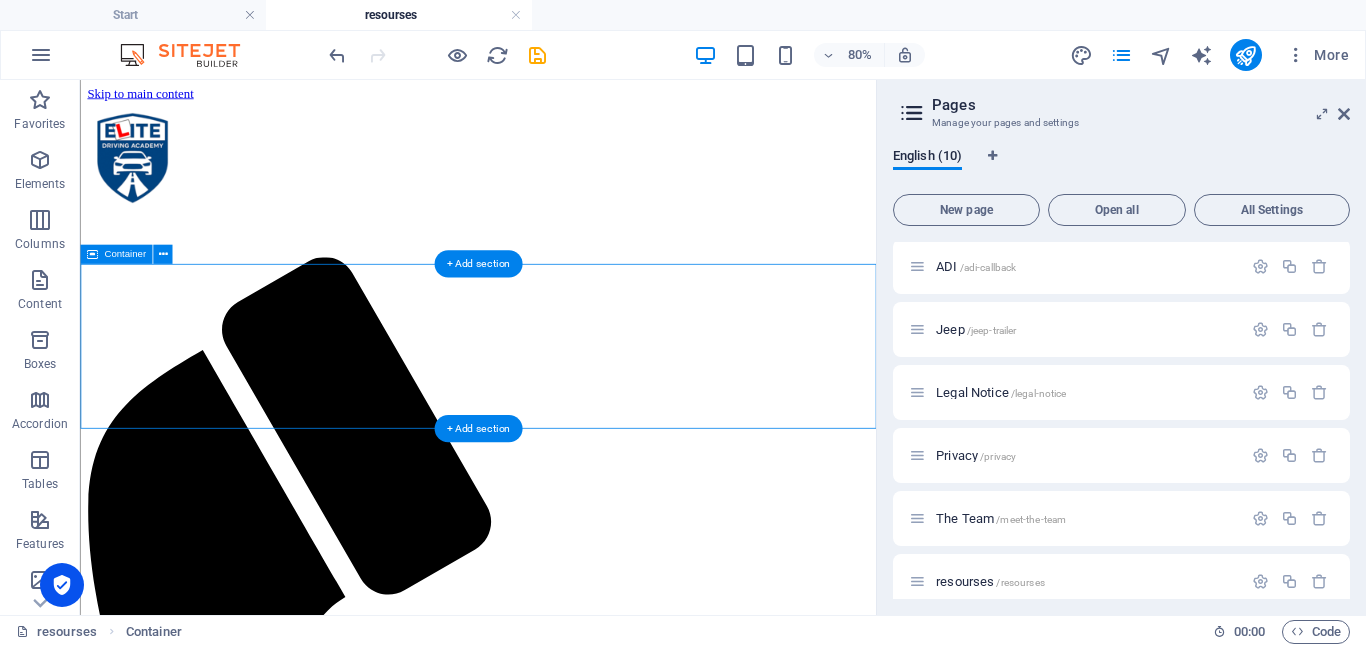 click on "Add elements" at bounding box center [518, 1844] 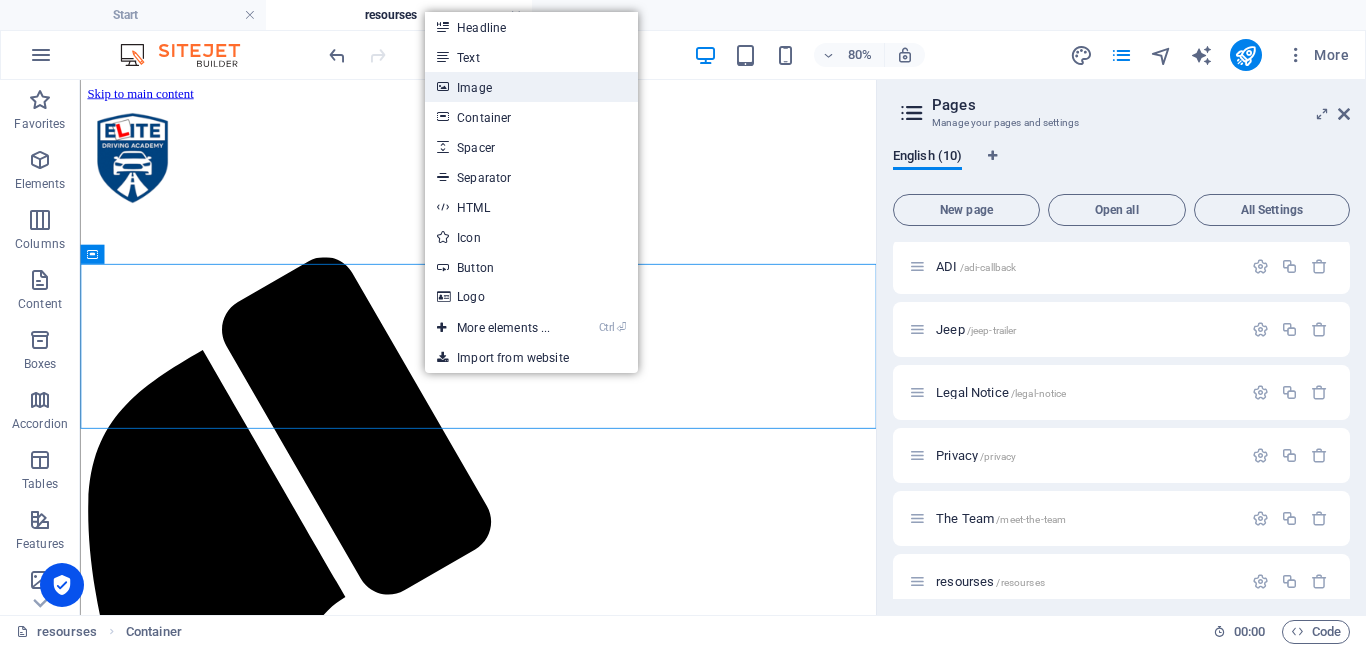 click on "Image" at bounding box center (531, 87) 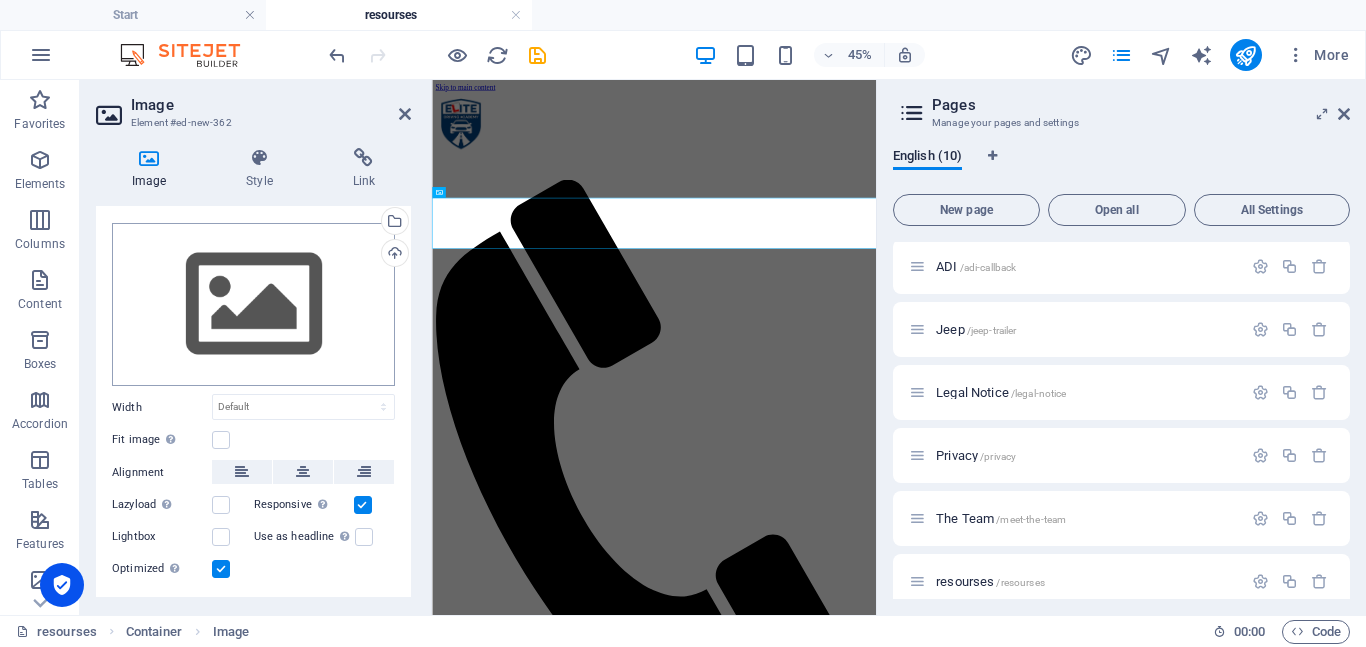 scroll, scrollTop: 83, scrollLeft: 0, axis: vertical 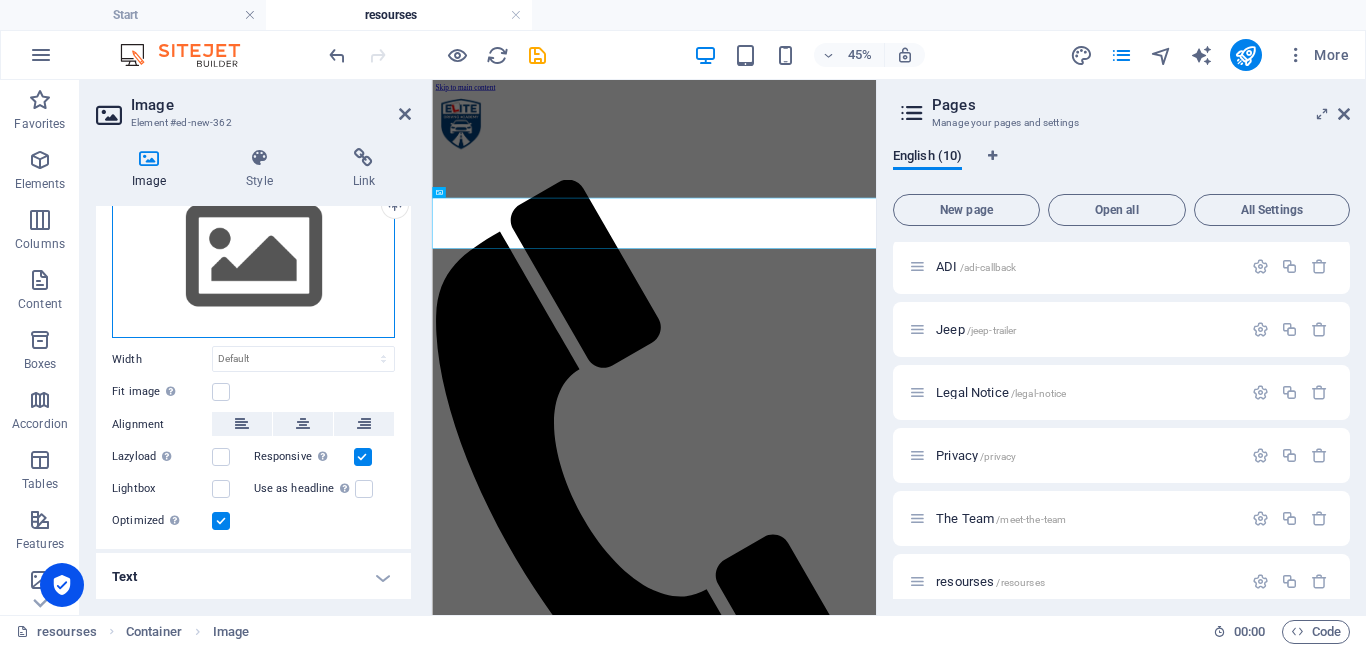 click on "Drag files here, click to choose files or select files from Files or our free stock photos & videos" at bounding box center (253, 257) 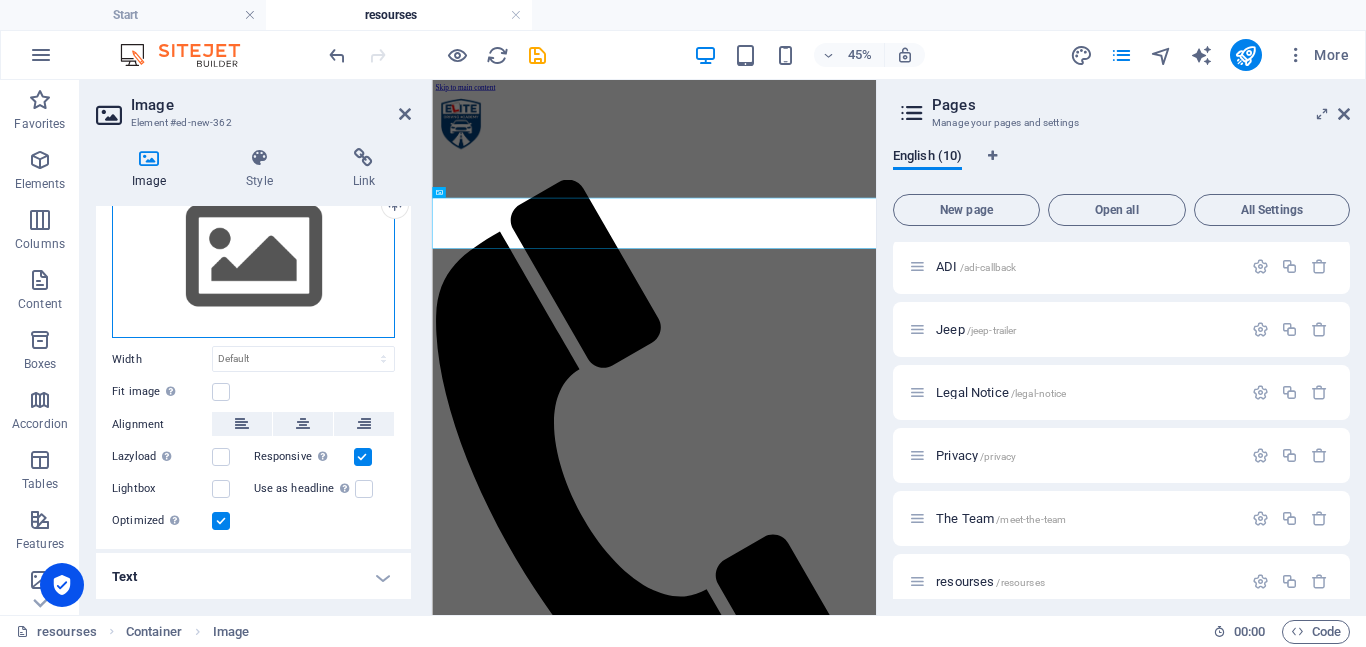 click on "Drag files here, click to choose files or select files from Files or our free stock photos & videos" at bounding box center (253, 257) 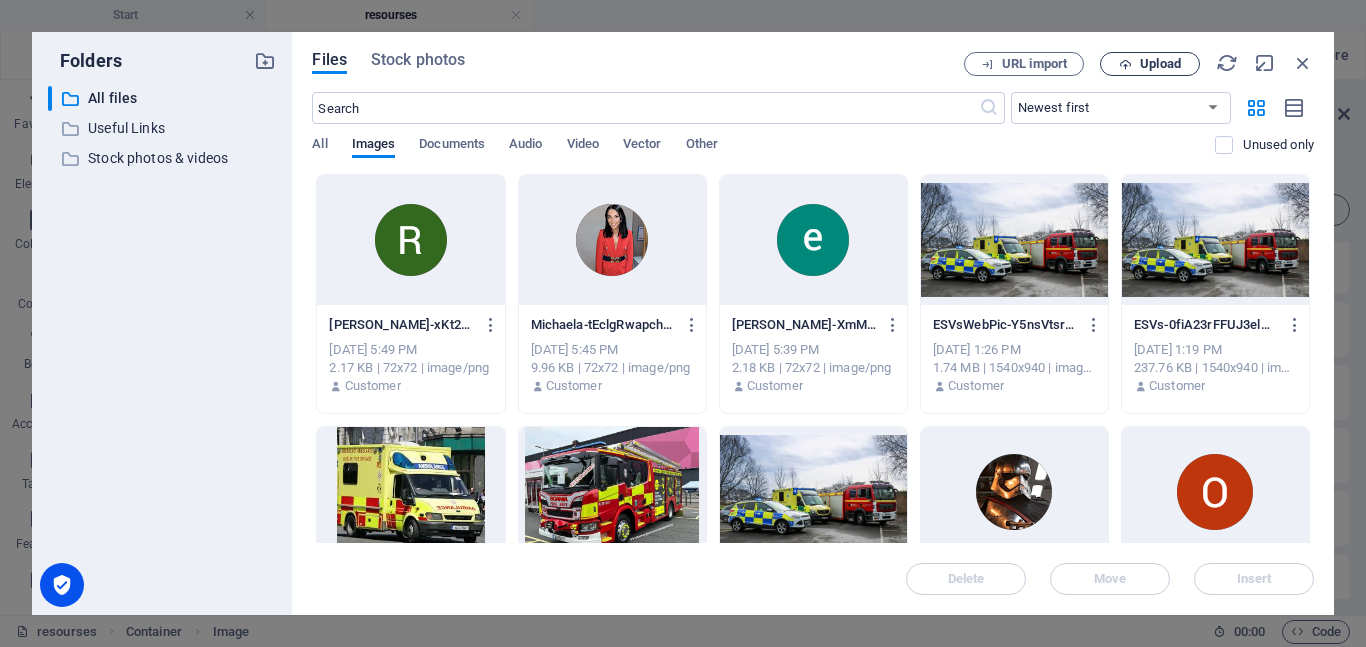 click at bounding box center (1125, 64) 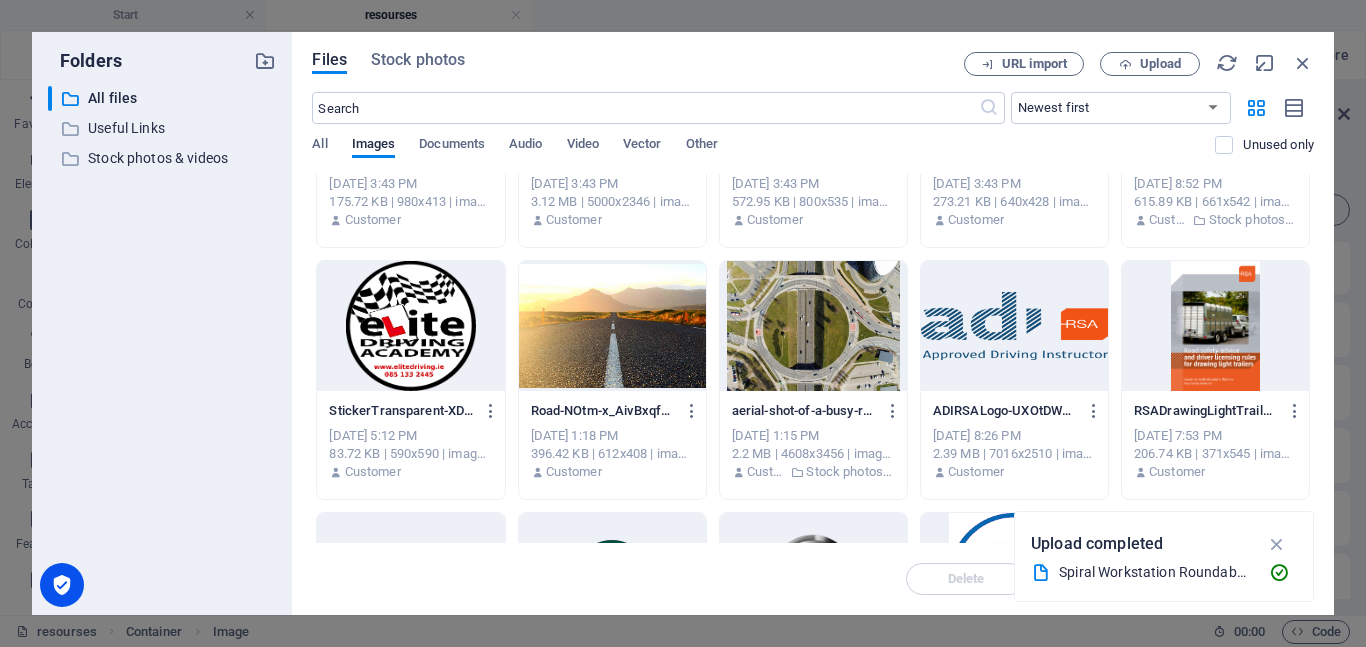 scroll, scrollTop: 2843, scrollLeft: 0, axis: vertical 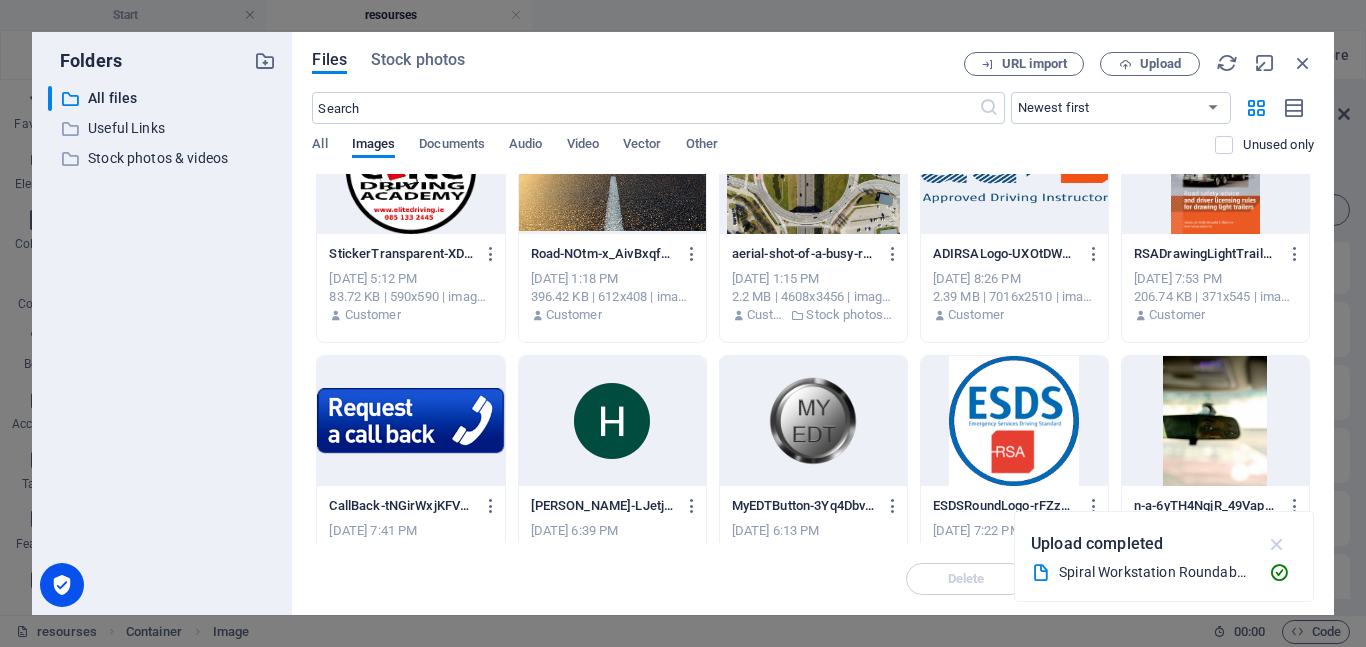 click at bounding box center (1277, 544) 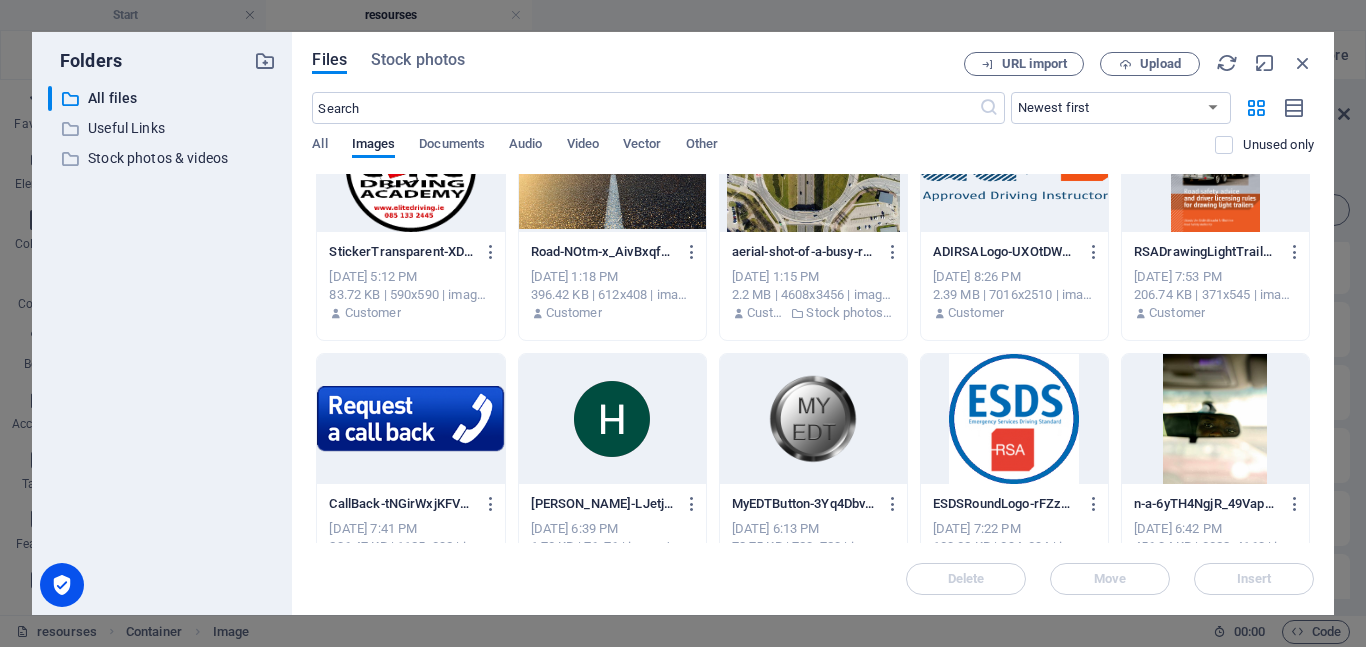 scroll, scrollTop: 2694, scrollLeft: 0, axis: vertical 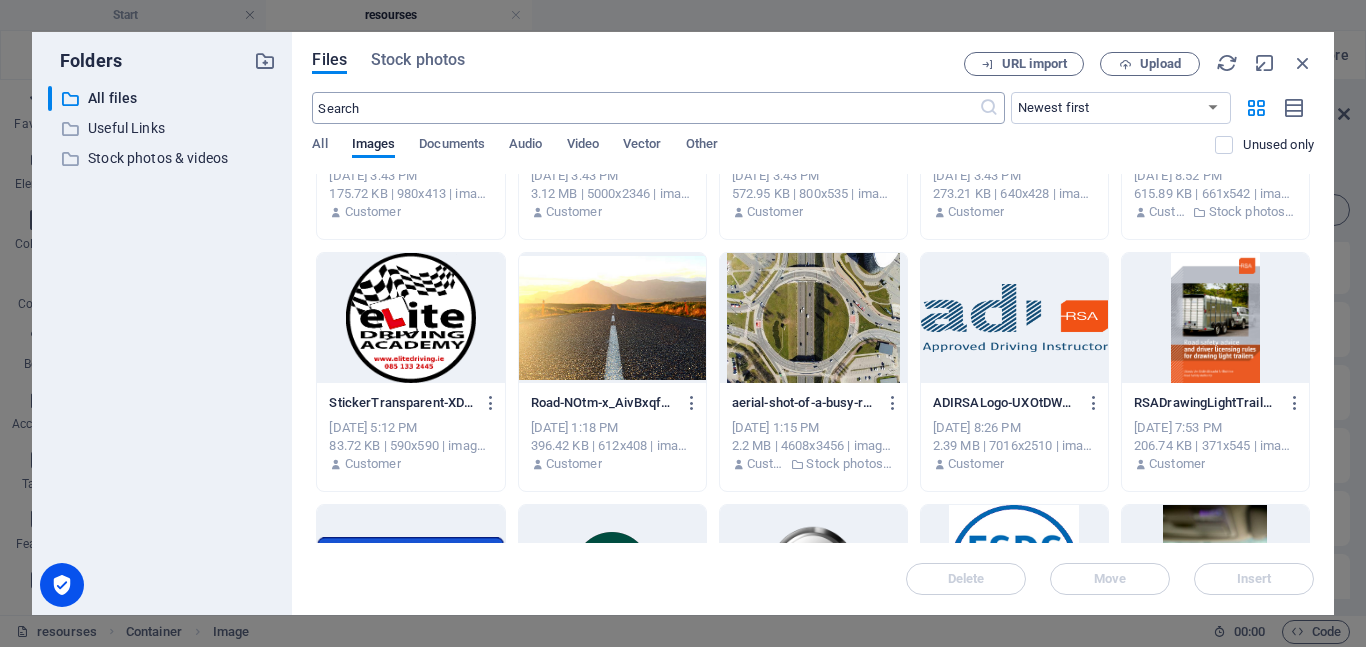 click at bounding box center [645, 108] 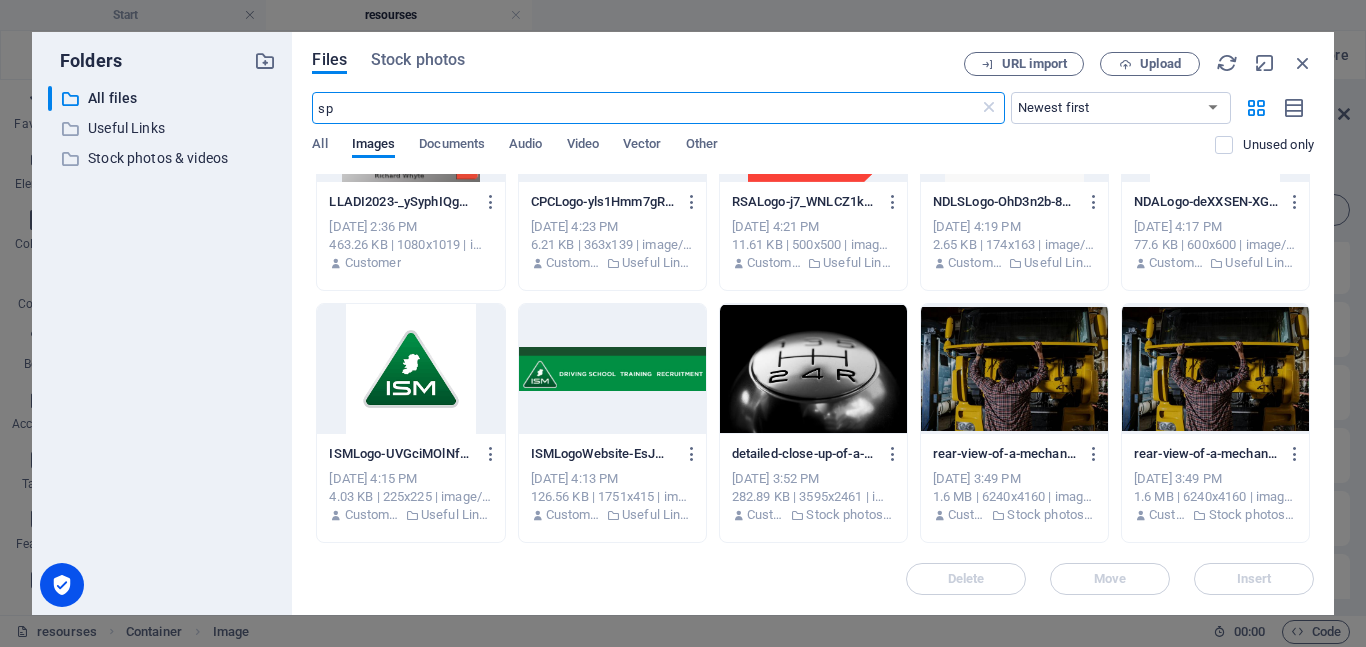 scroll, scrollTop: 1938, scrollLeft: 0, axis: vertical 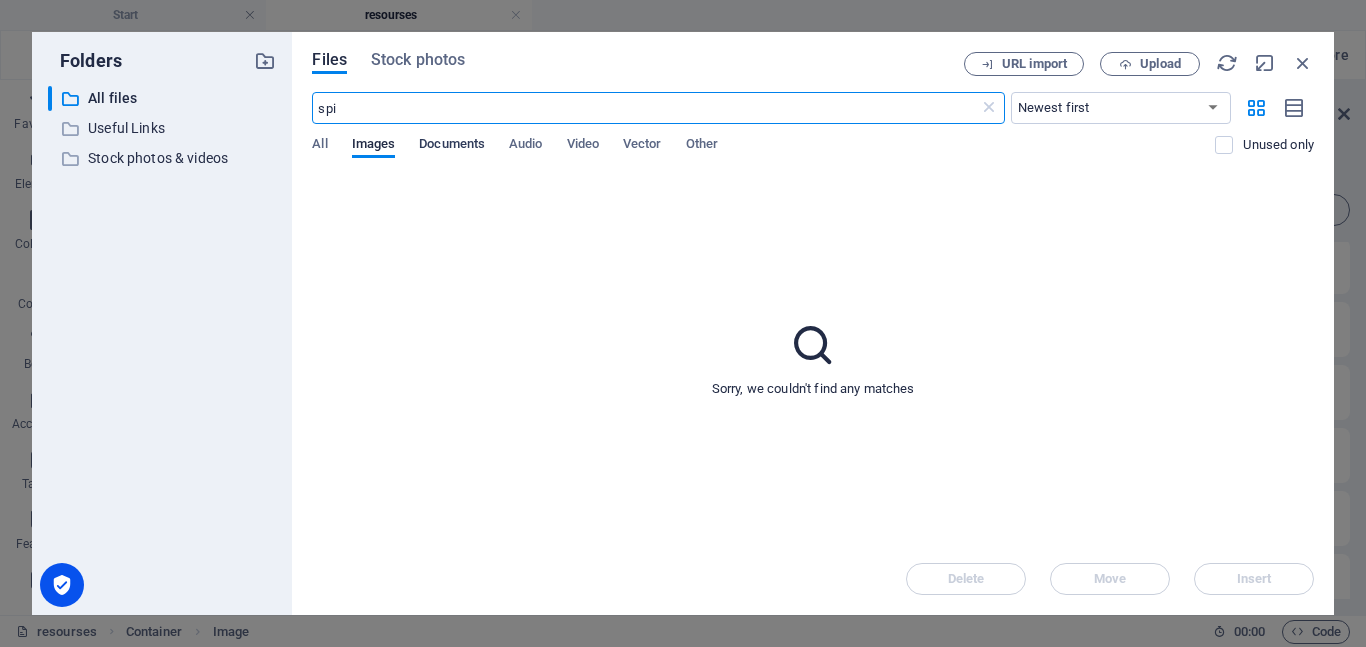 type on "spi" 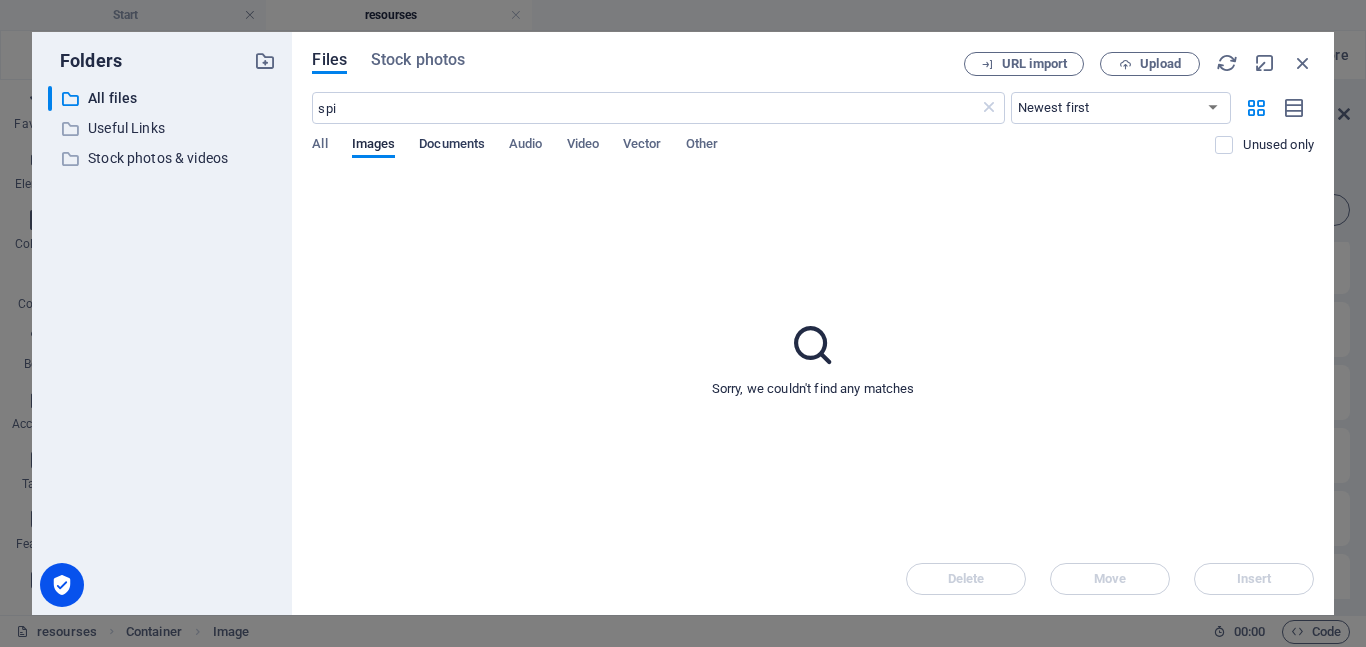 click on "Documents" at bounding box center (452, 146) 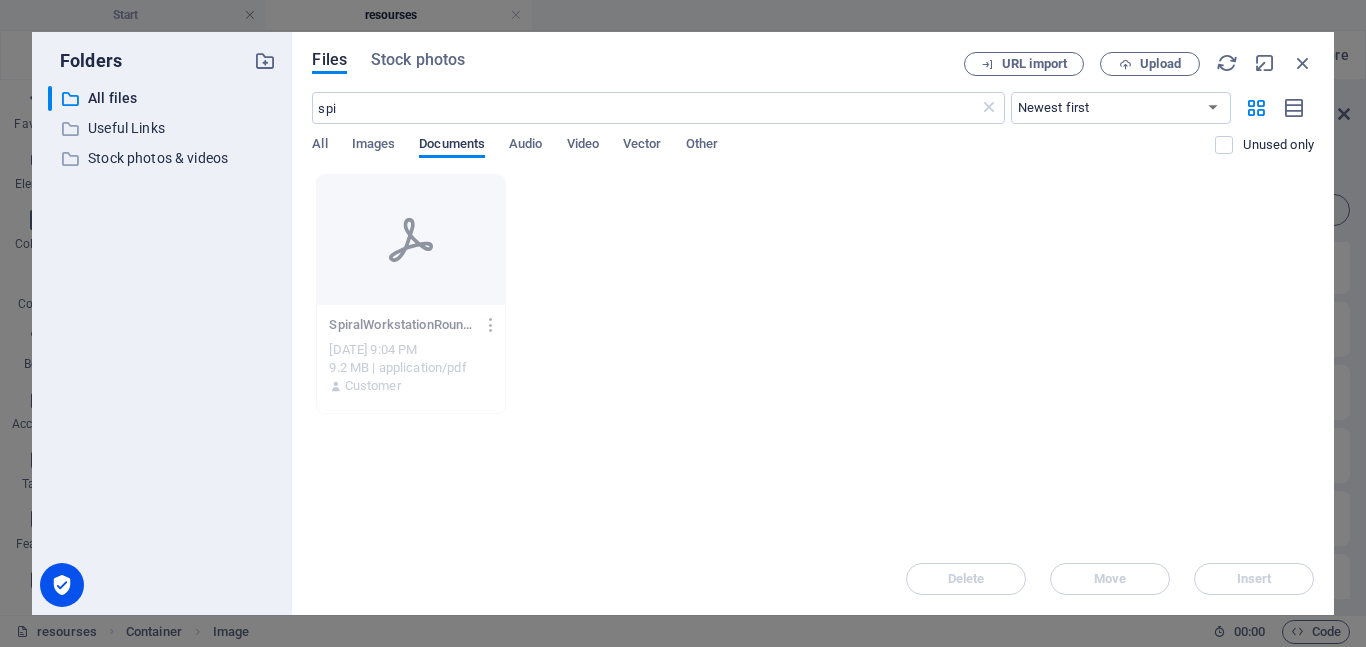 scroll, scrollTop: 0, scrollLeft: 0, axis: both 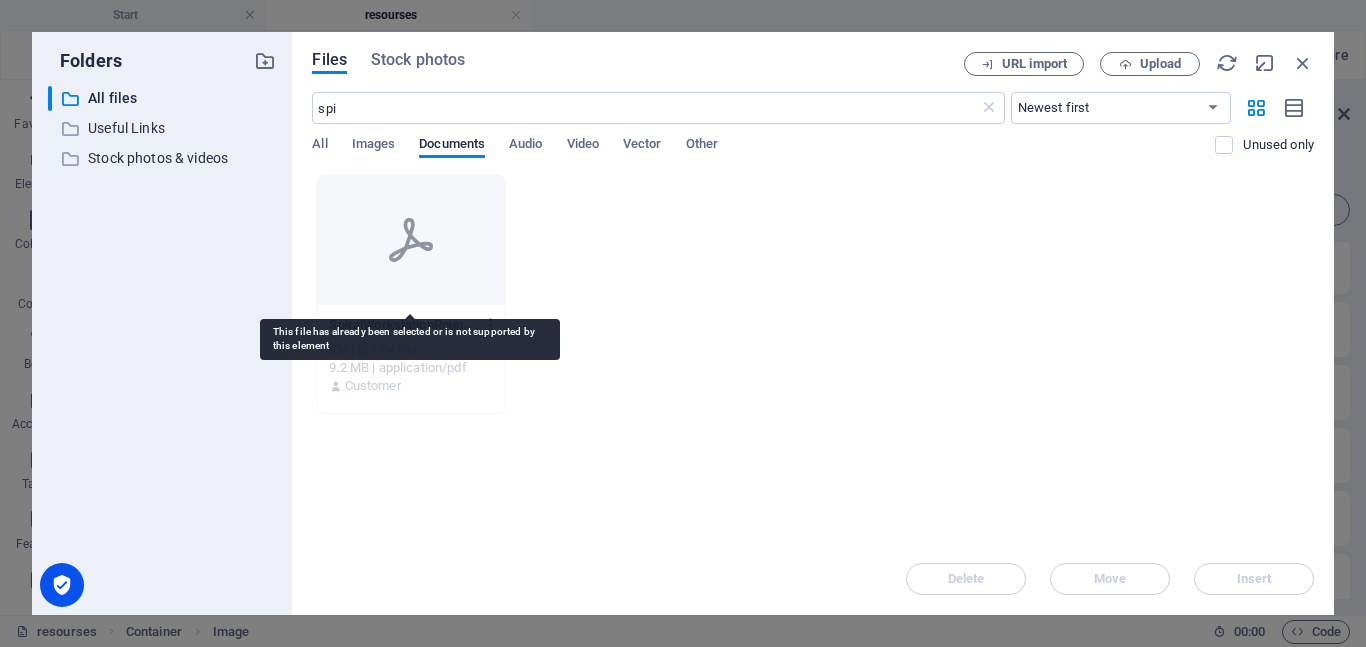 click 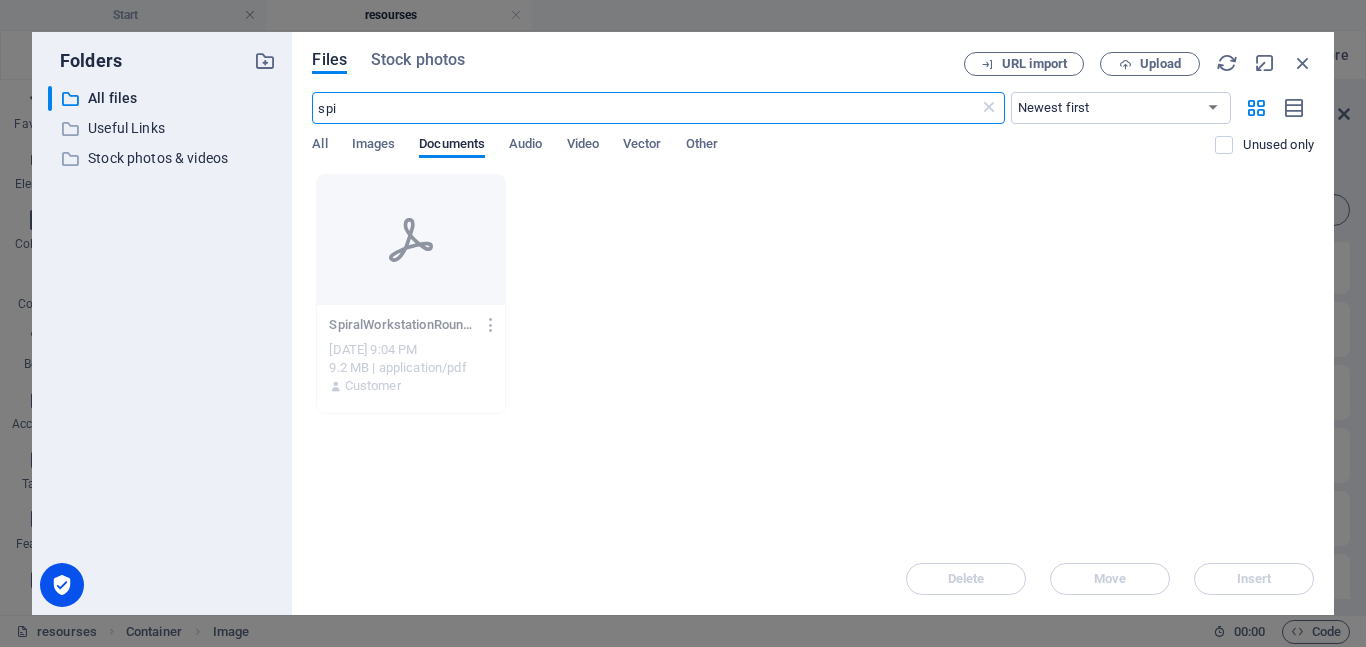 drag, startPoint x: 358, startPoint y: 104, endPoint x: 312, endPoint y: 107, distance: 46.09772 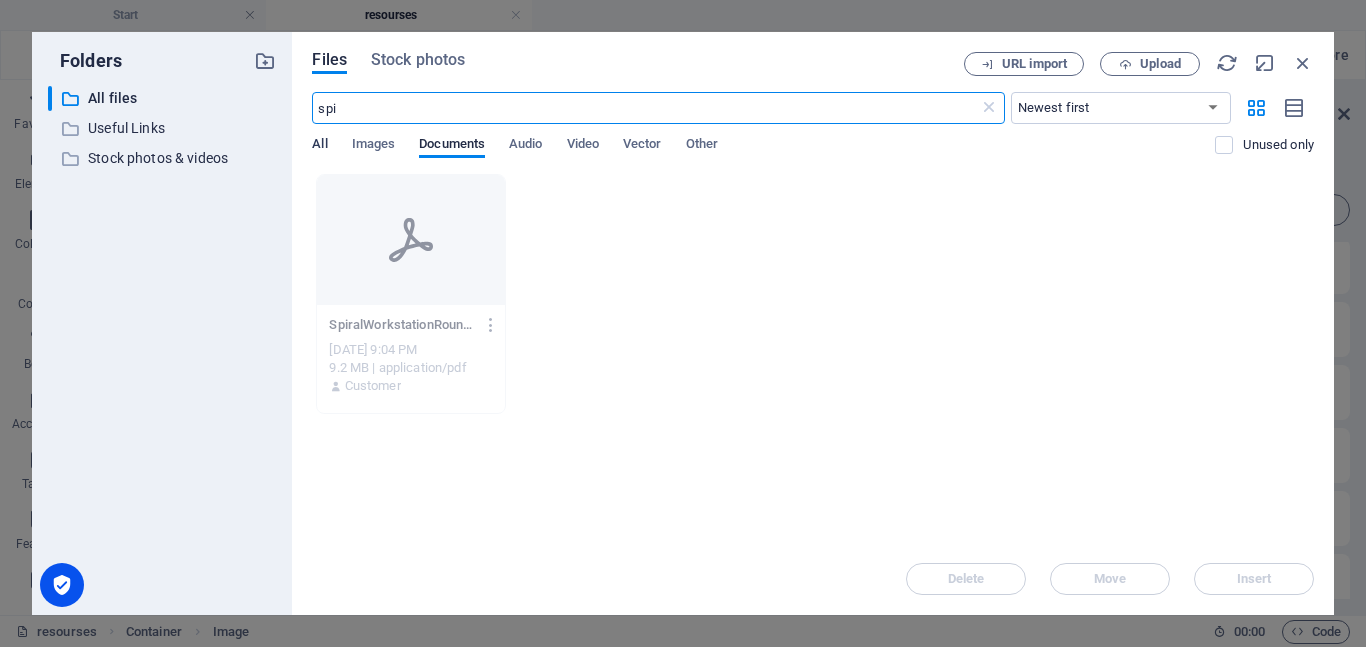 click on "All" at bounding box center (319, 146) 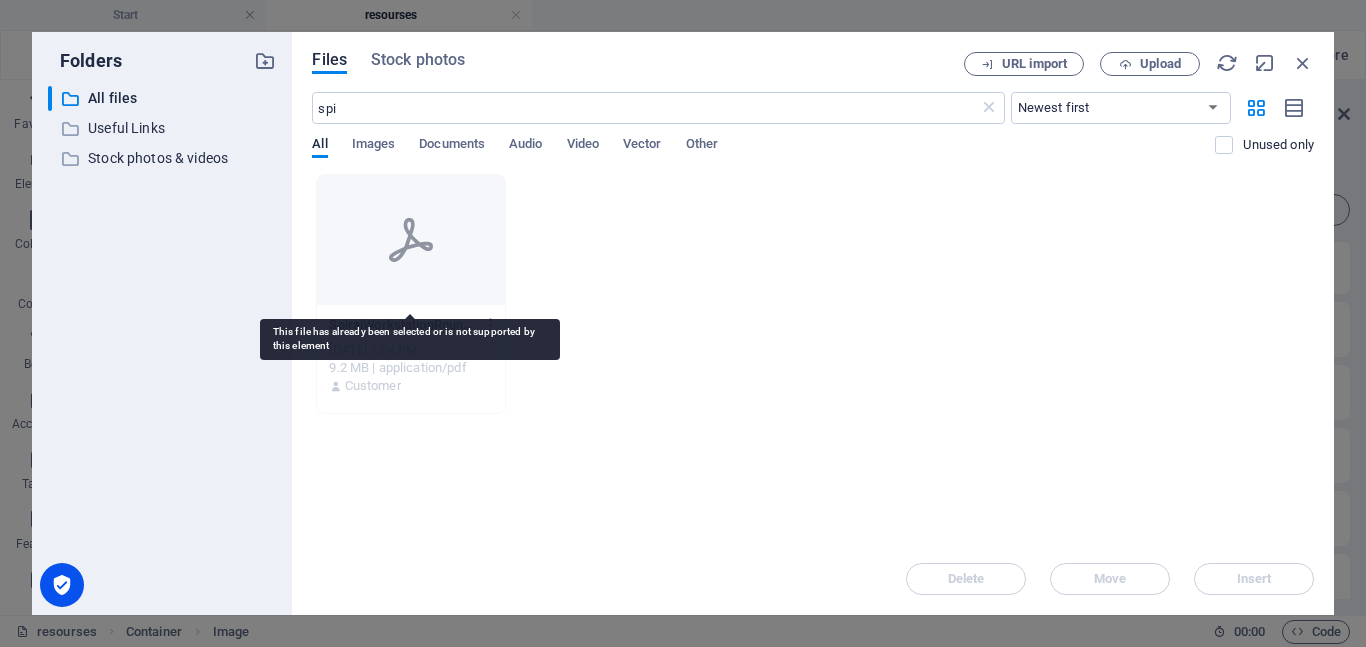 click at bounding box center [410, 240] 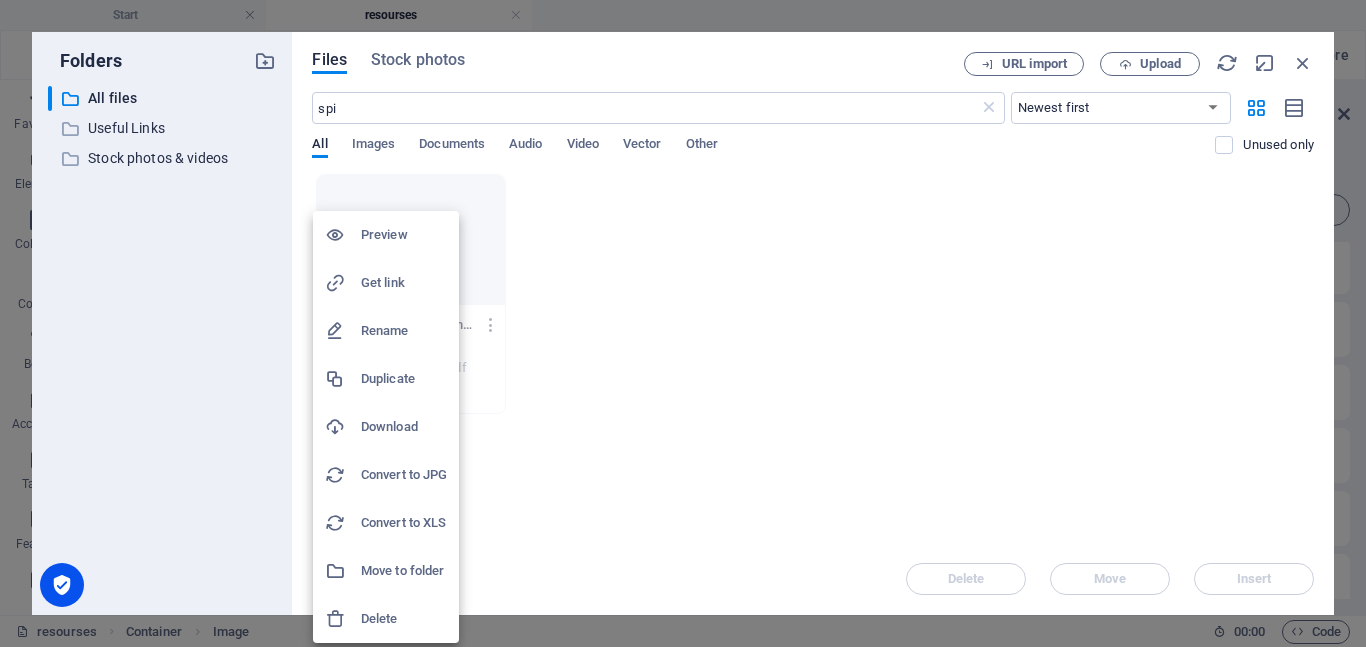 click on "Preview" at bounding box center (404, 235) 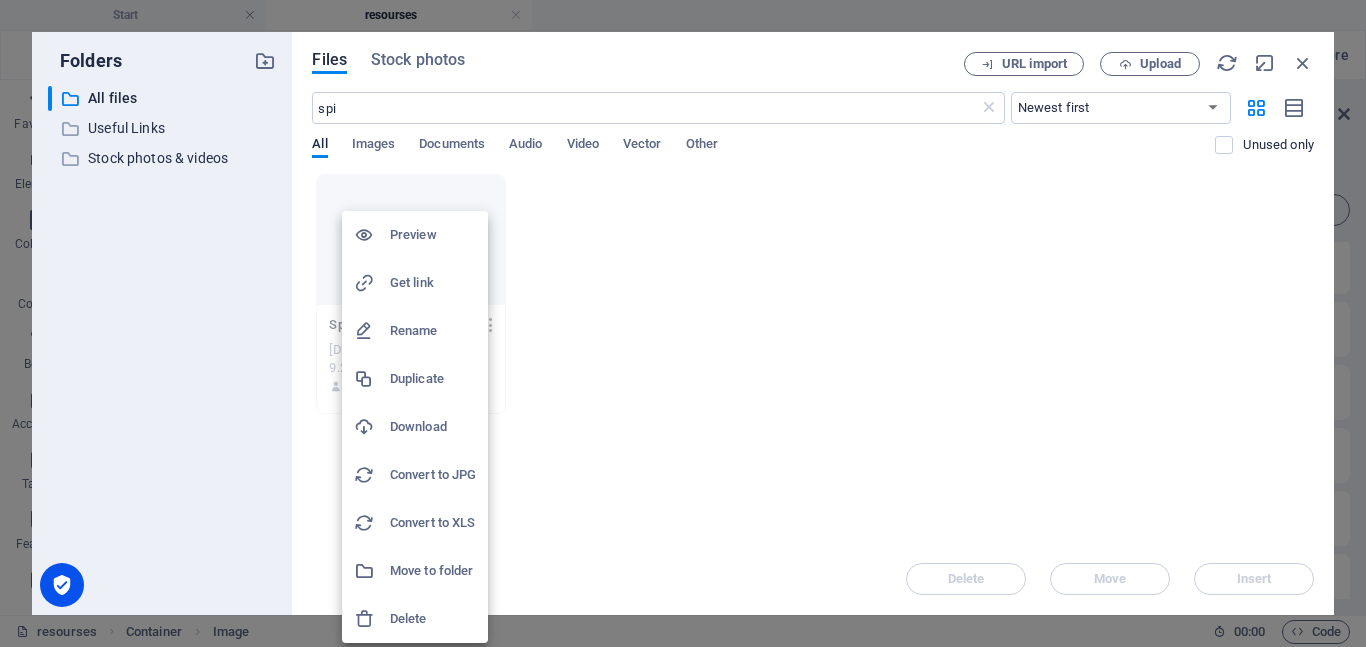 click on "Delete" at bounding box center (433, 619) 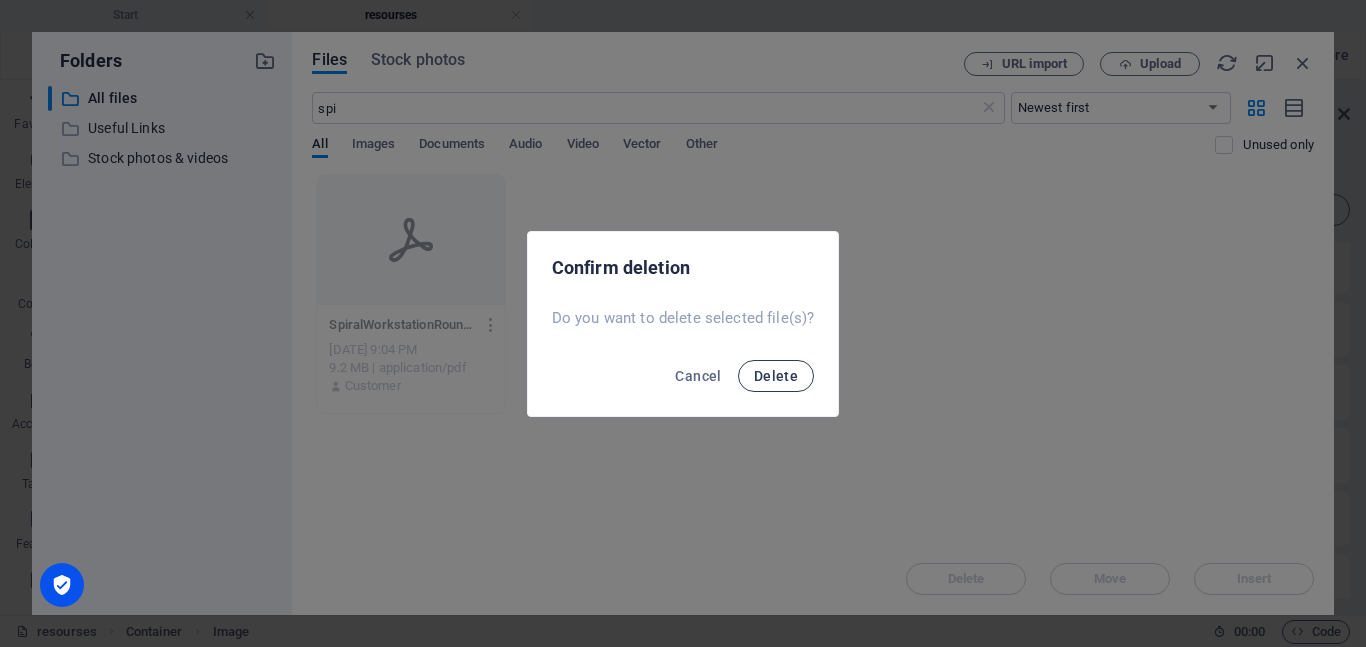 click on "Delete" at bounding box center [776, 376] 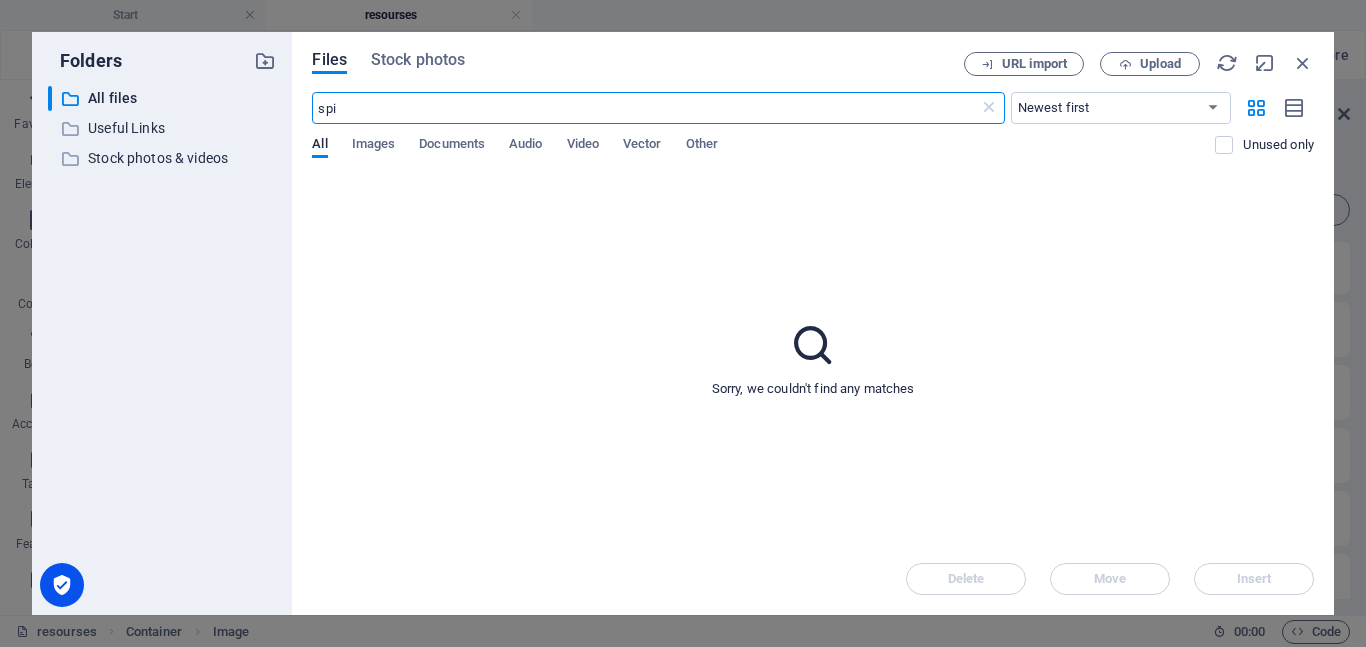 drag, startPoint x: 345, startPoint y: 108, endPoint x: 298, endPoint y: 108, distance: 47 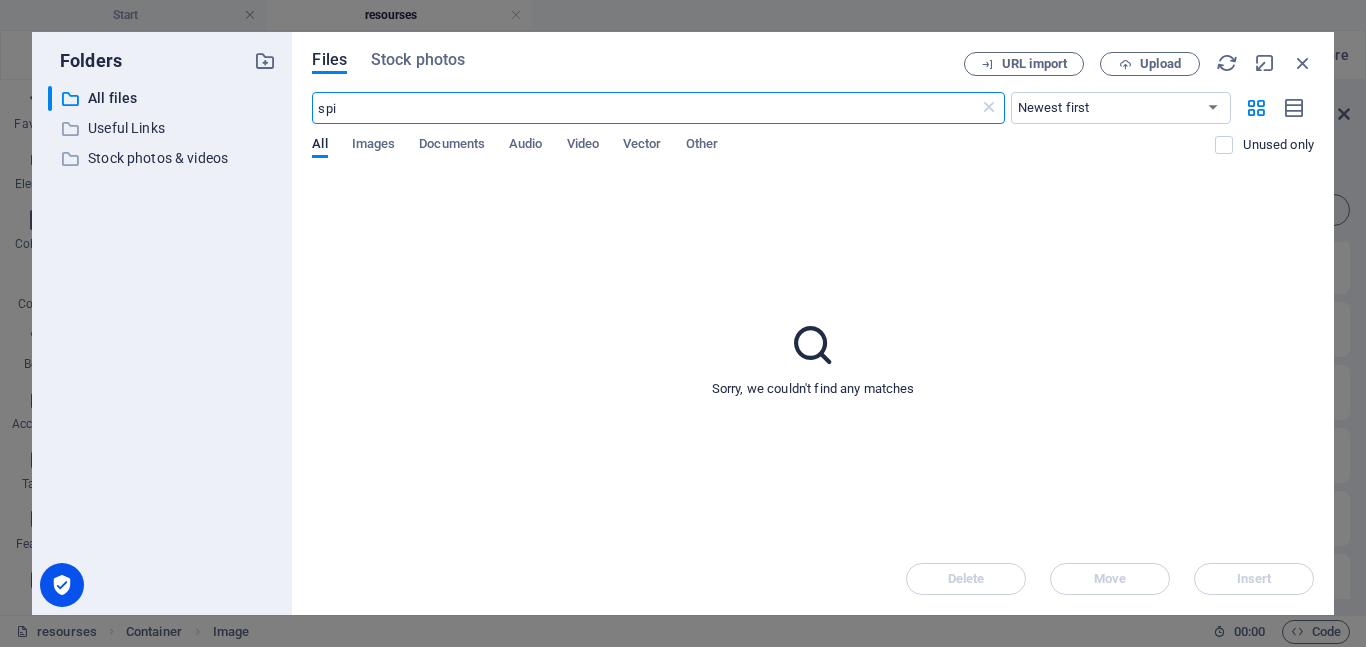 click on "Files Stock photos URL import Upload spi ​ Newest first Oldest first Name (A-Z) Name (Z-A) Size (0-9) Size (9-0) Resolution (0-9) Resolution (9-0) All Images Documents Audio Video Vector Other Unused only Sorry, we couldn't find any matches Delete Move Insert" at bounding box center (813, 323) 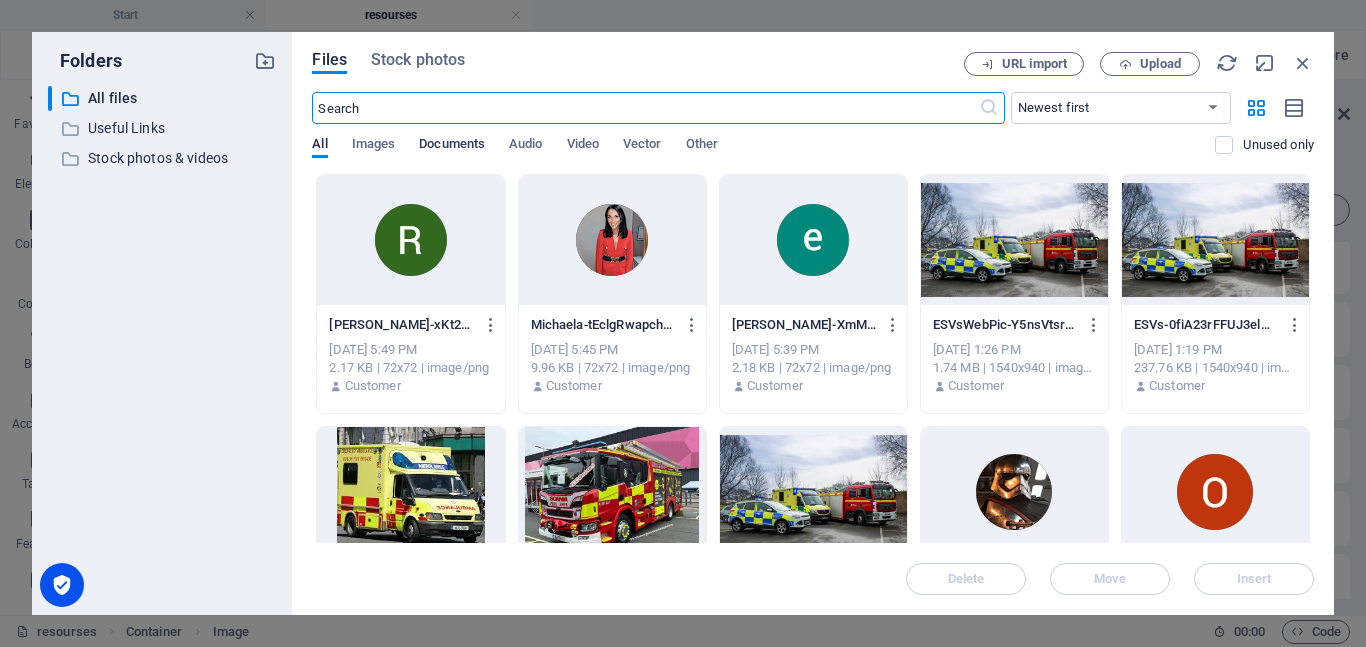 type 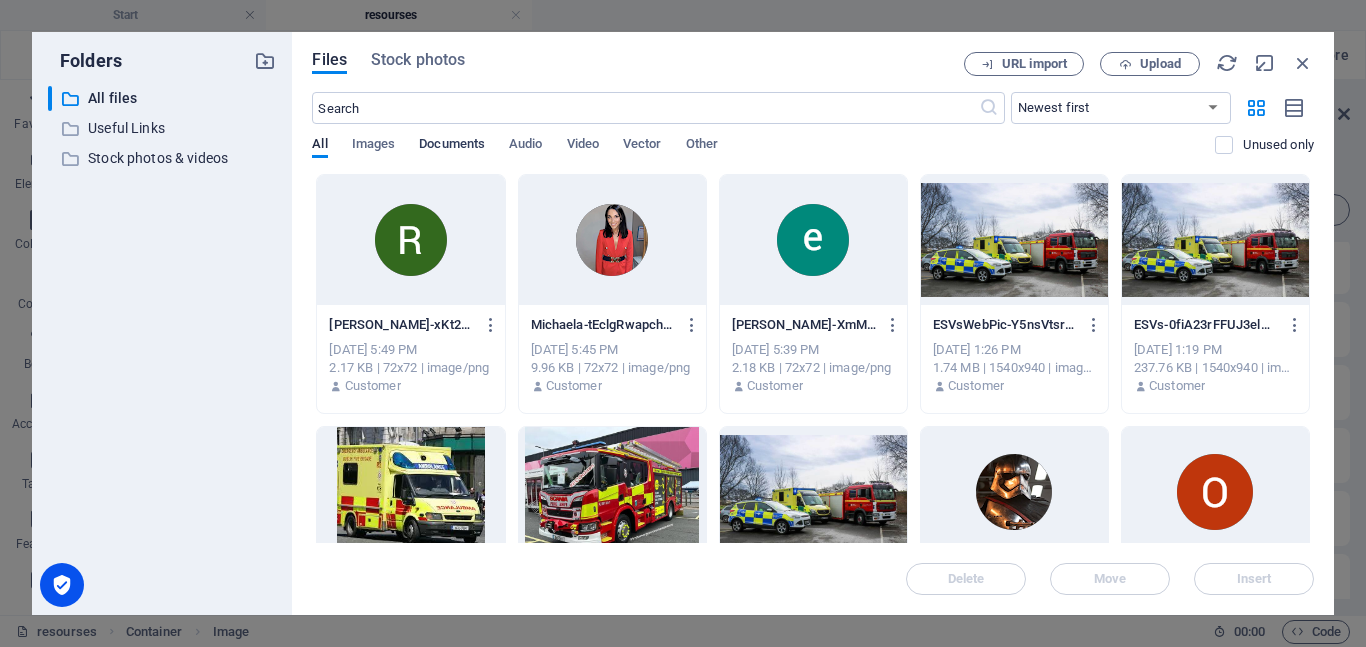 click on "Documents" at bounding box center (452, 146) 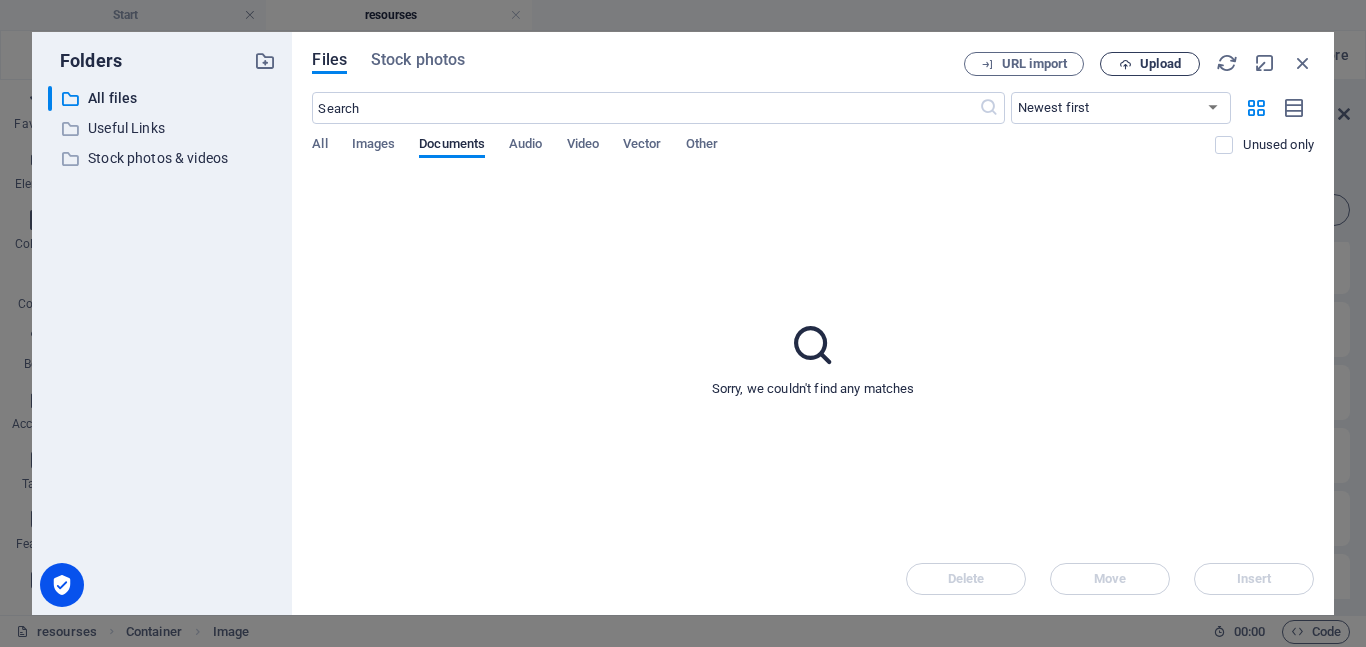 click on "Upload" at bounding box center [1160, 64] 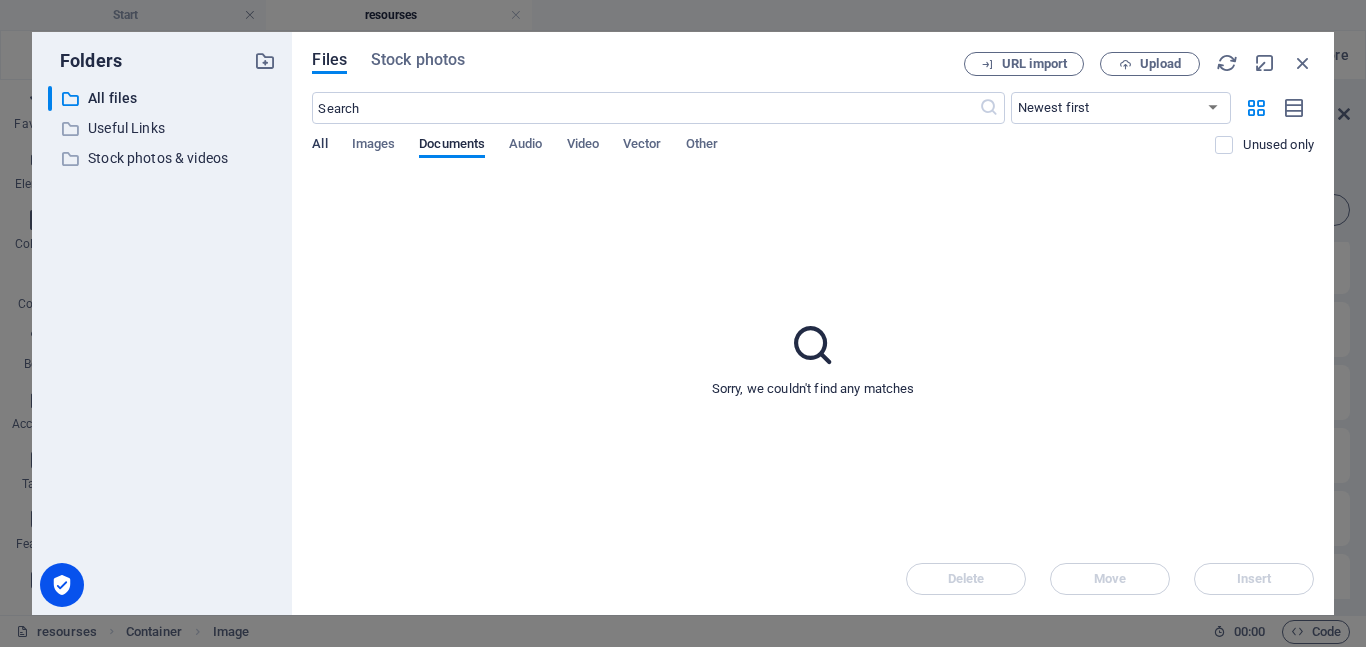 click on "All" at bounding box center (319, 146) 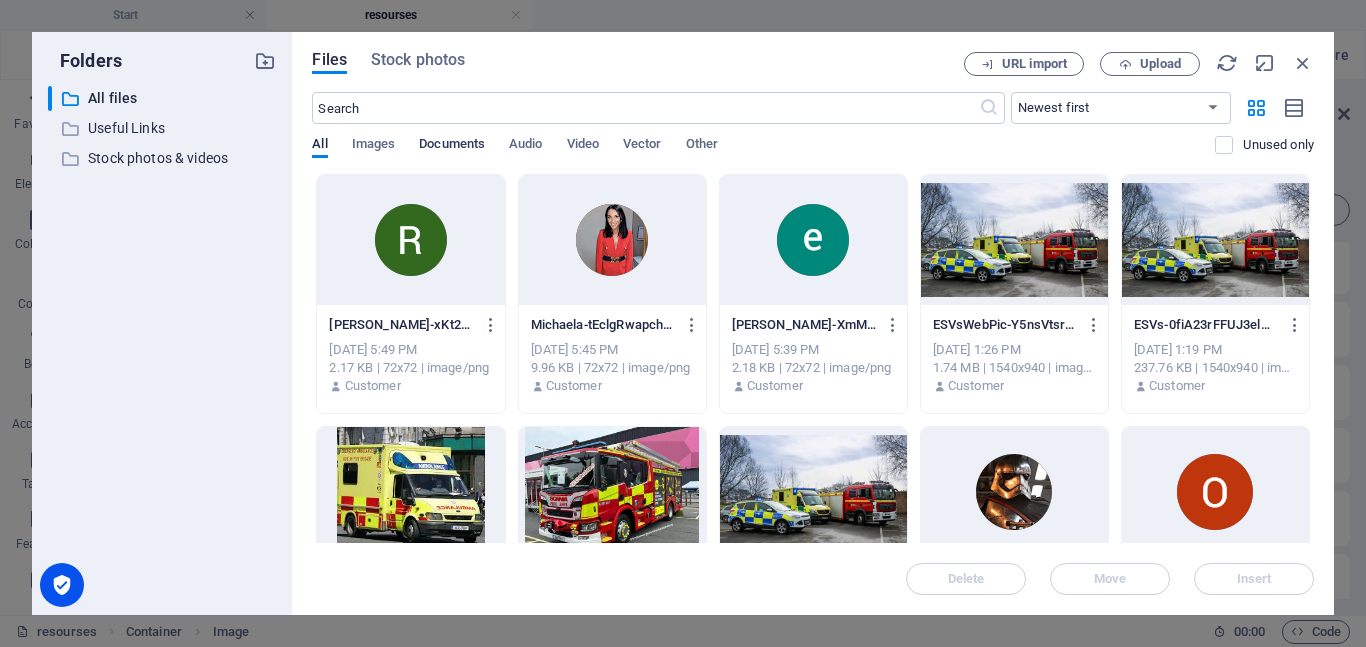 click on "Documents" at bounding box center [452, 146] 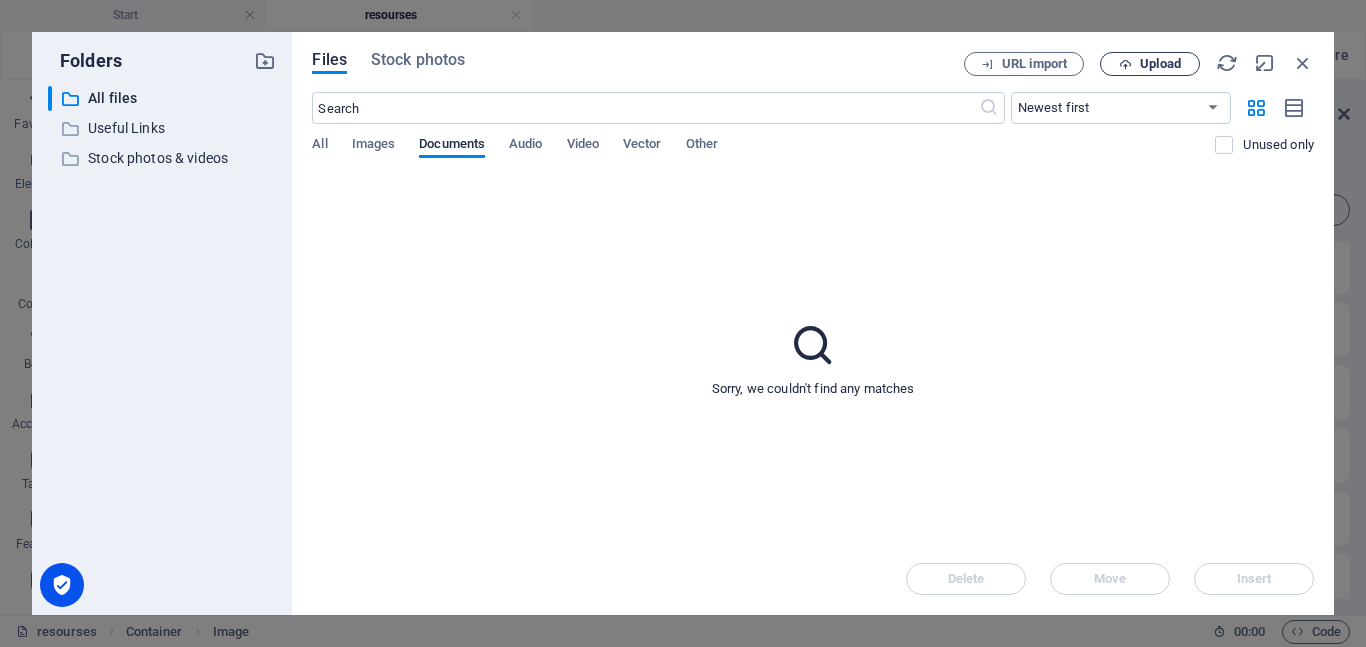 click on "Upload" at bounding box center (1150, 64) 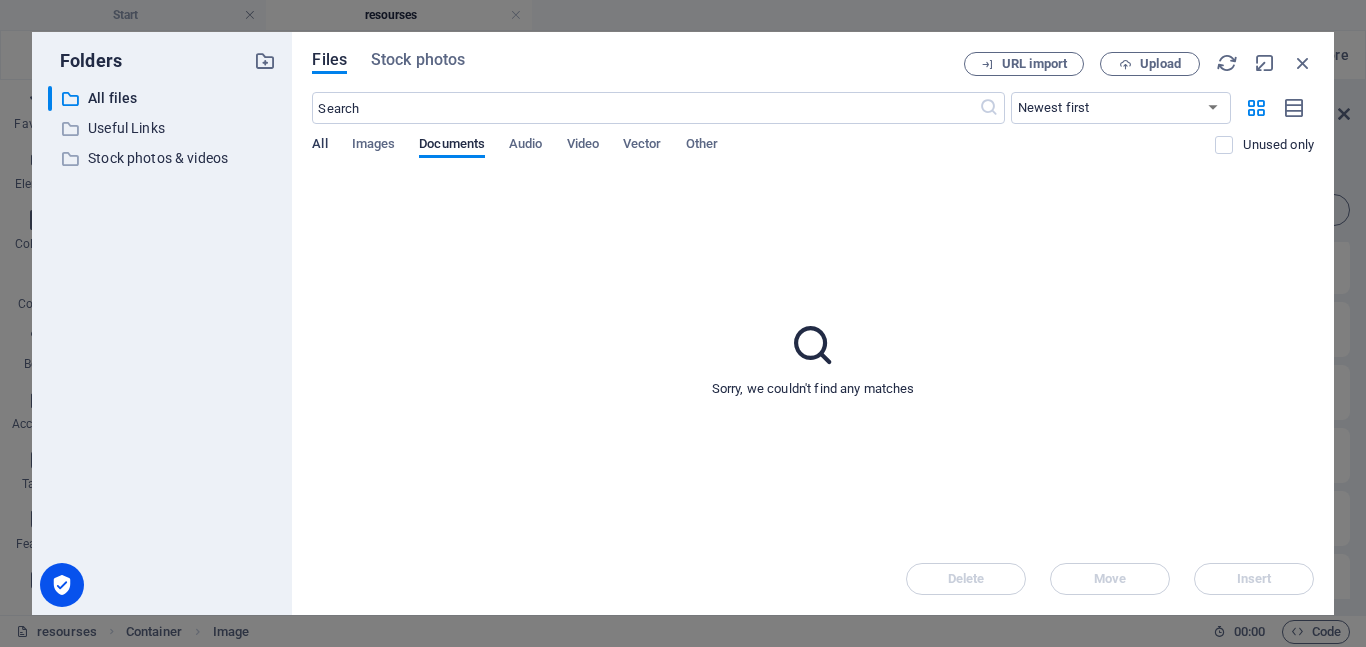 click on "All" at bounding box center [319, 146] 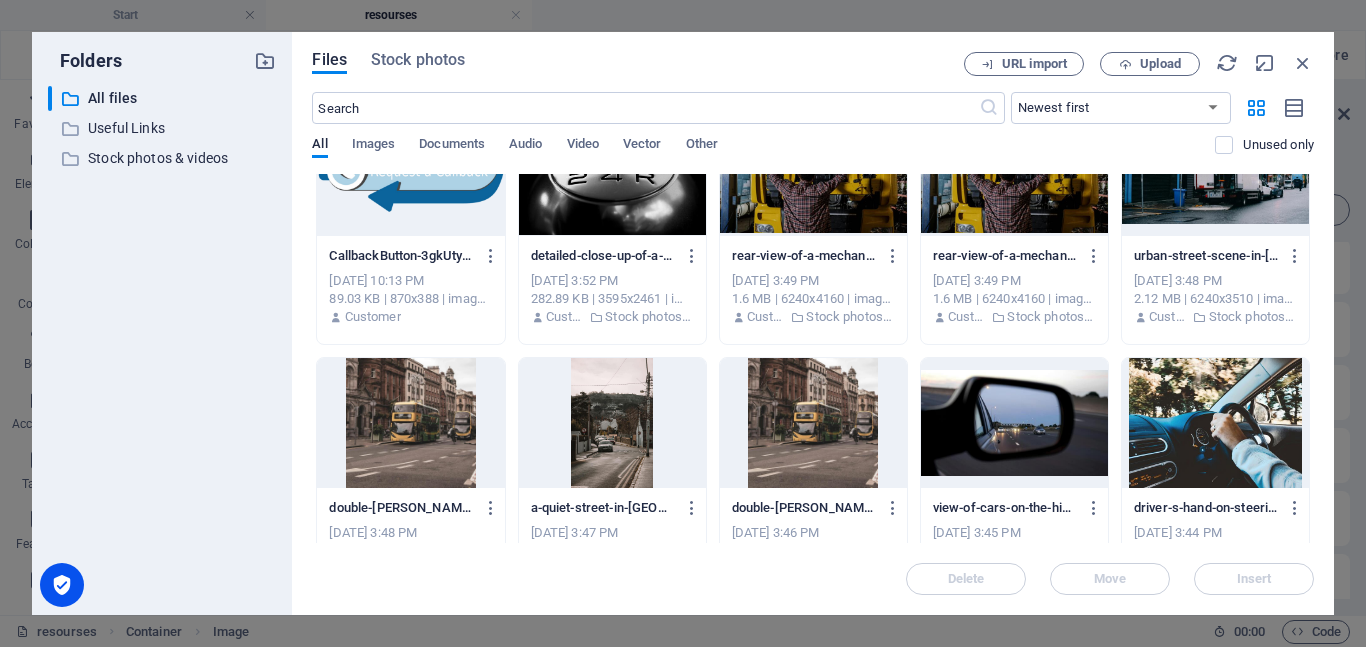 scroll, scrollTop: 1547, scrollLeft: 0, axis: vertical 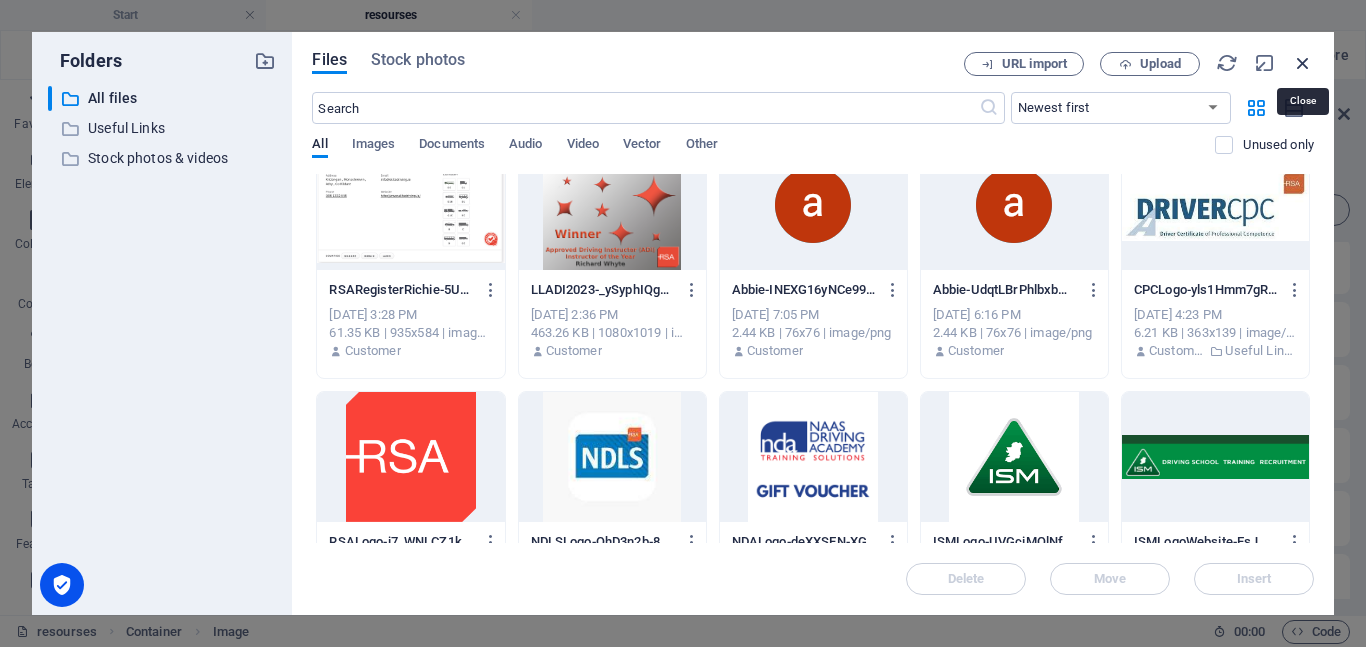 click at bounding box center [1303, 63] 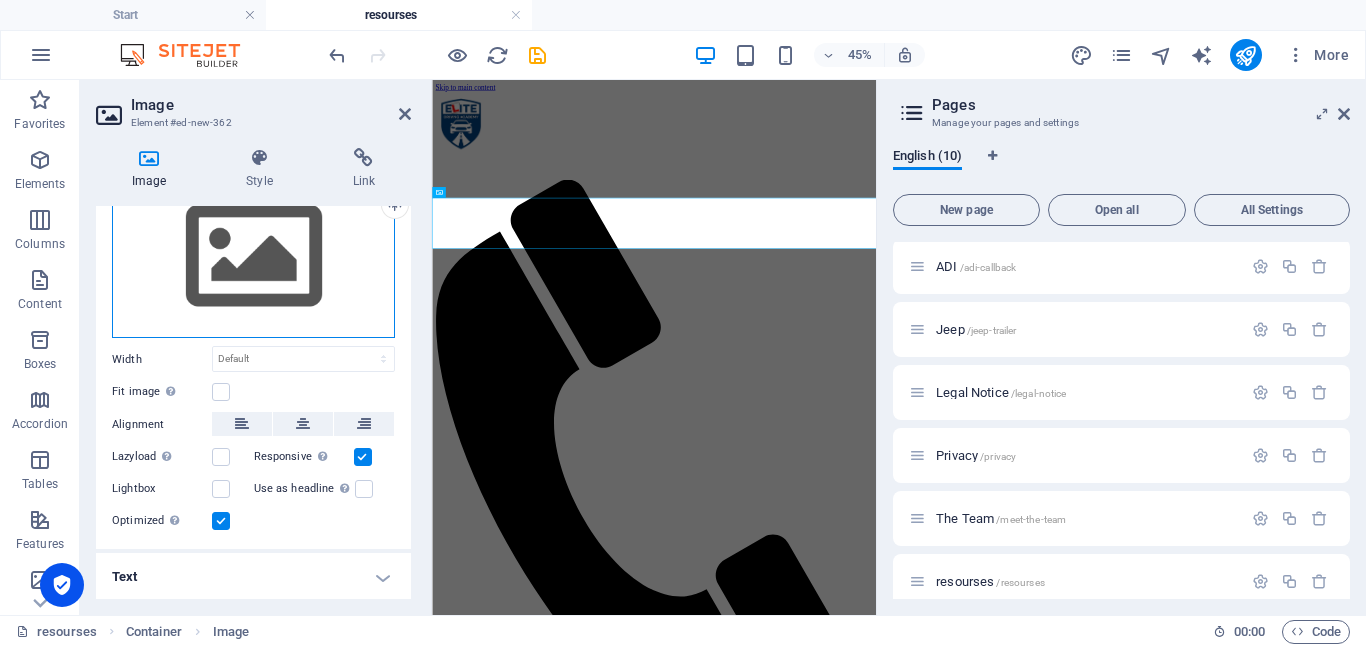 click on "Drag files here, click to choose files or select files from Files or our free stock photos & videos" at bounding box center (253, 257) 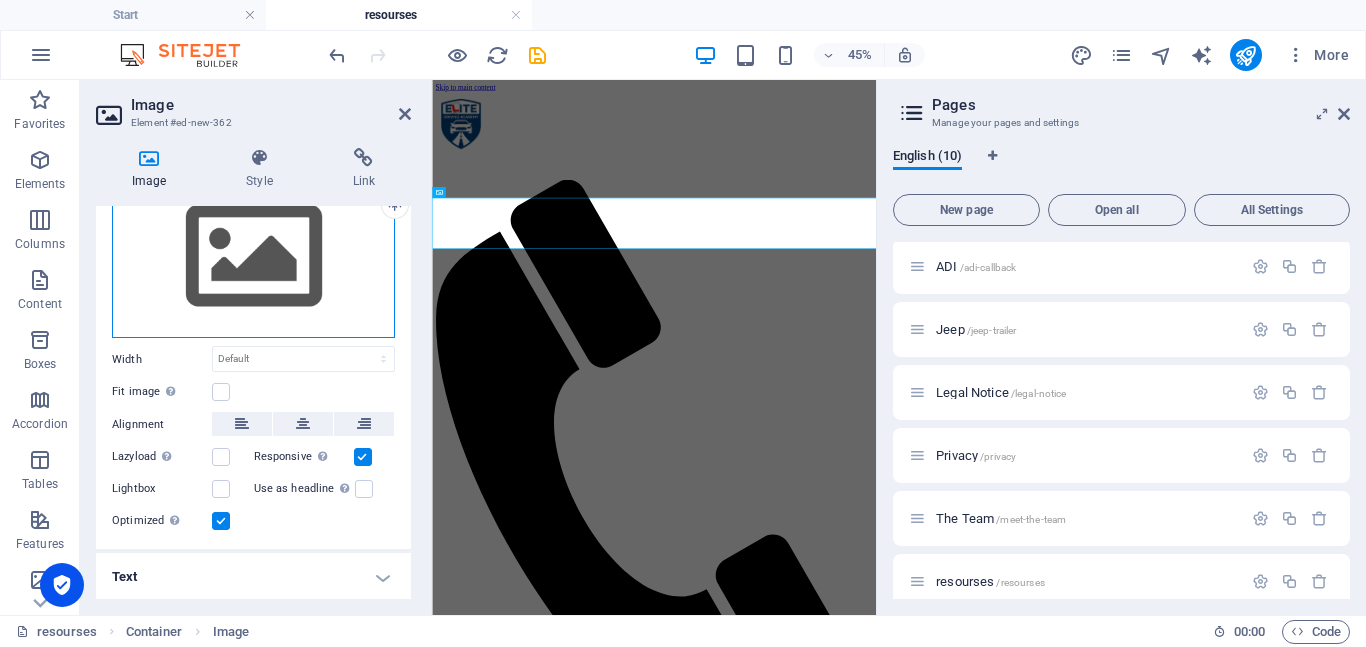 click on "Drag files here, click to choose files or select files from Files or our free stock photos & videos" at bounding box center [253, 257] 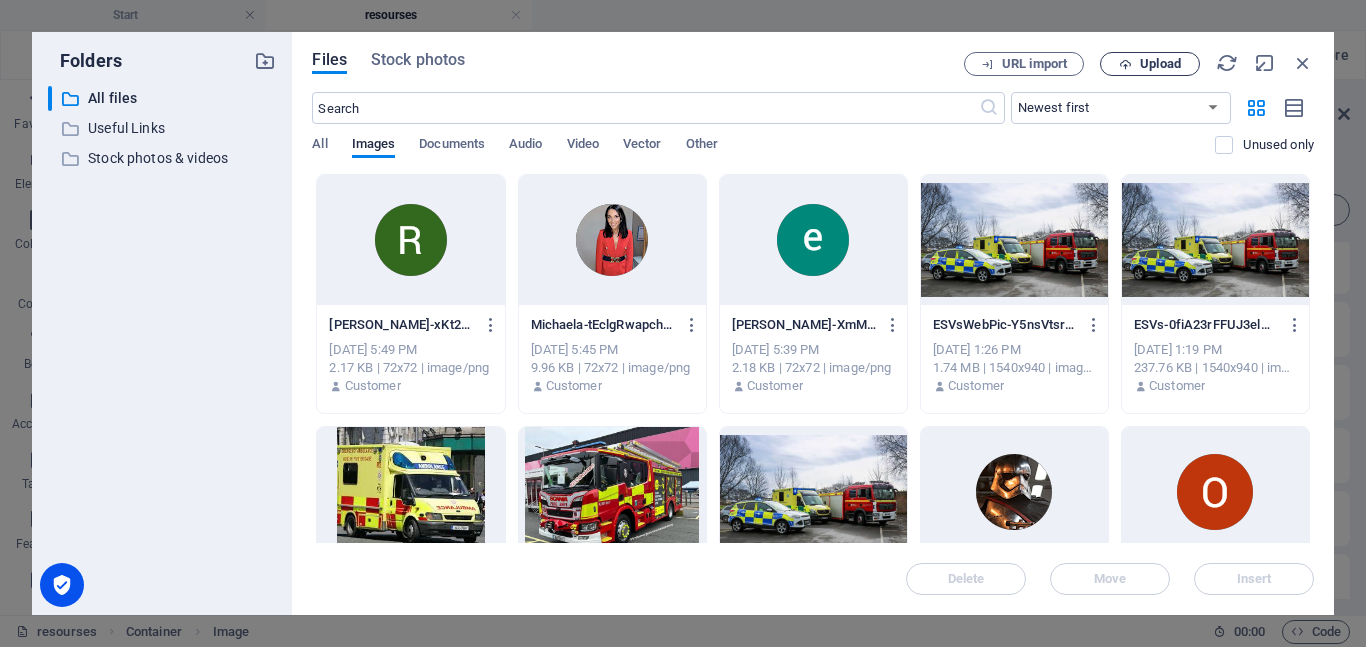click on "Upload" at bounding box center (1160, 64) 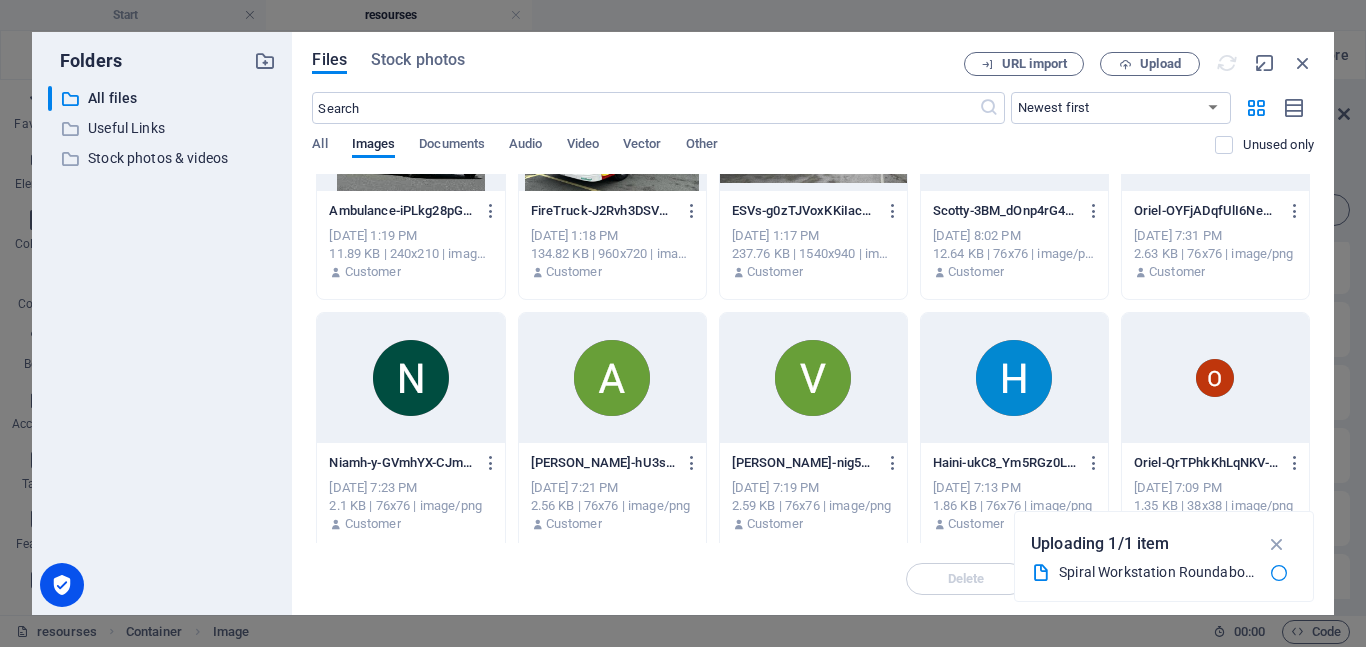scroll, scrollTop: 374, scrollLeft: 0, axis: vertical 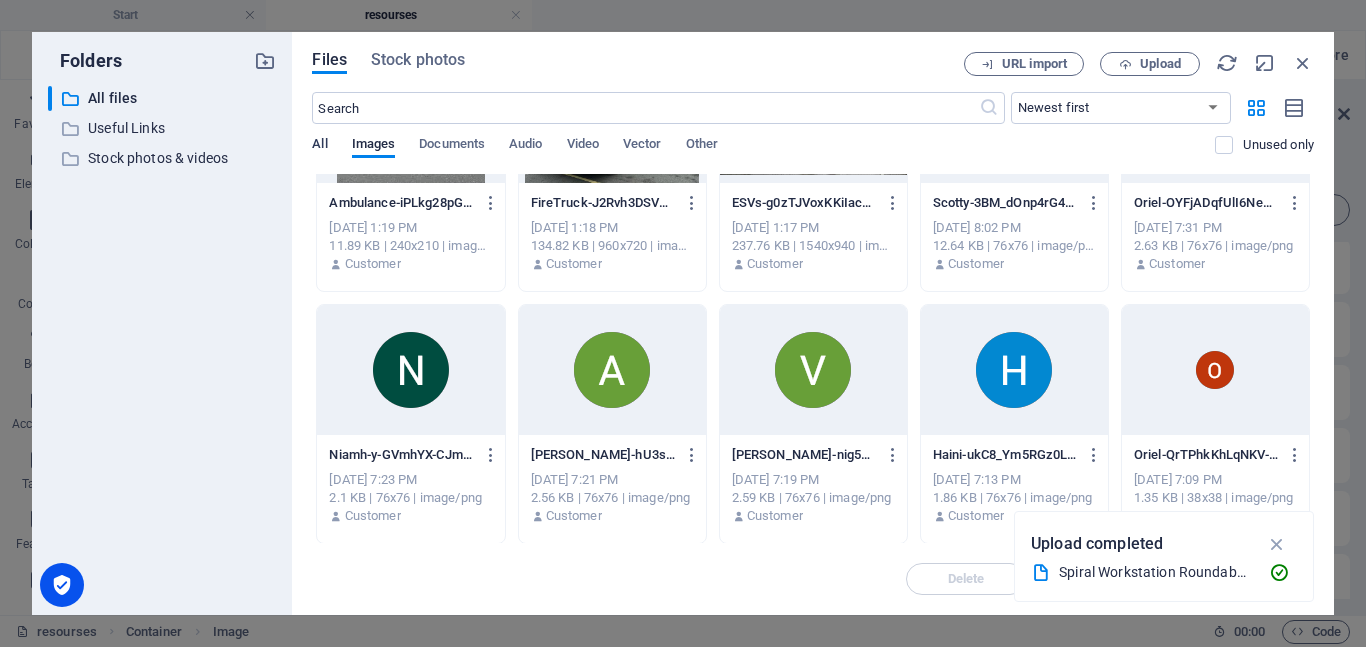 click on "All" at bounding box center (319, 146) 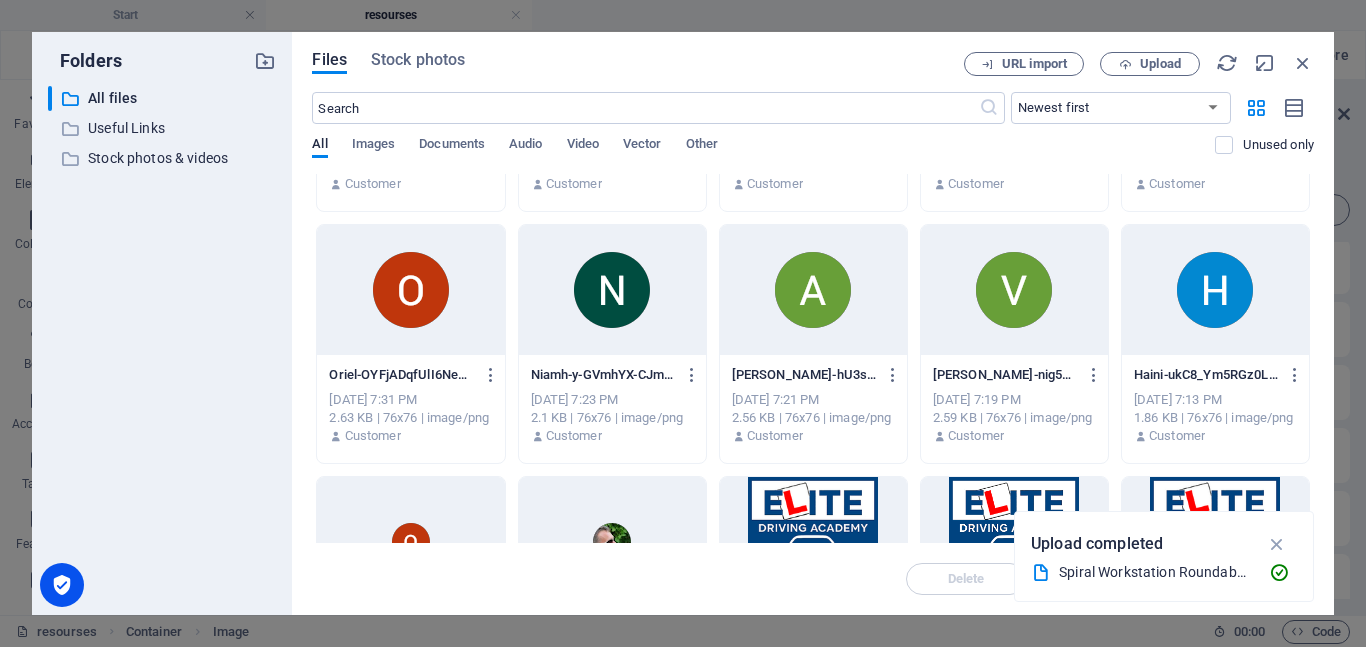 scroll, scrollTop: 0, scrollLeft: 0, axis: both 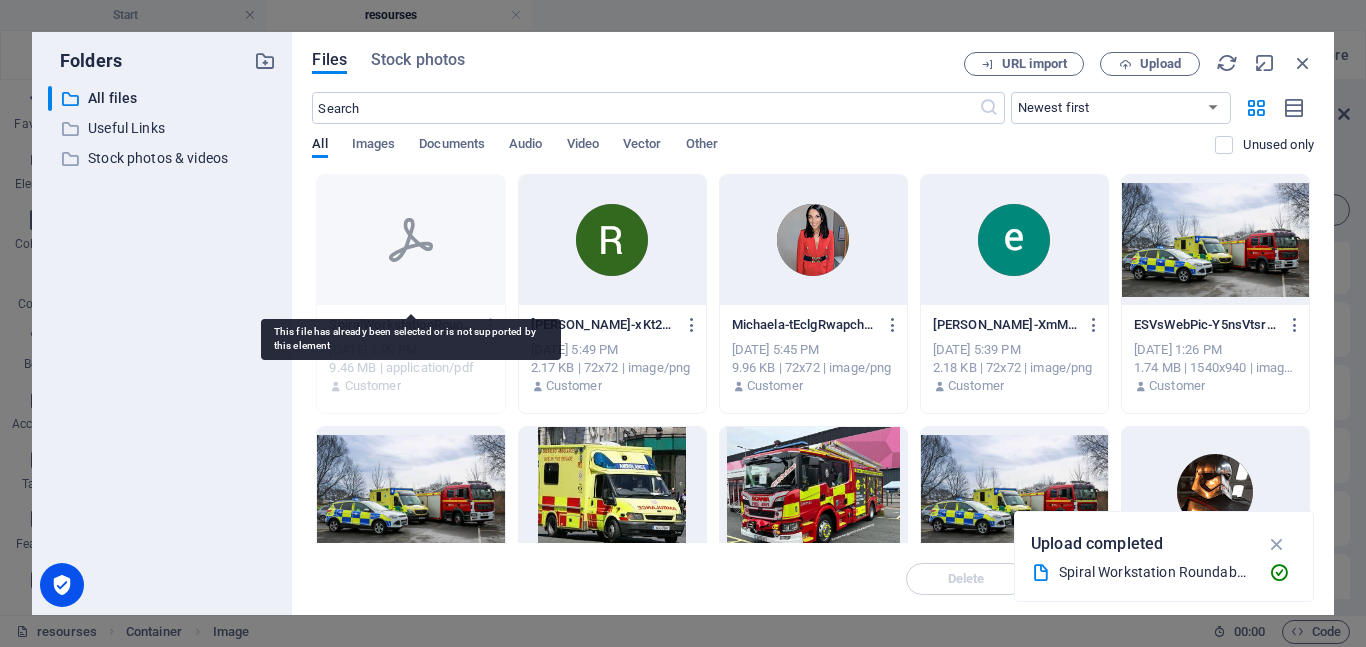 click 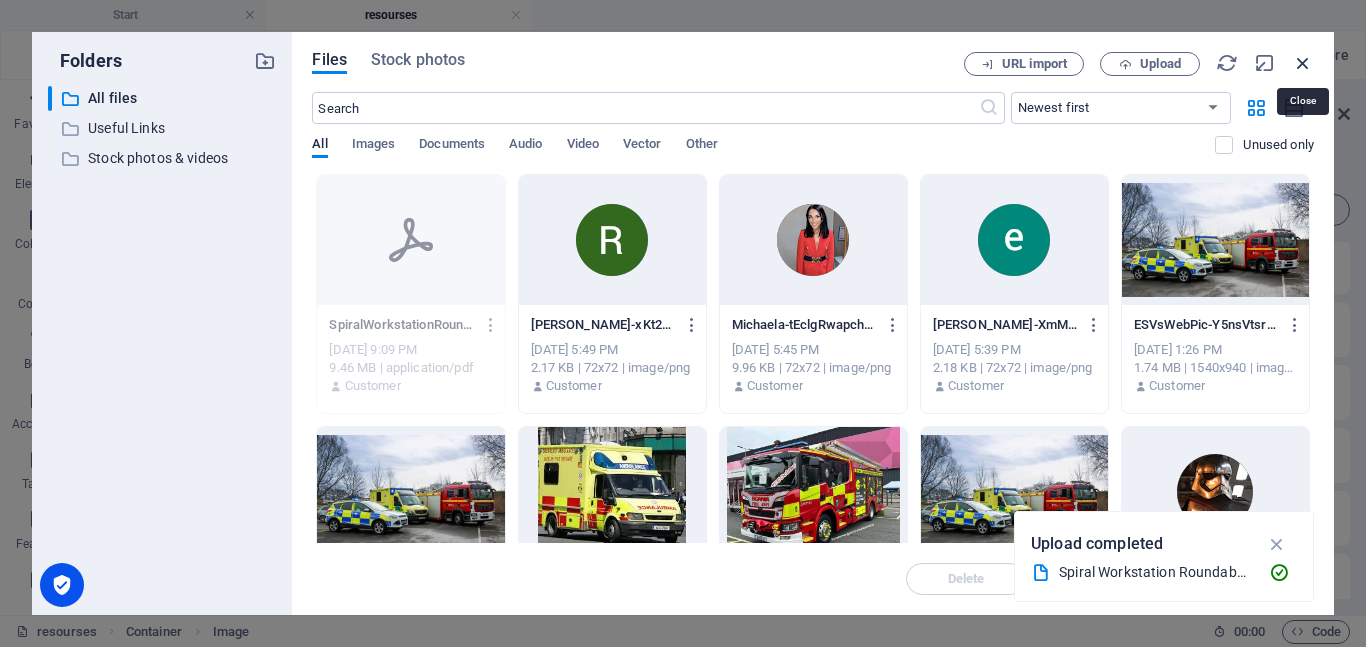 click at bounding box center (1303, 63) 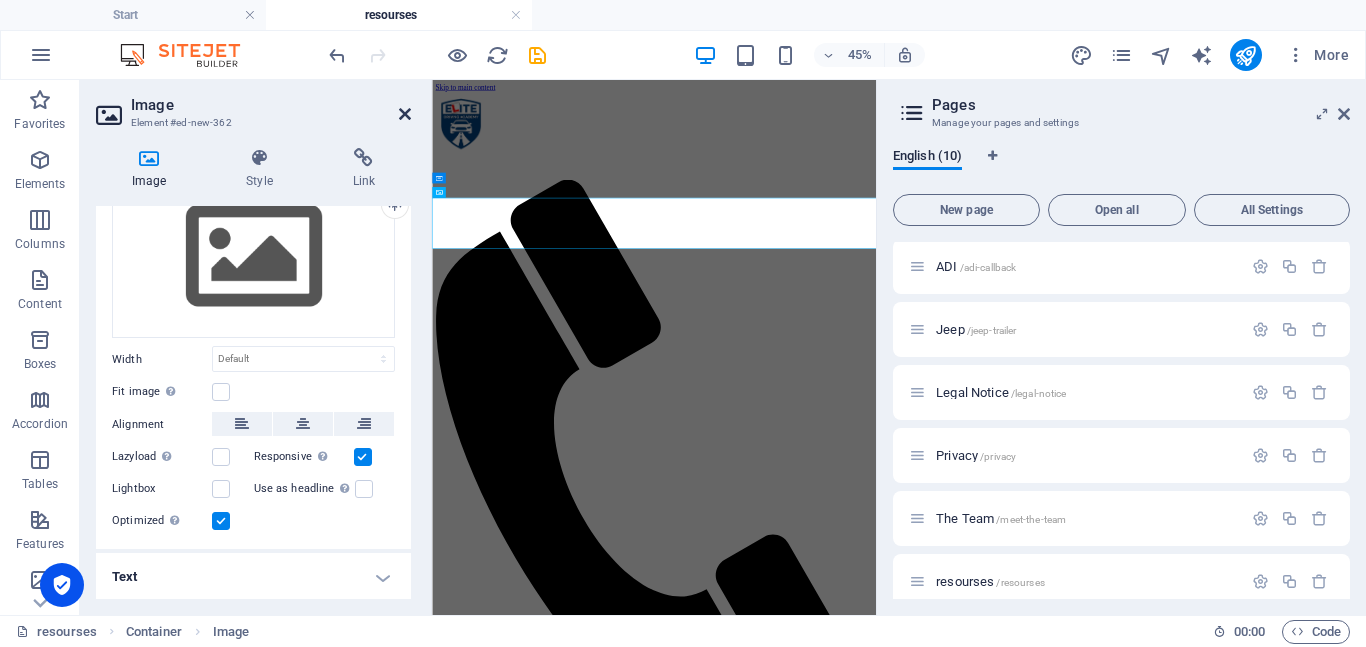 click at bounding box center (405, 114) 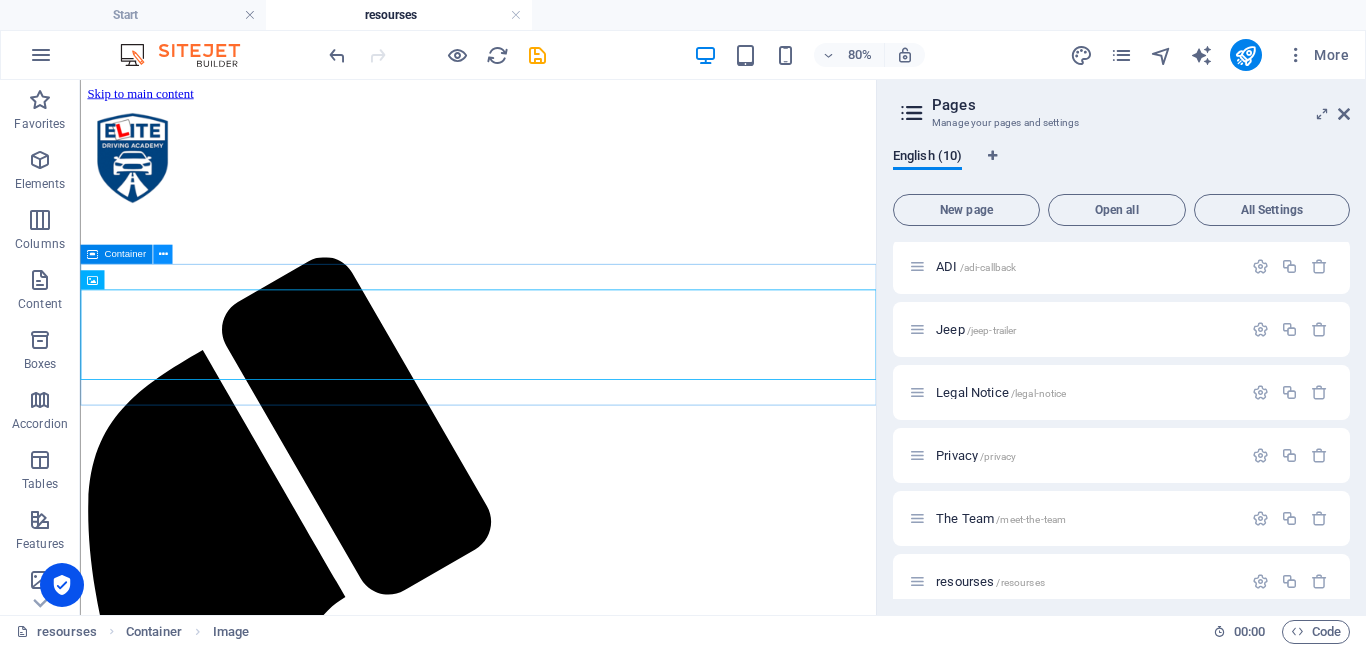 click at bounding box center [162, 254] 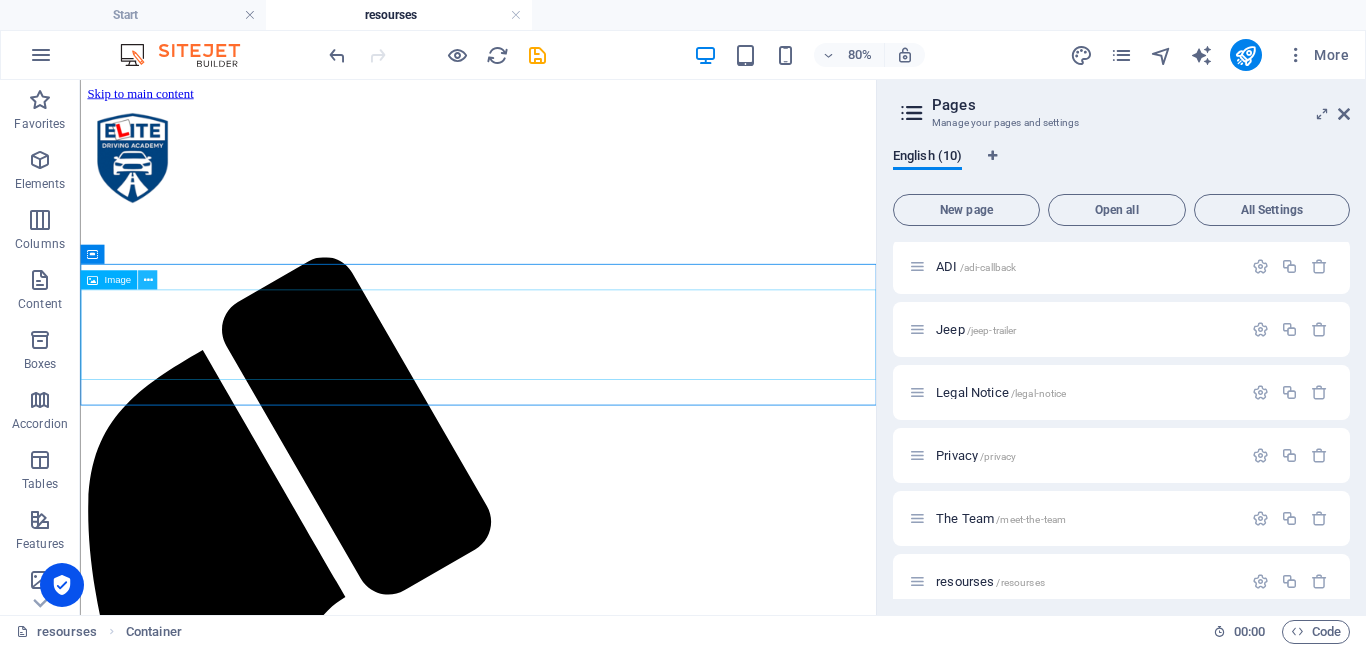 click at bounding box center (147, 280) 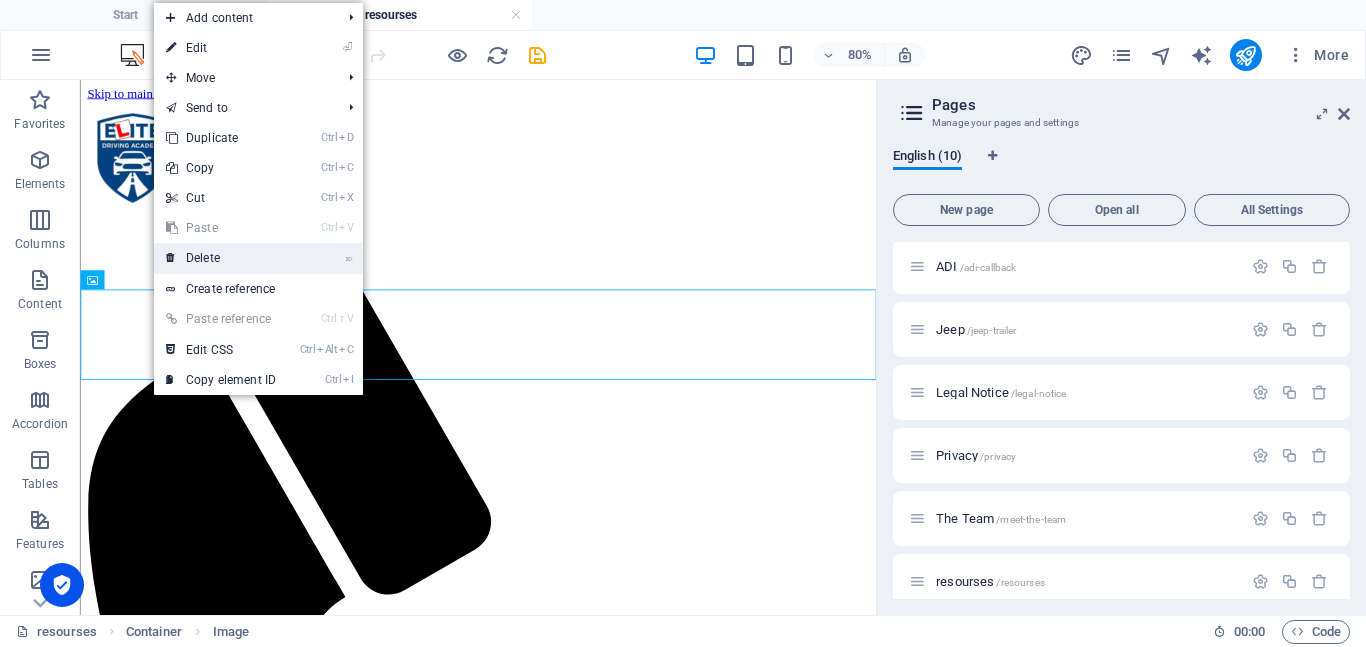 click on "⌦  Delete" at bounding box center [221, 258] 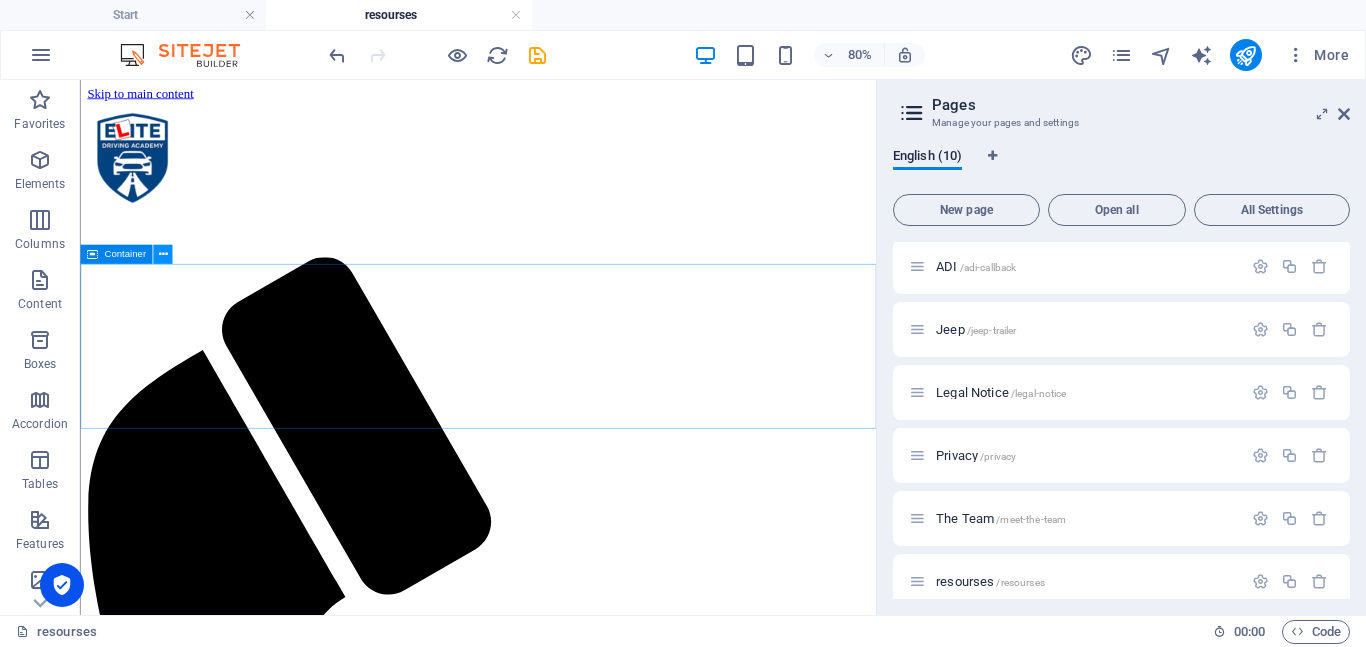 click at bounding box center (162, 254) 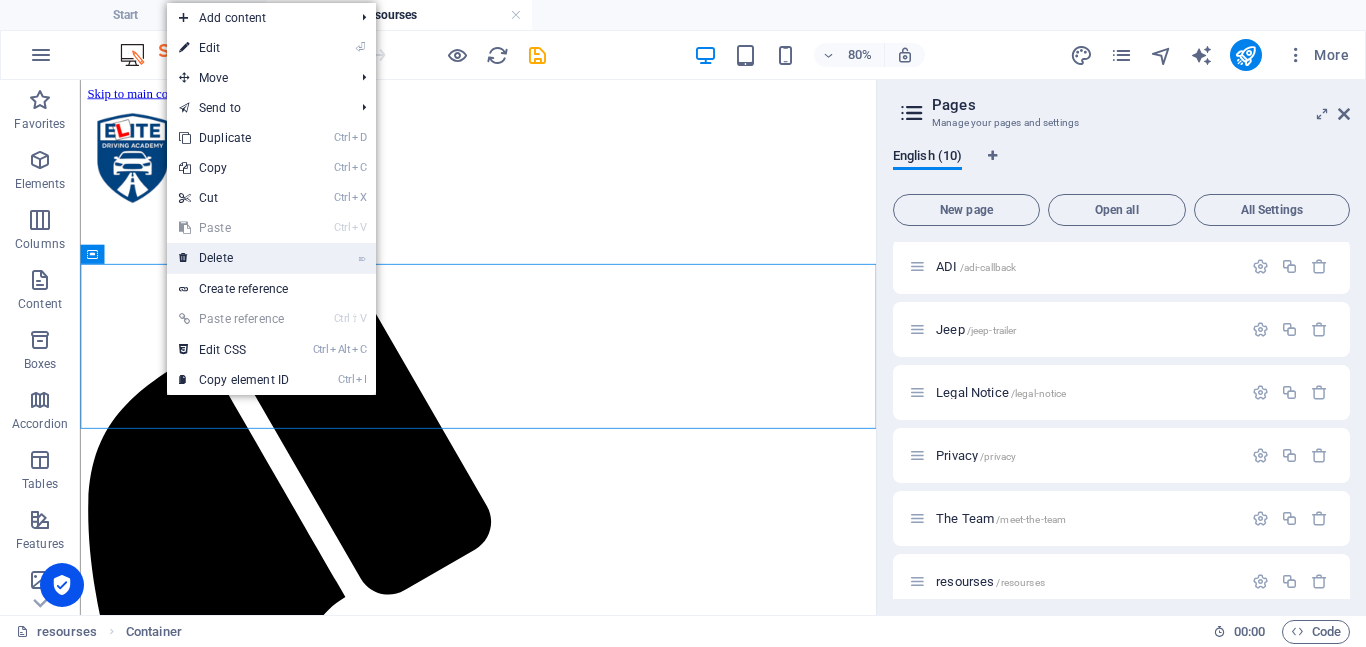 click on "⌦  Delete" at bounding box center (234, 258) 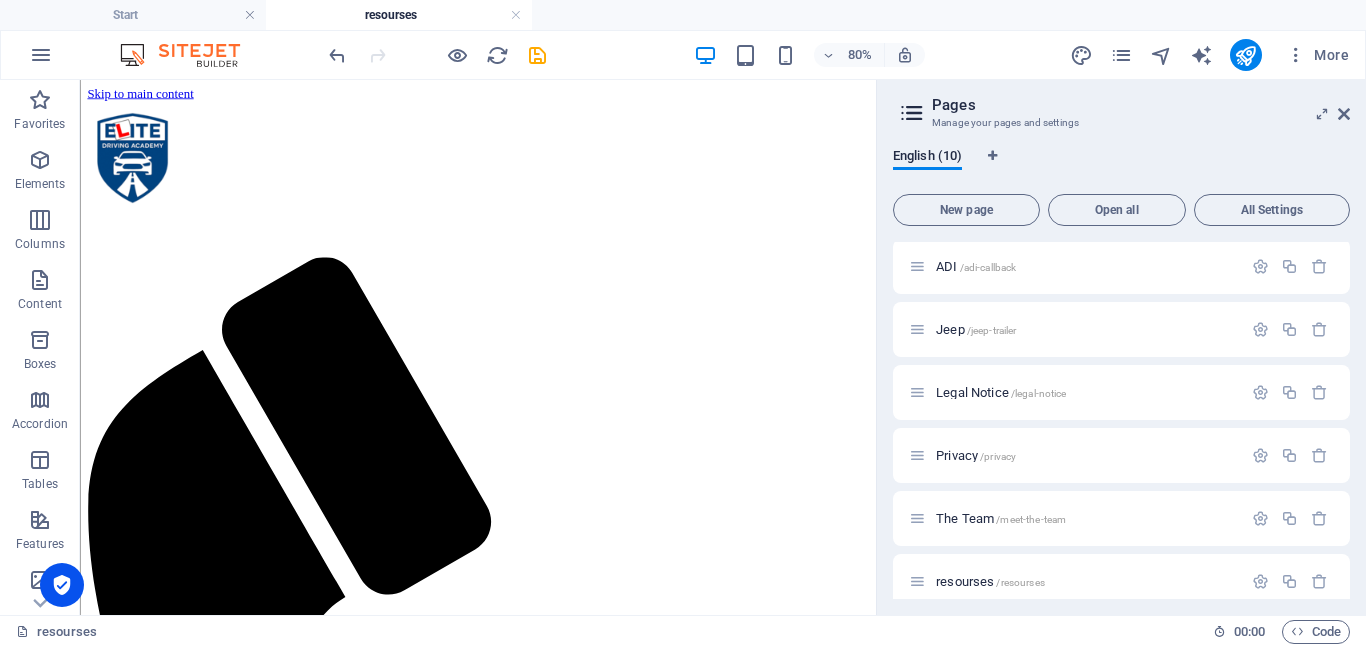 click on "Skip to main content
Home About Services Bookings Contact Packages Our Team" at bounding box center (577, 911) 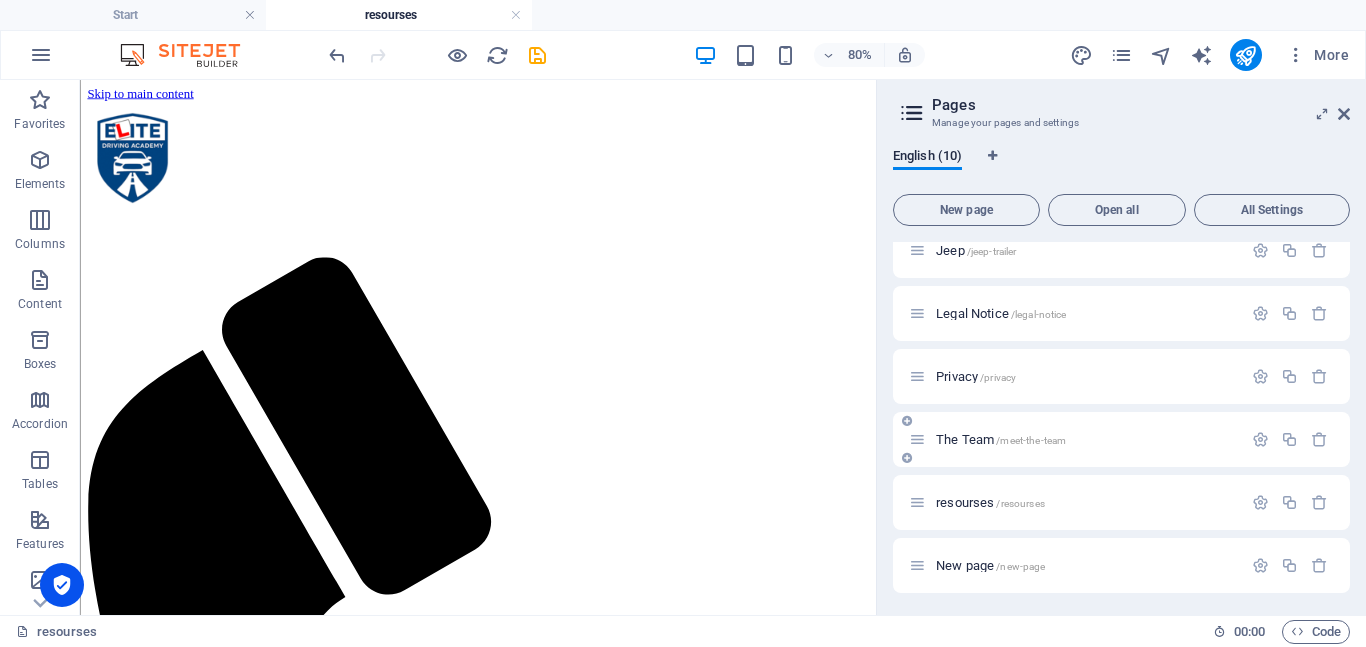 scroll, scrollTop: 273, scrollLeft: 0, axis: vertical 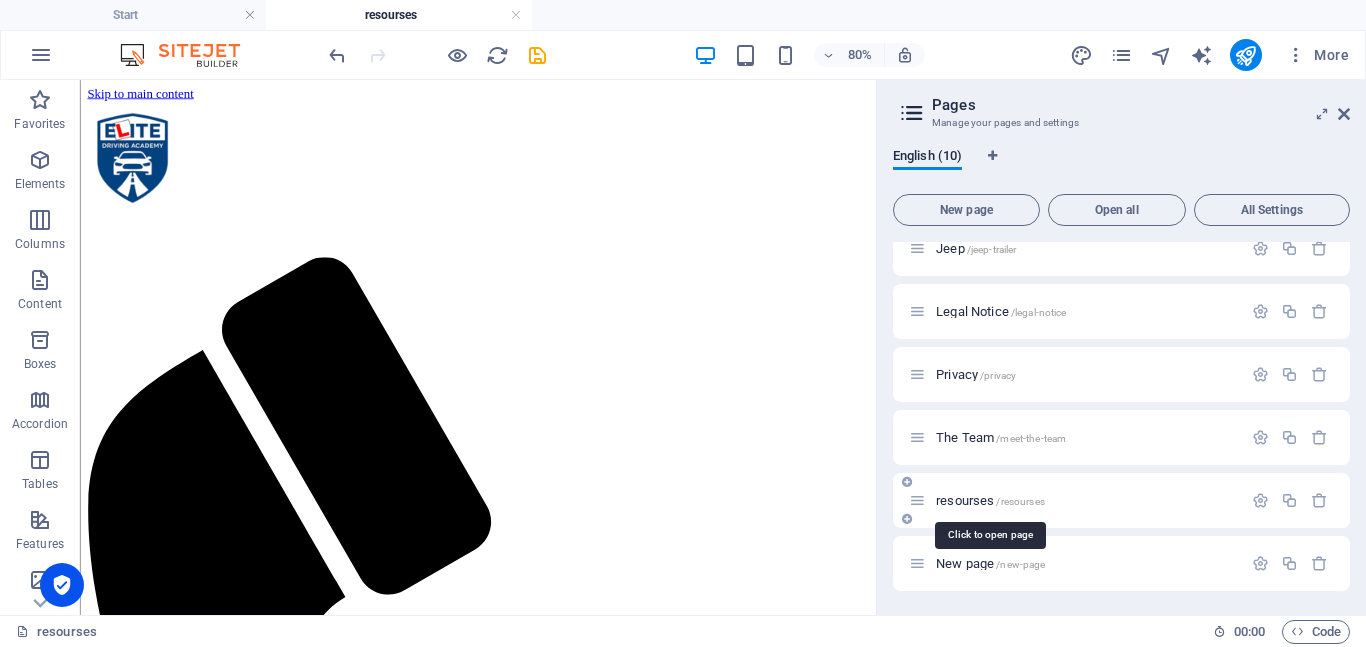 click on "resourses /resourses" at bounding box center [990, 500] 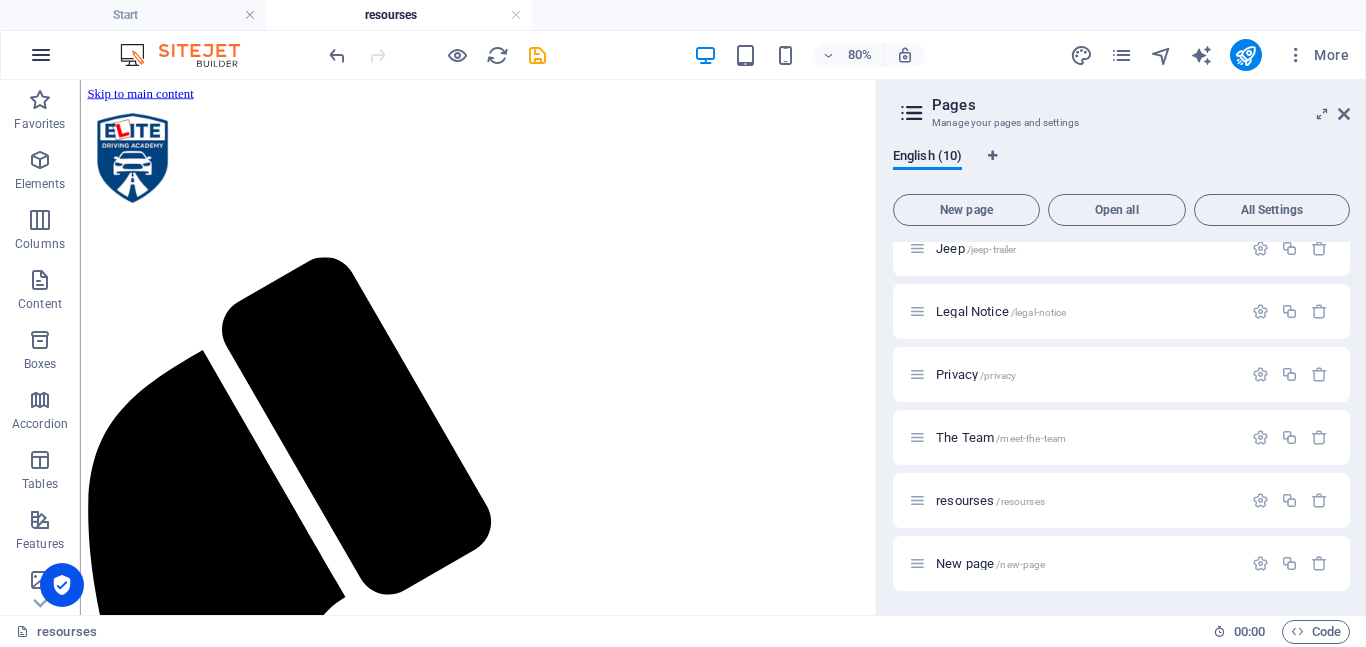 click at bounding box center [41, 55] 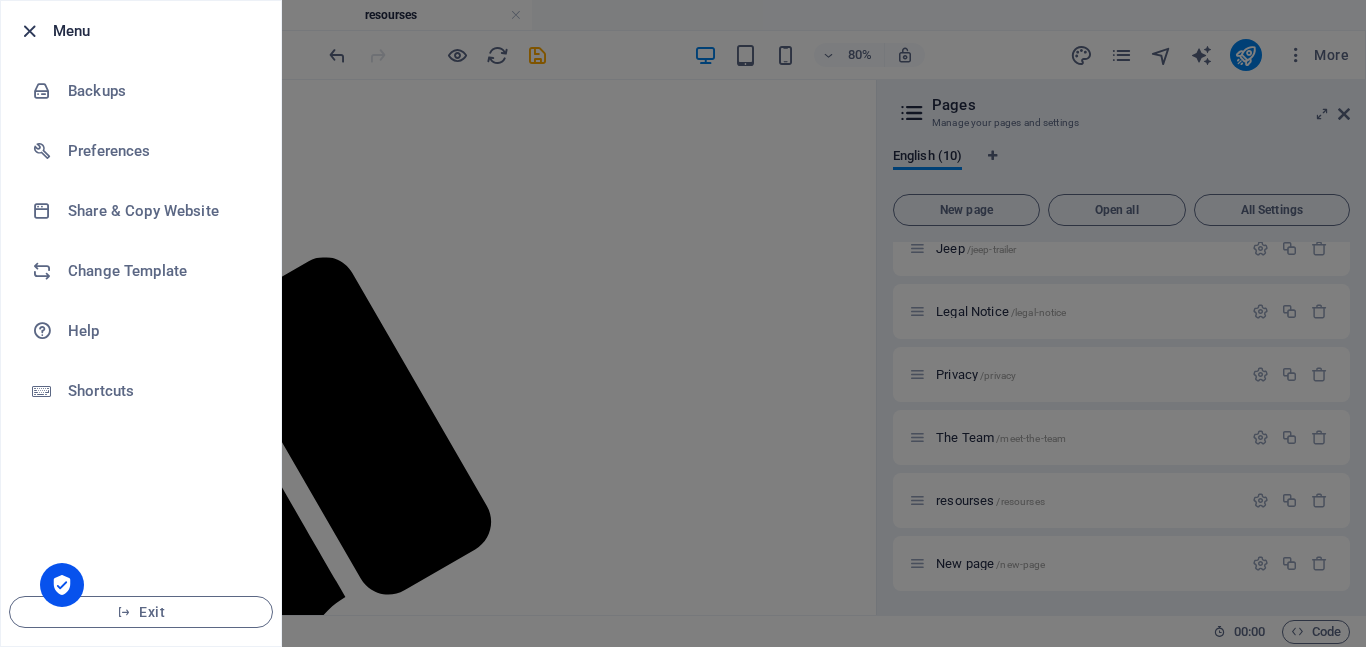 click at bounding box center (29, 31) 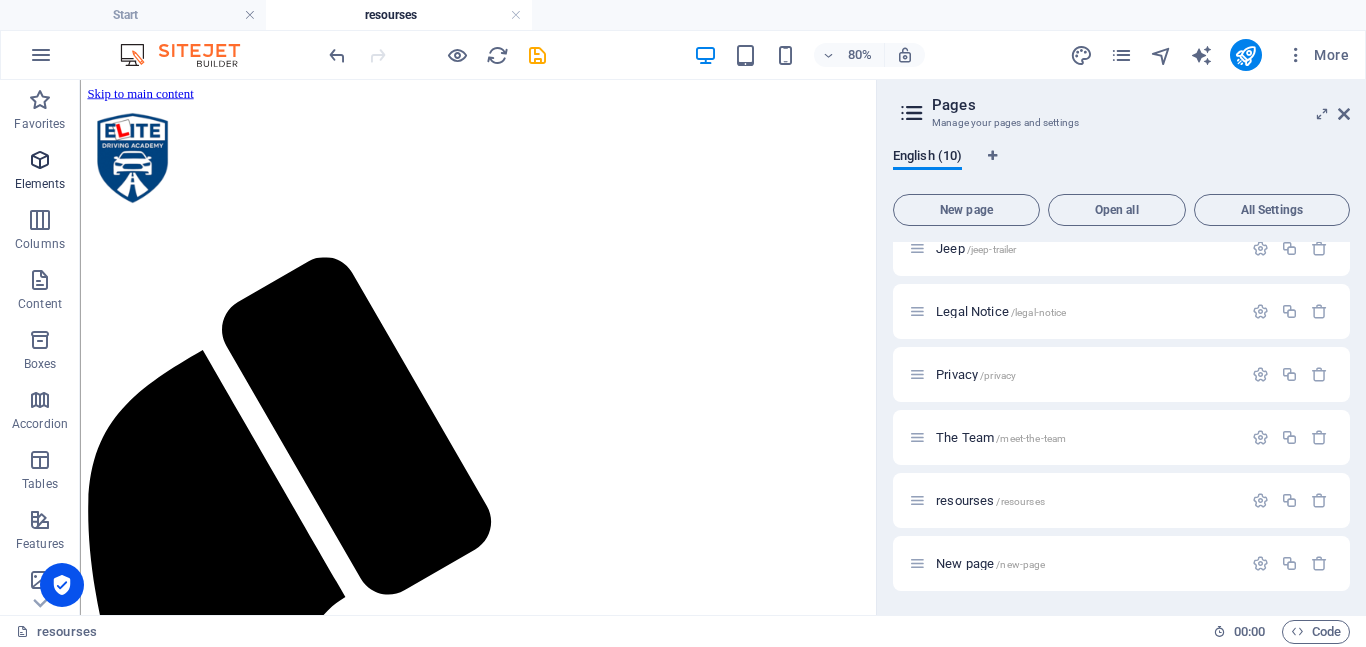 click at bounding box center [40, 160] 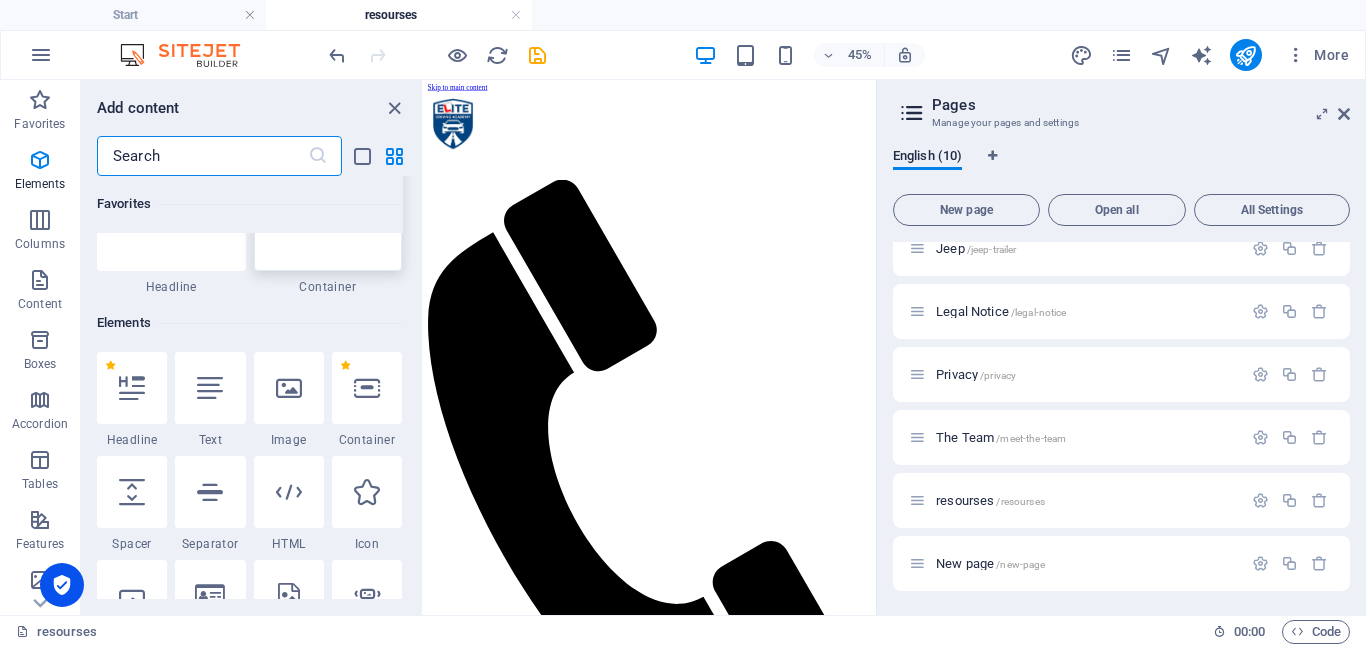 scroll, scrollTop: 106, scrollLeft: 0, axis: vertical 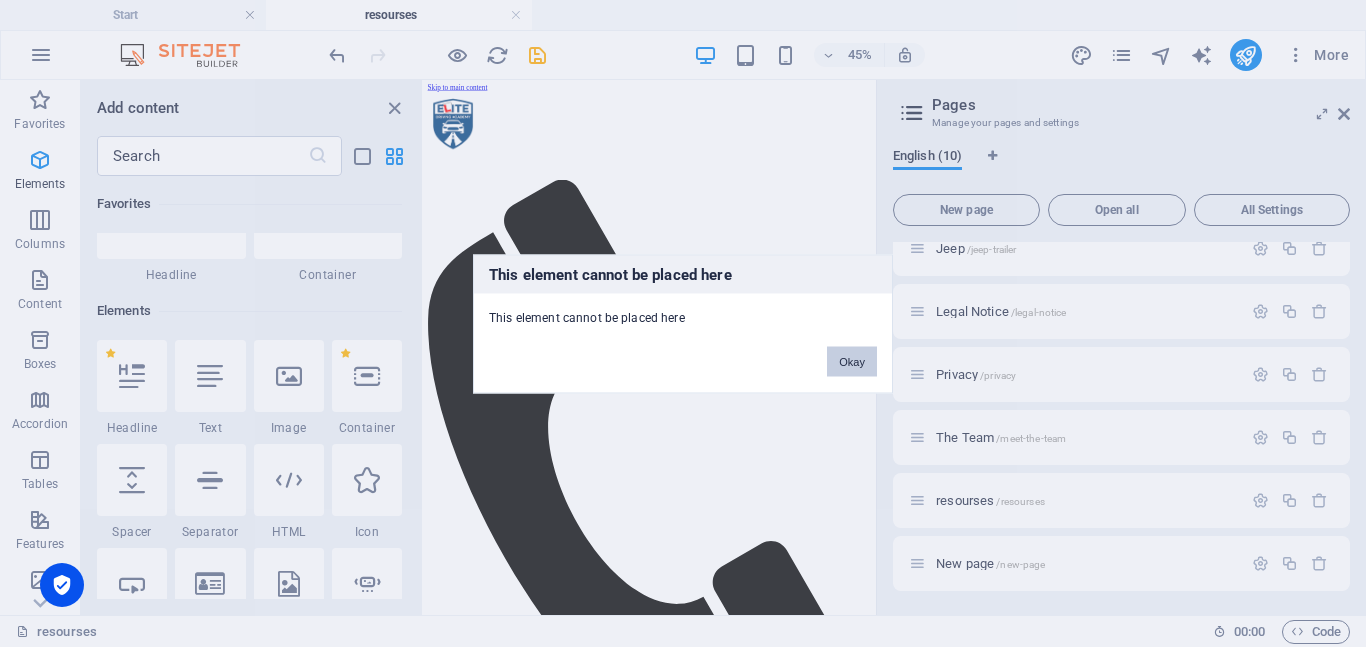 click on "Okay" at bounding box center [852, 361] 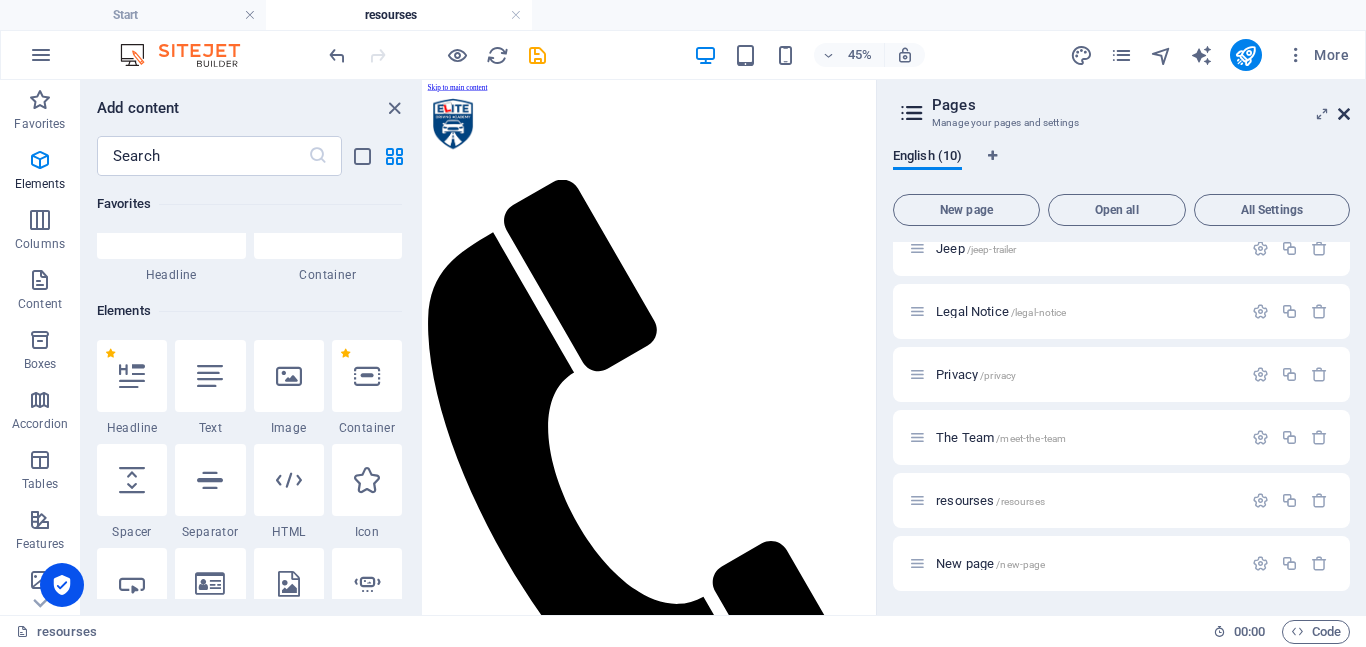 click at bounding box center (1344, 114) 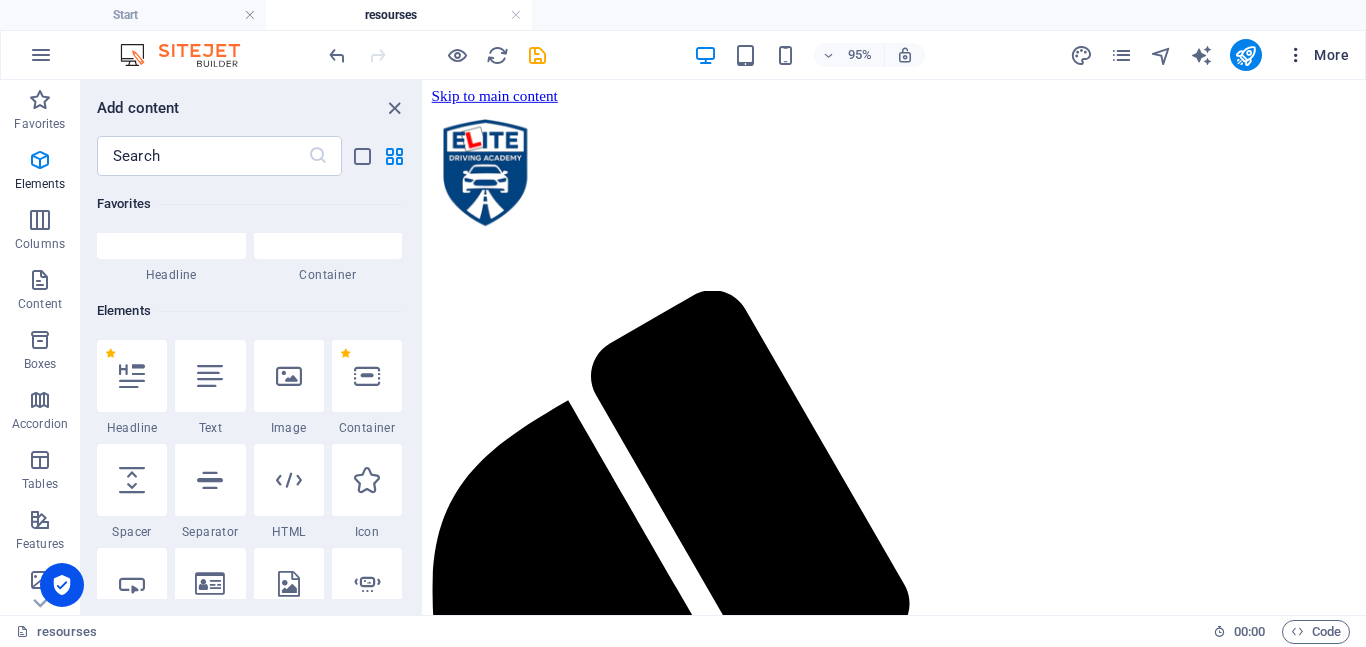 click on "More" at bounding box center (1317, 55) 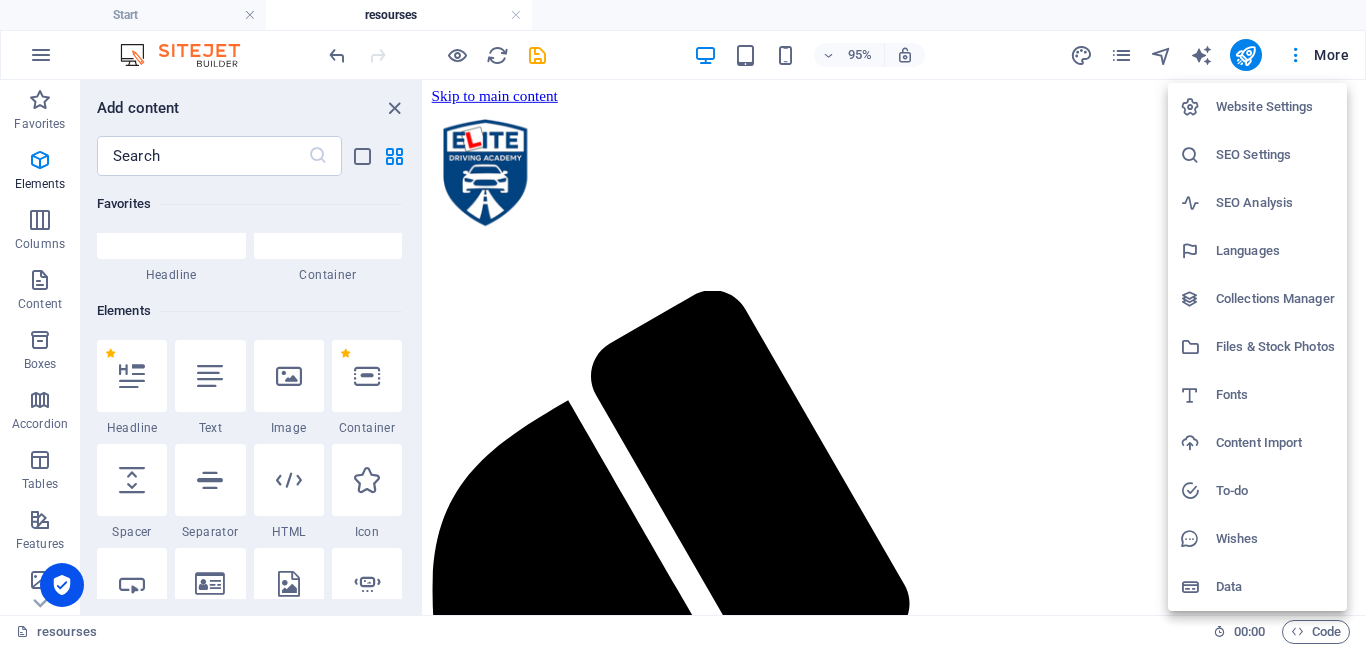 click on "Files & Stock Photos" at bounding box center [1275, 347] 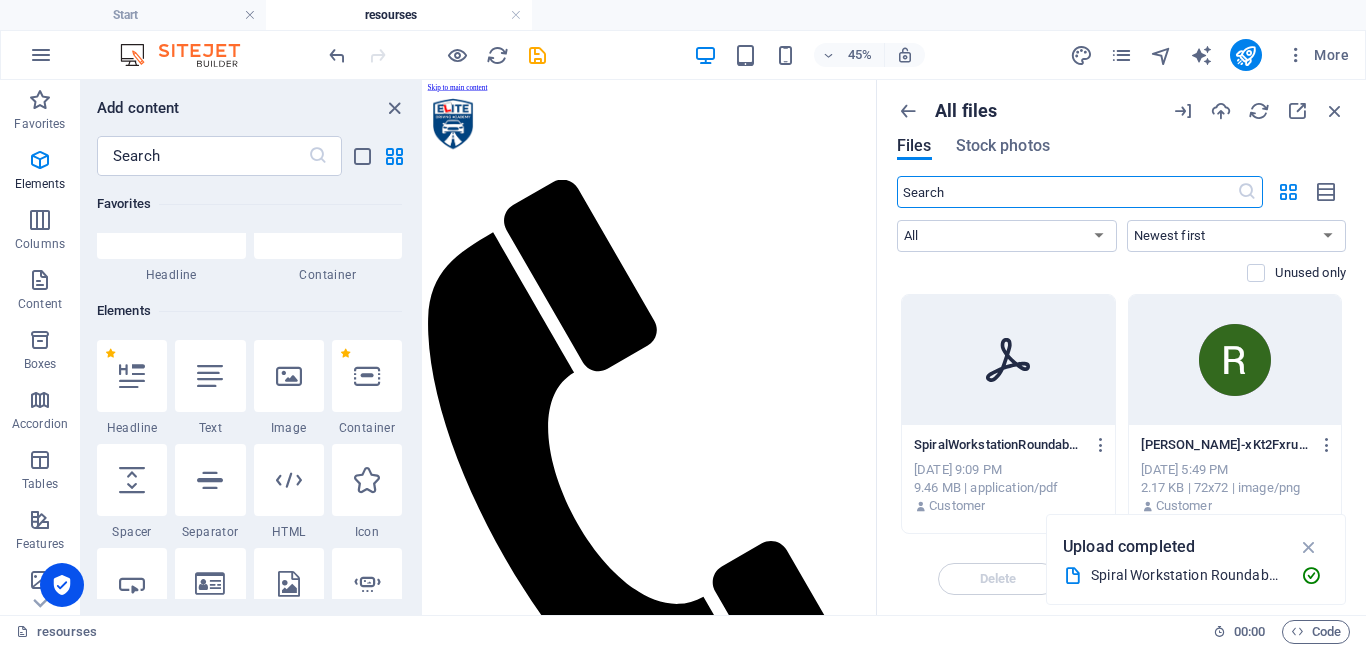 click 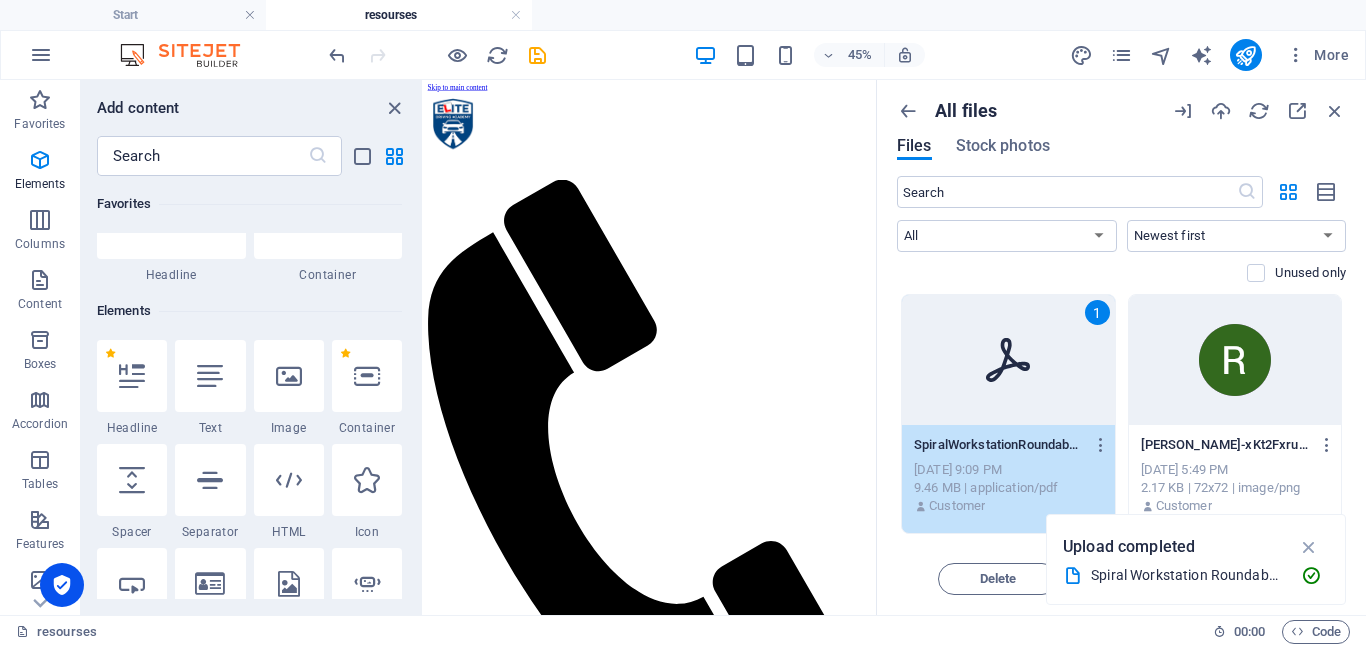click 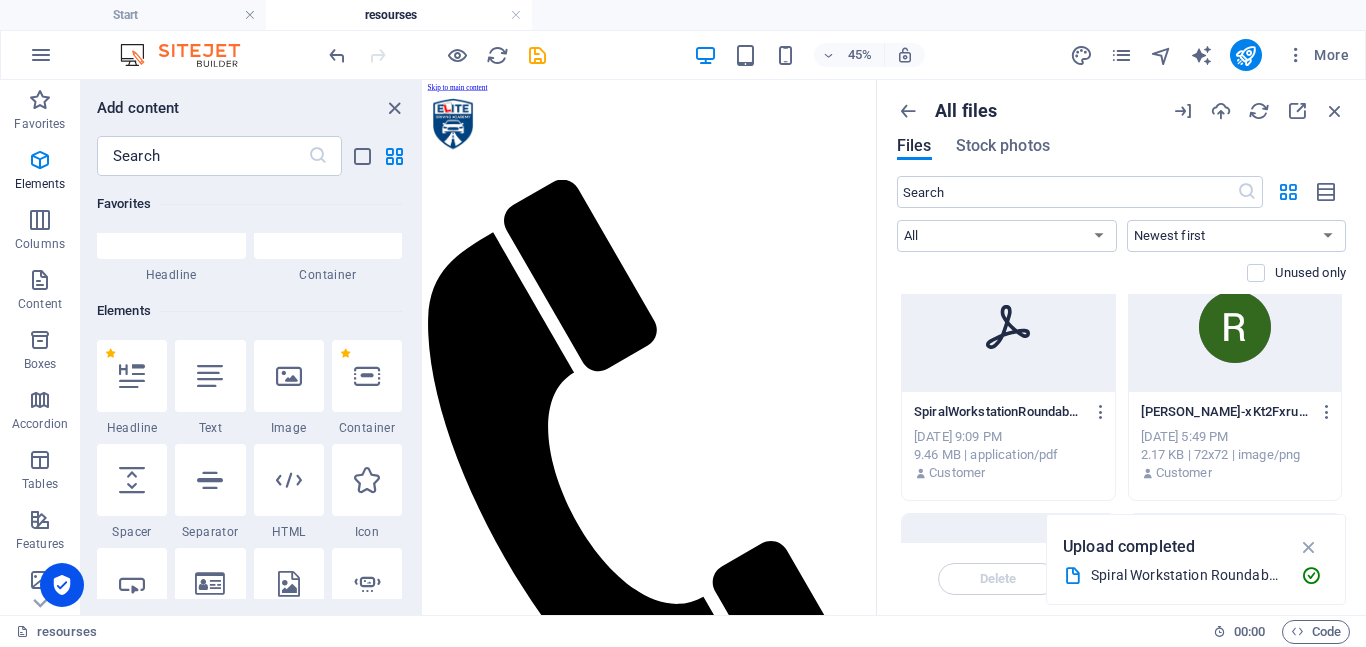 scroll, scrollTop: 0, scrollLeft: 0, axis: both 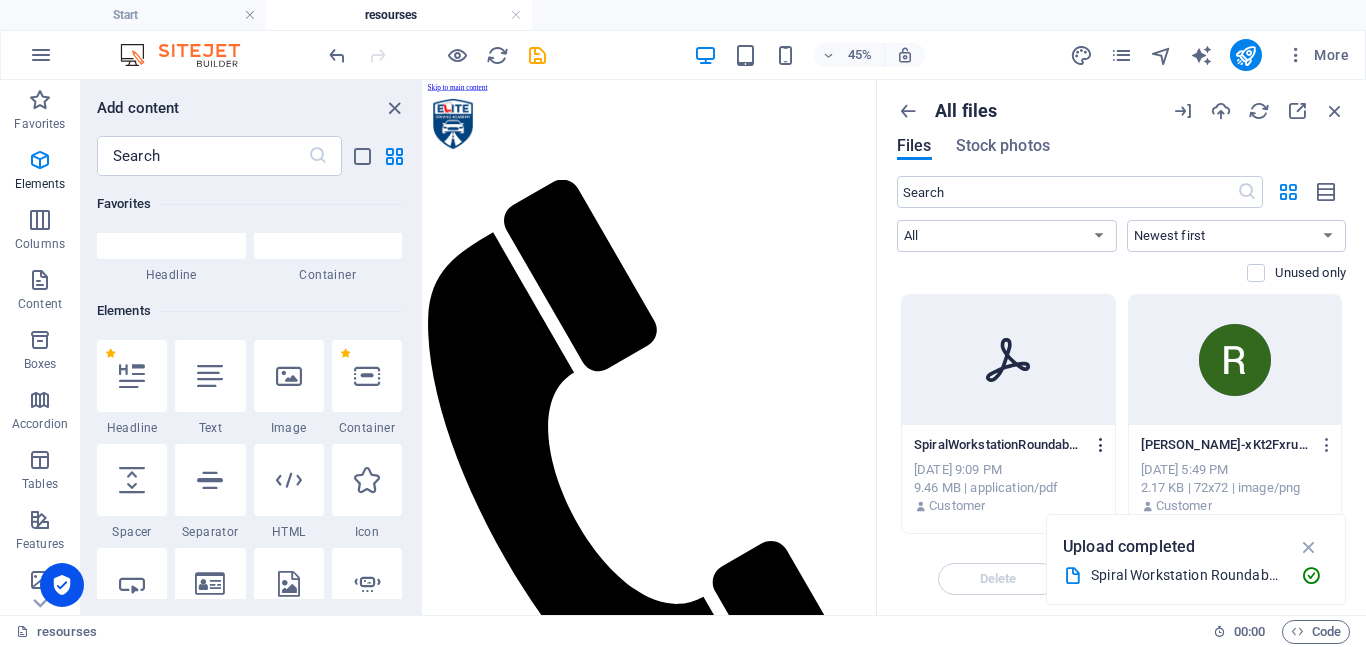 click at bounding box center (1101, 445) 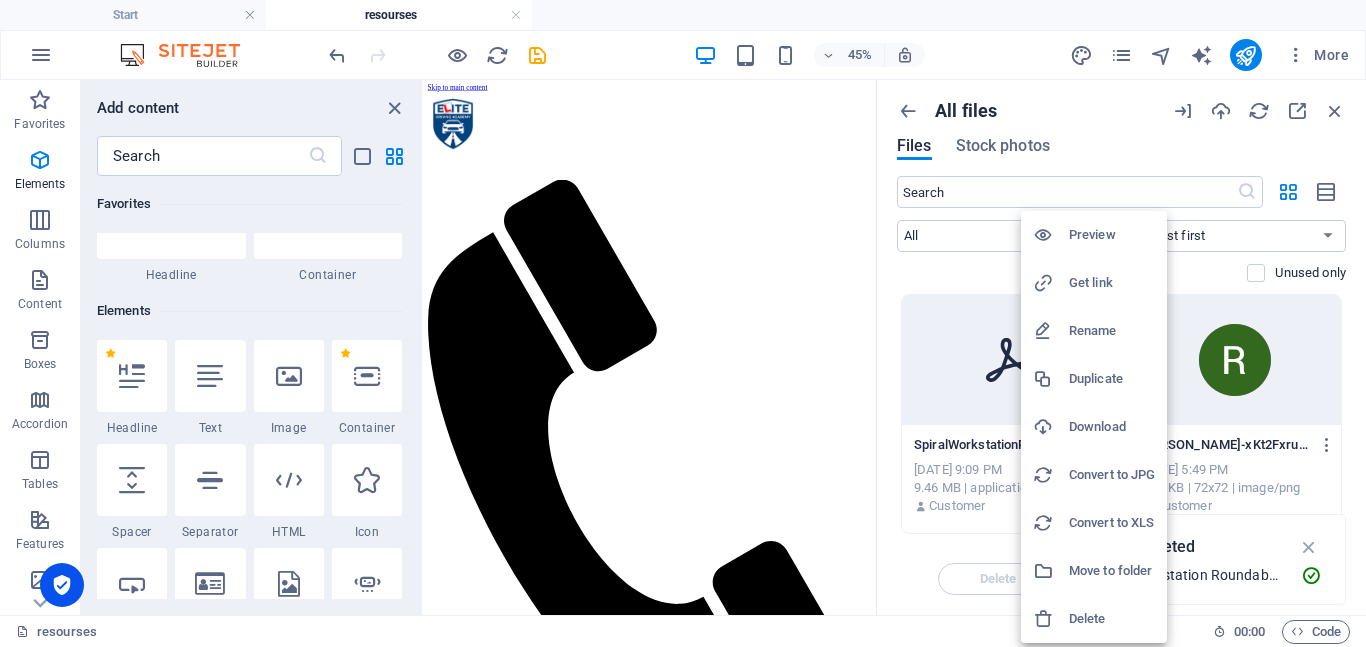click at bounding box center (1051, 283) 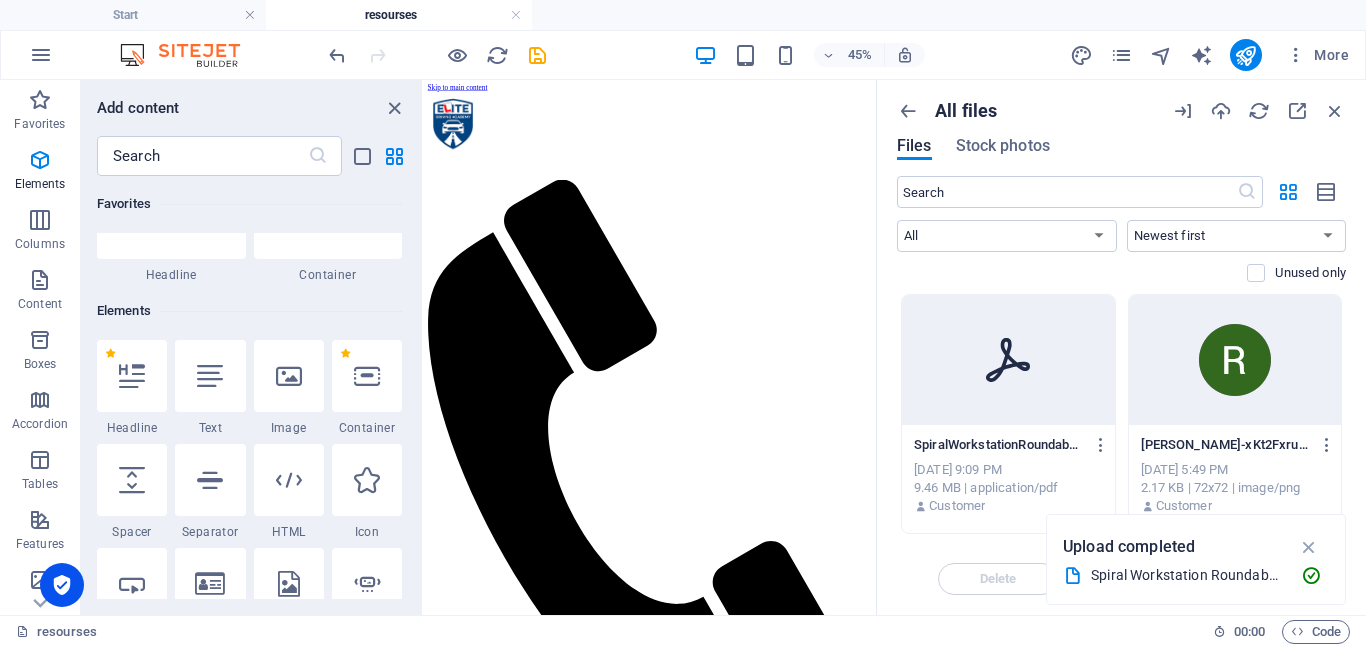 drag, startPoint x: 1307, startPoint y: 548, endPoint x: 1230, endPoint y: 523, distance: 80.95678 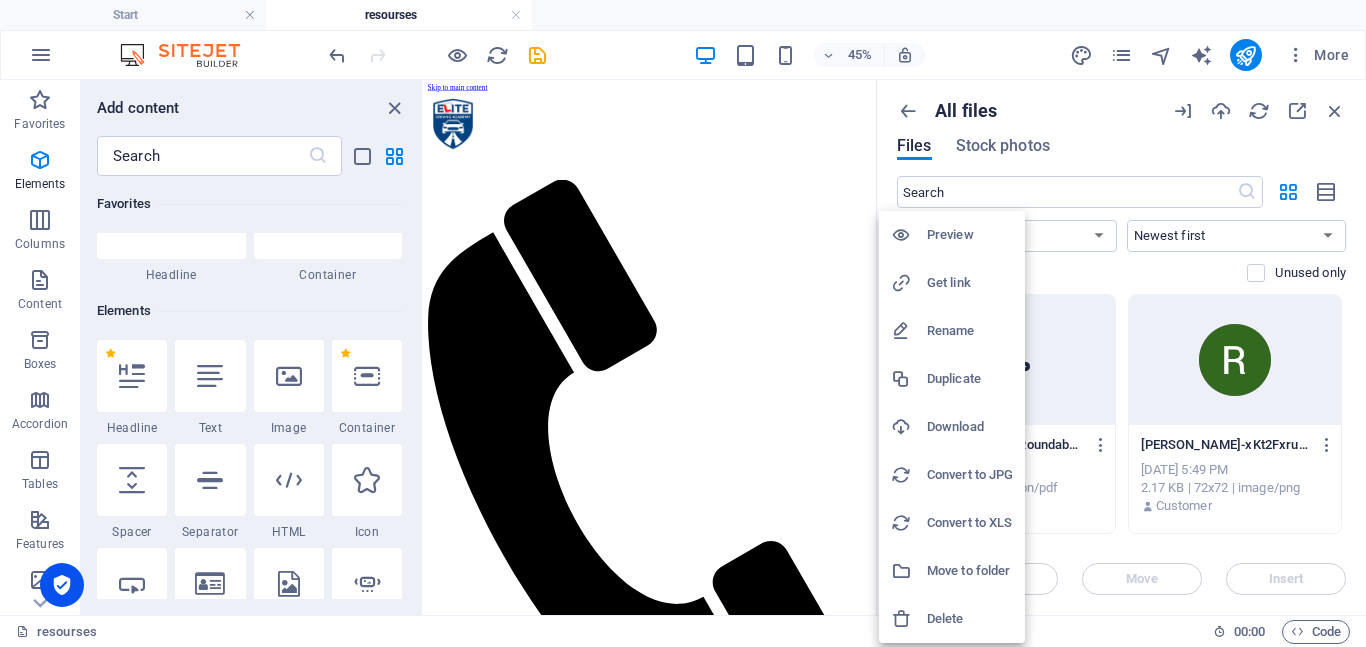 click on "Get link" at bounding box center [970, 283] 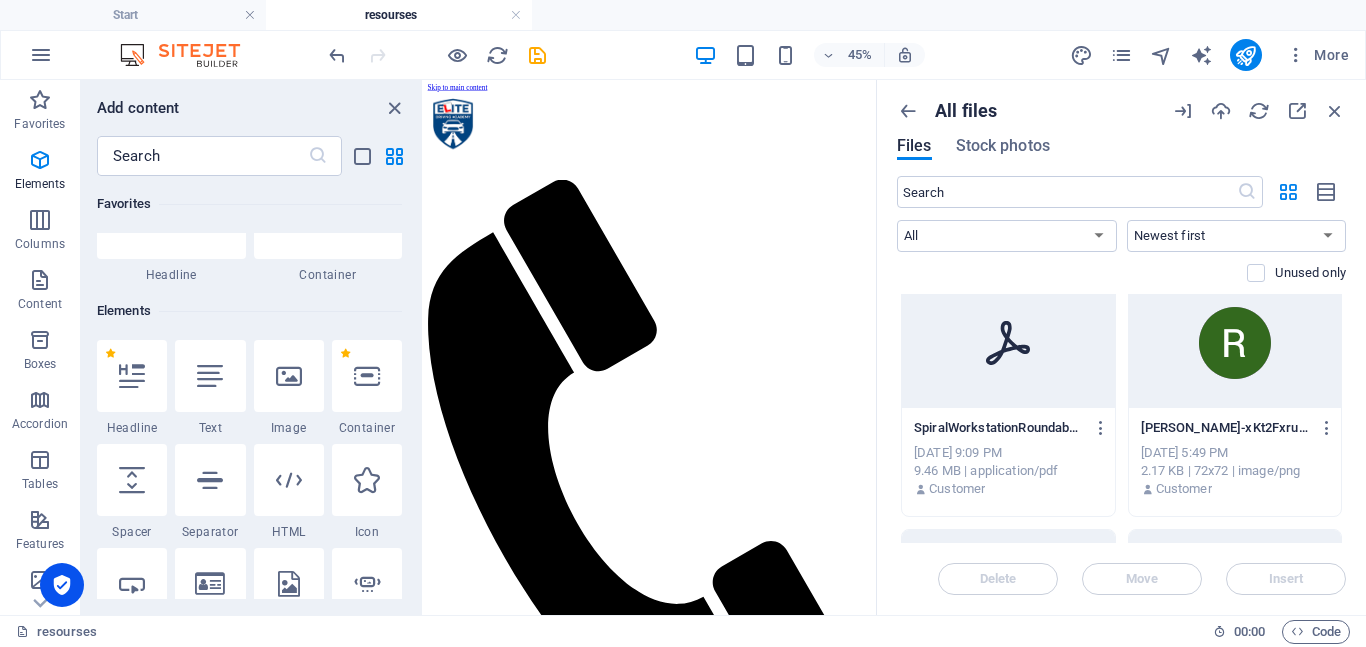 scroll, scrollTop: 0, scrollLeft: 0, axis: both 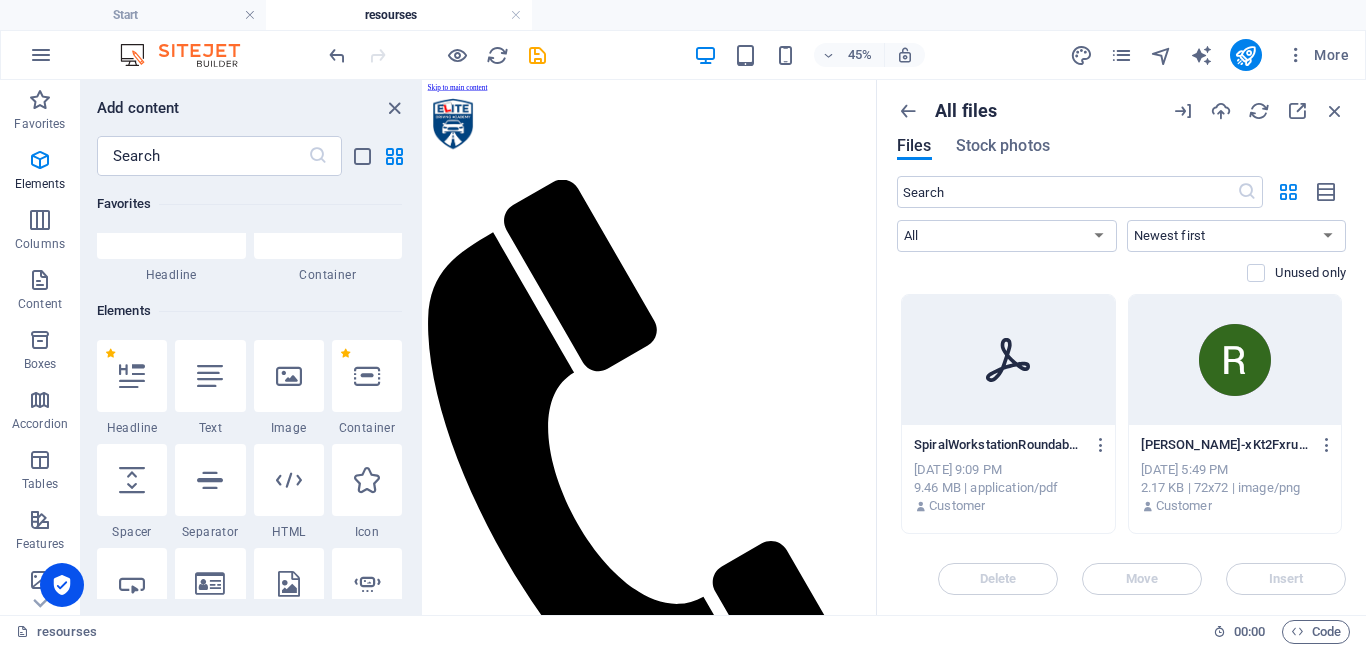 click 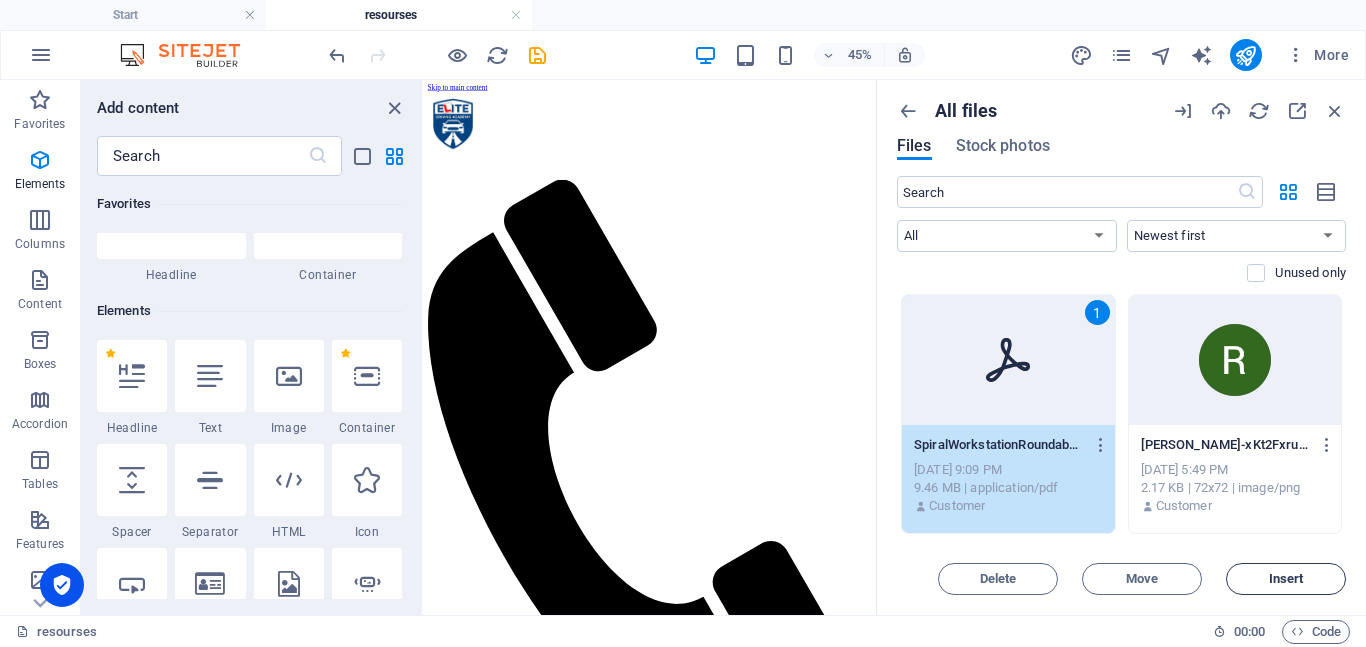 click on "Insert" at bounding box center [1286, 579] 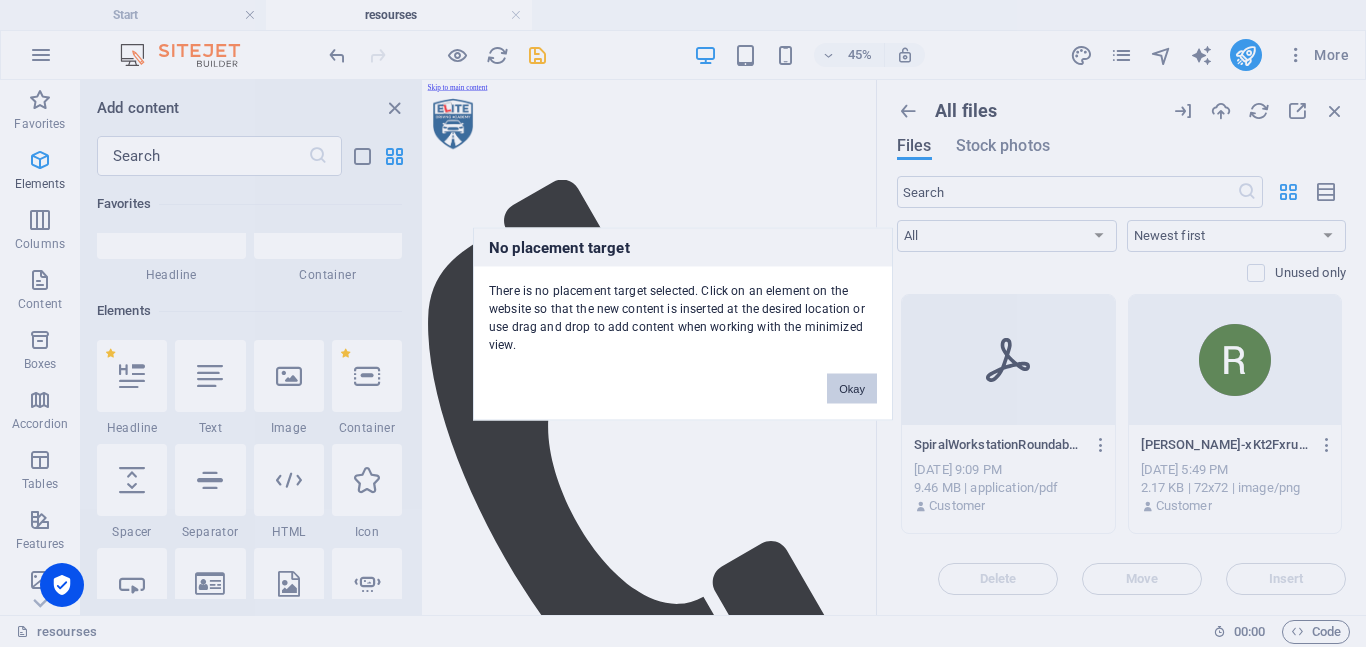click on "Okay" at bounding box center [852, 388] 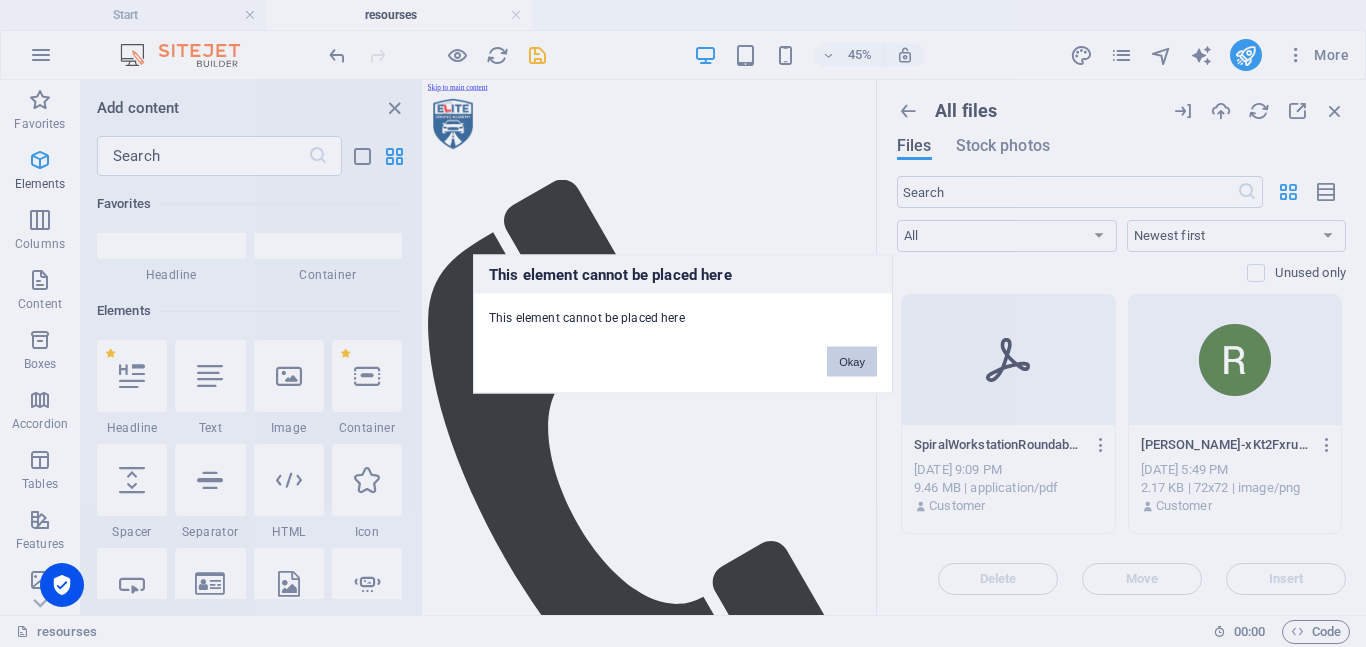click on "Okay" at bounding box center (852, 361) 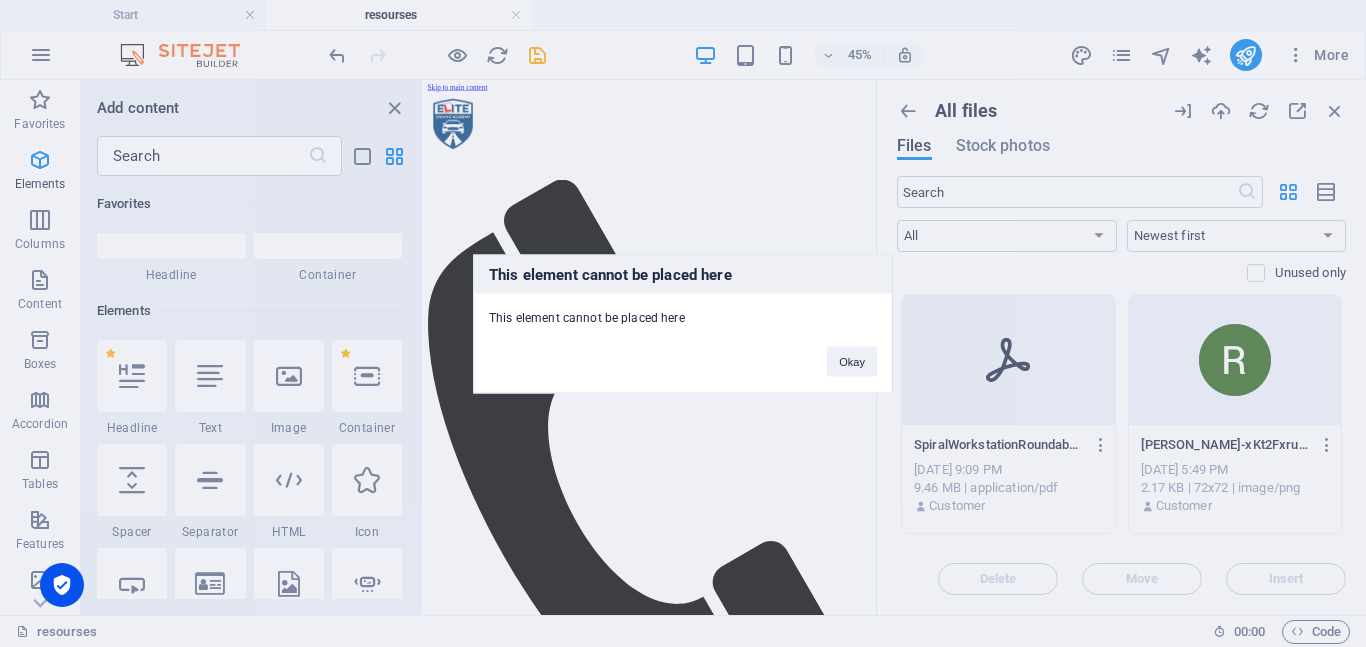 drag, startPoint x: 837, startPoint y: 360, endPoint x: 753, endPoint y: 335, distance: 87.64131 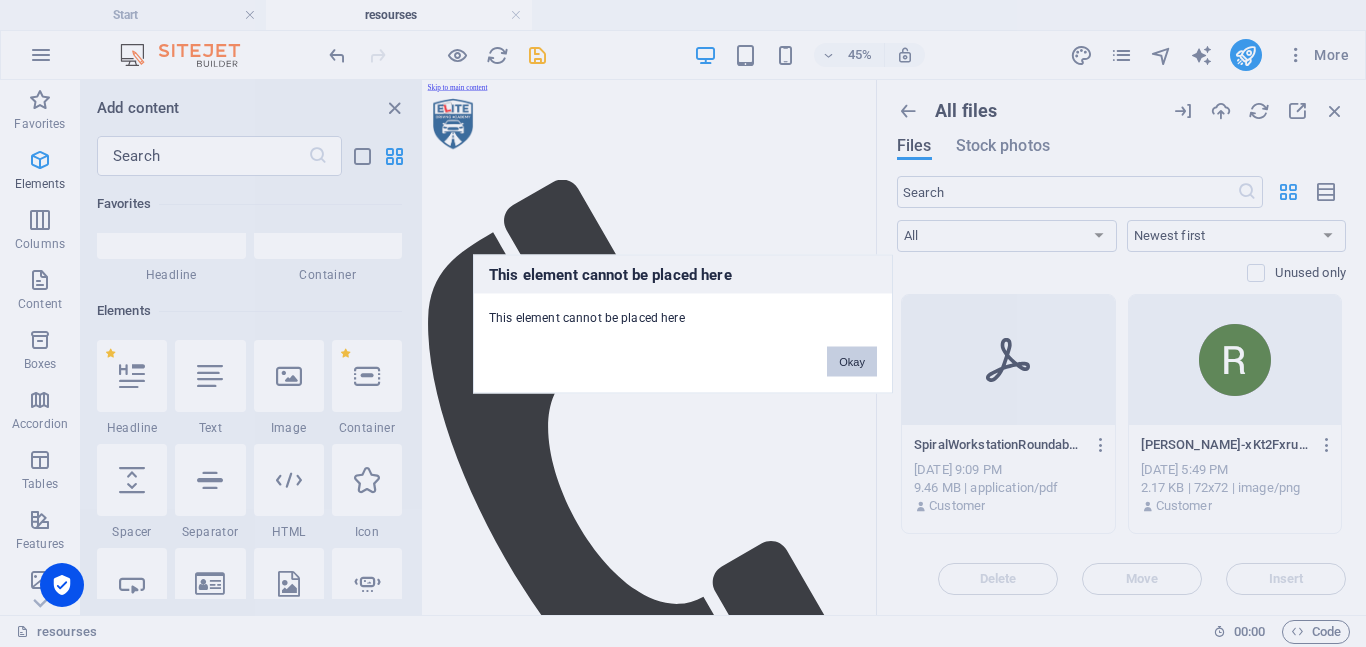 click on "Okay" at bounding box center (852, 361) 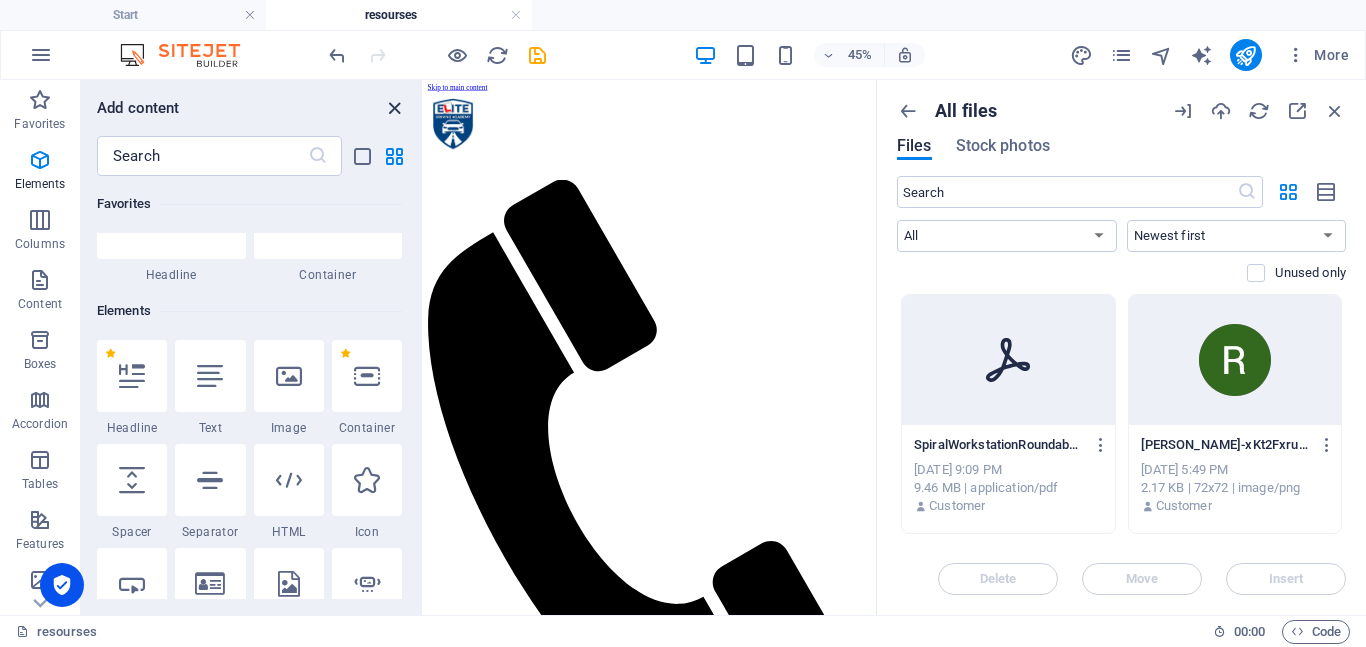 click at bounding box center [394, 108] 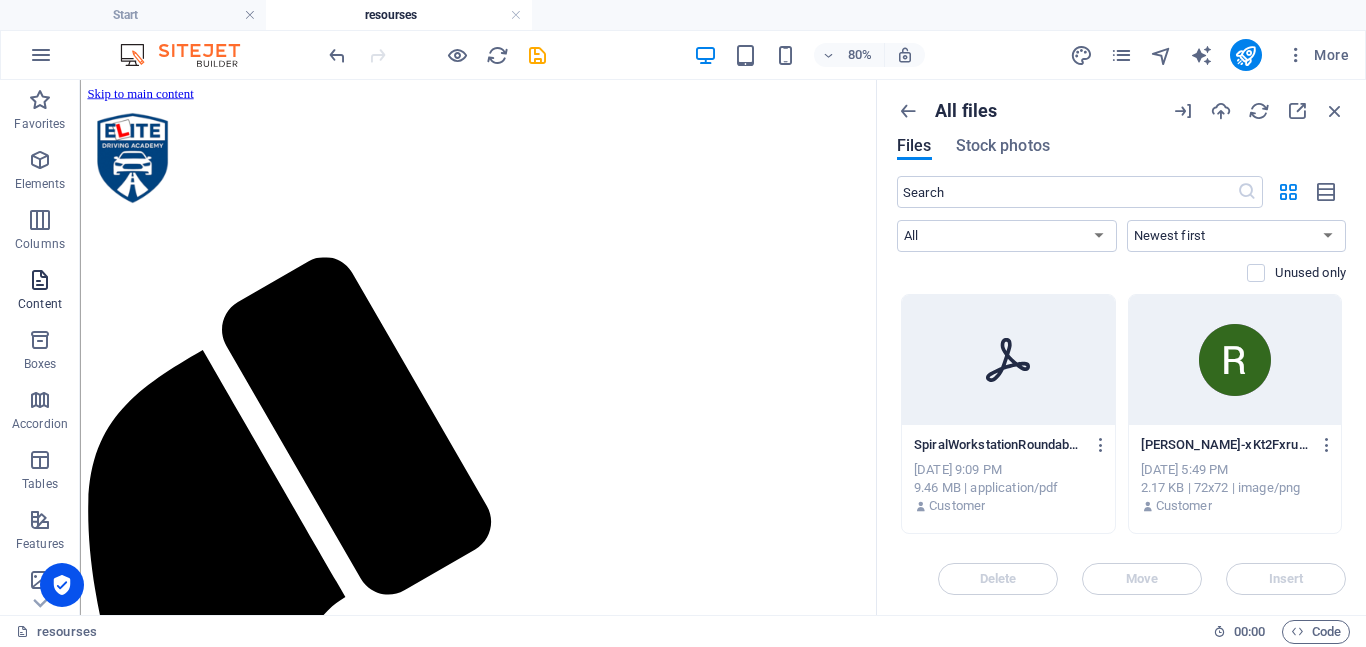 click at bounding box center (40, 280) 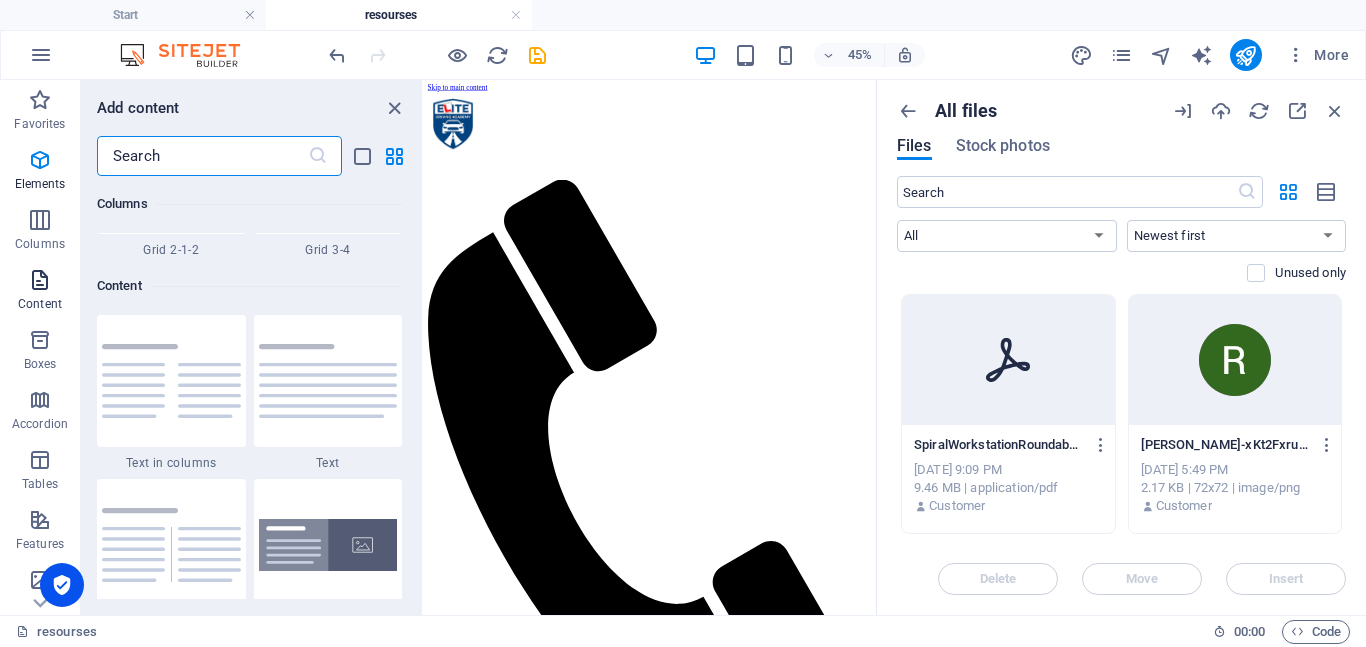 scroll, scrollTop: 3499, scrollLeft: 0, axis: vertical 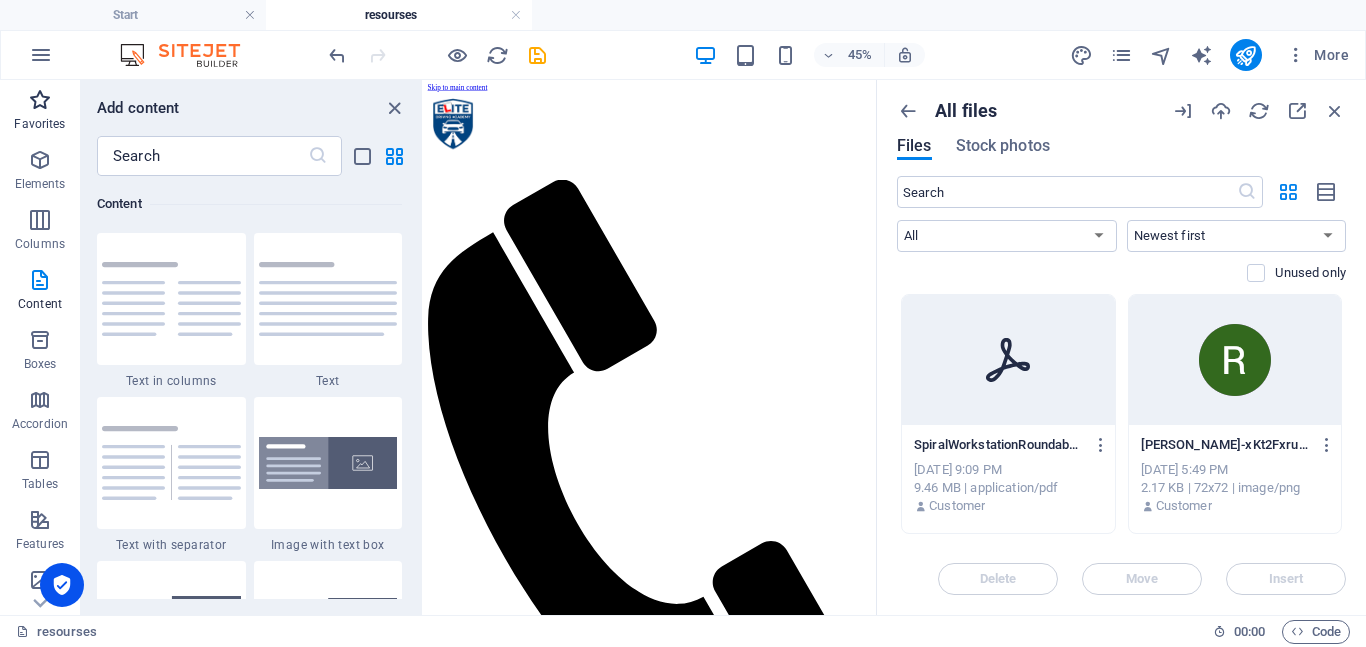 click at bounding box center [40, 100] 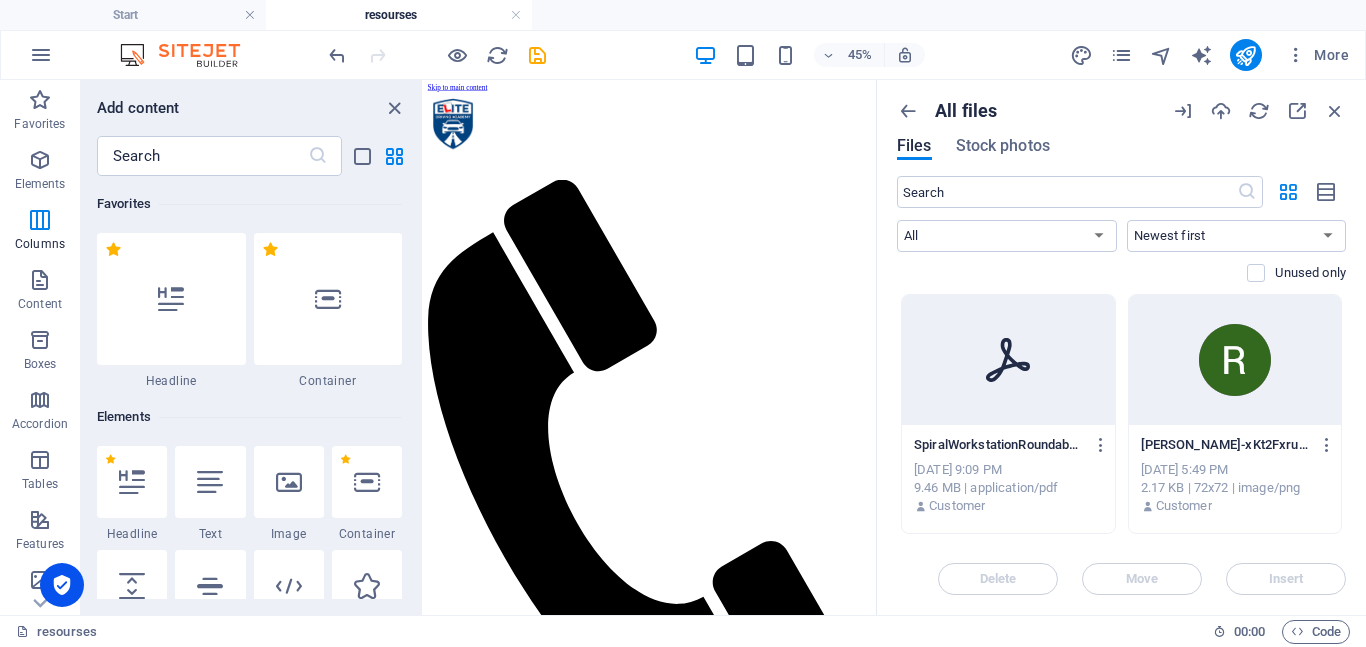 scroll, scrollTop: 0, scrollLeft: 0, axis: both 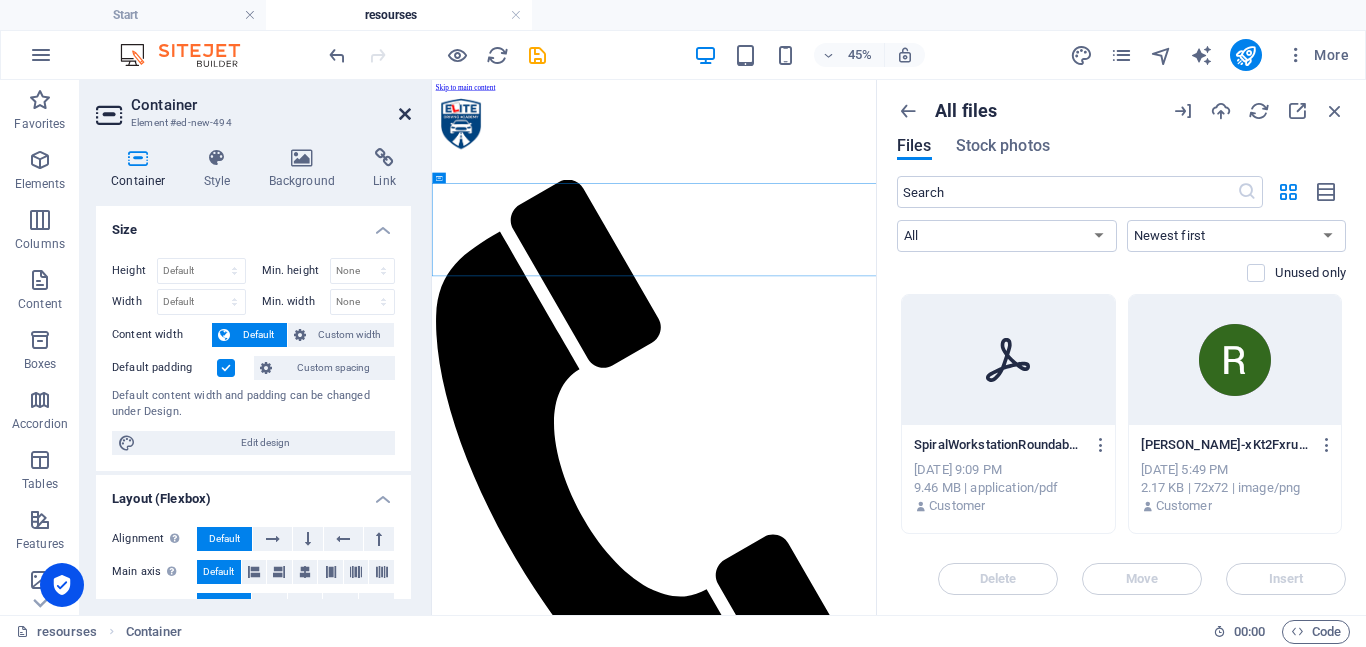 click at bounding box center [405, 114] 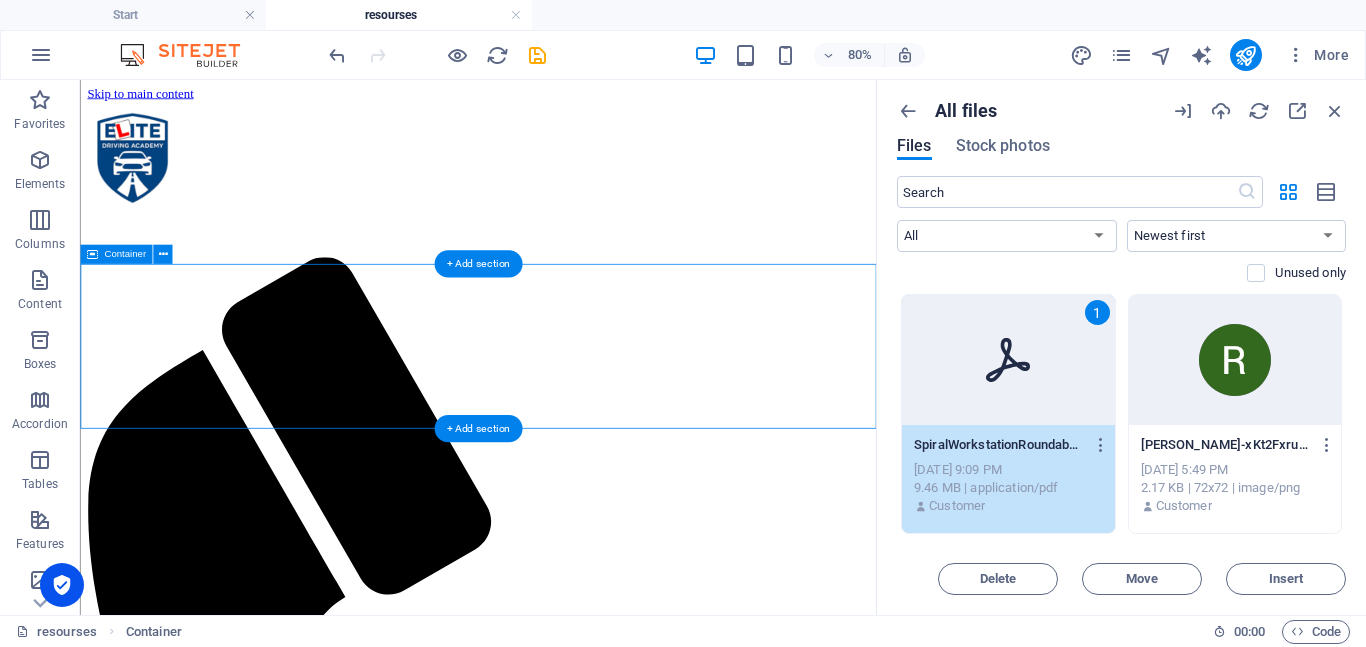 click on "Drop content here or  Add elements  Paste clipboard" at bounding box center (577, 1814) 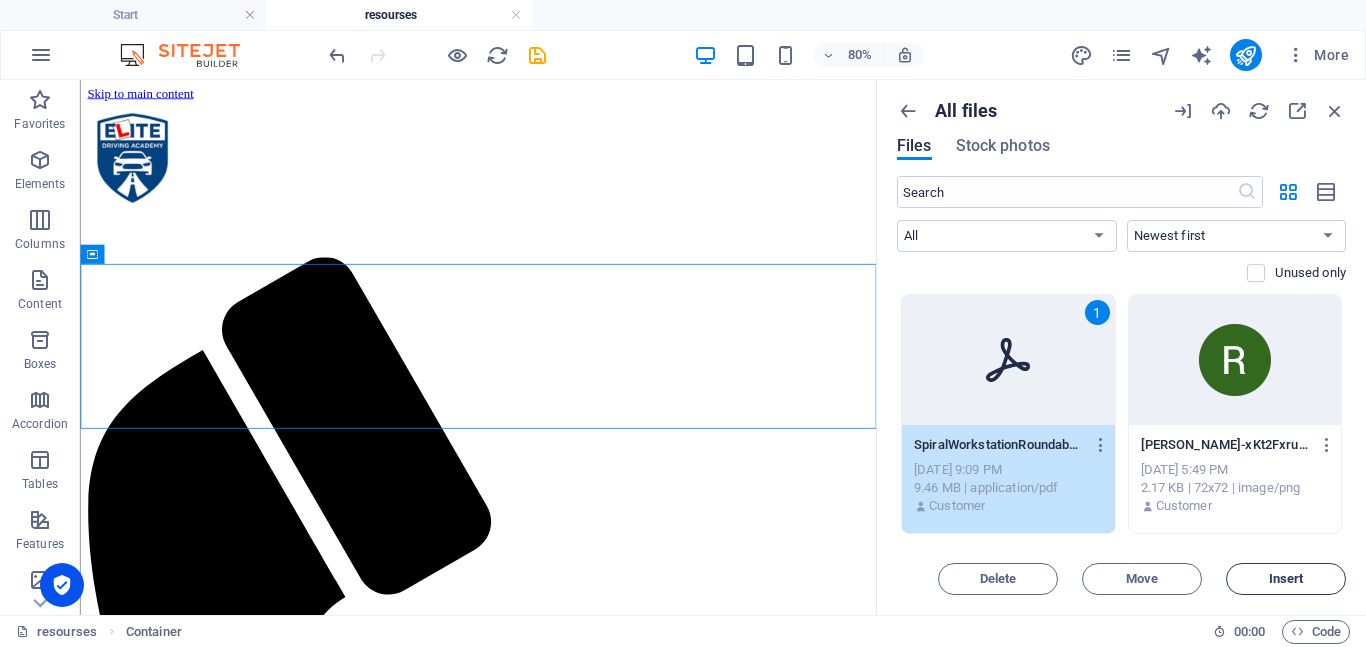click on "Insert" at bounding box center (1286, 579) 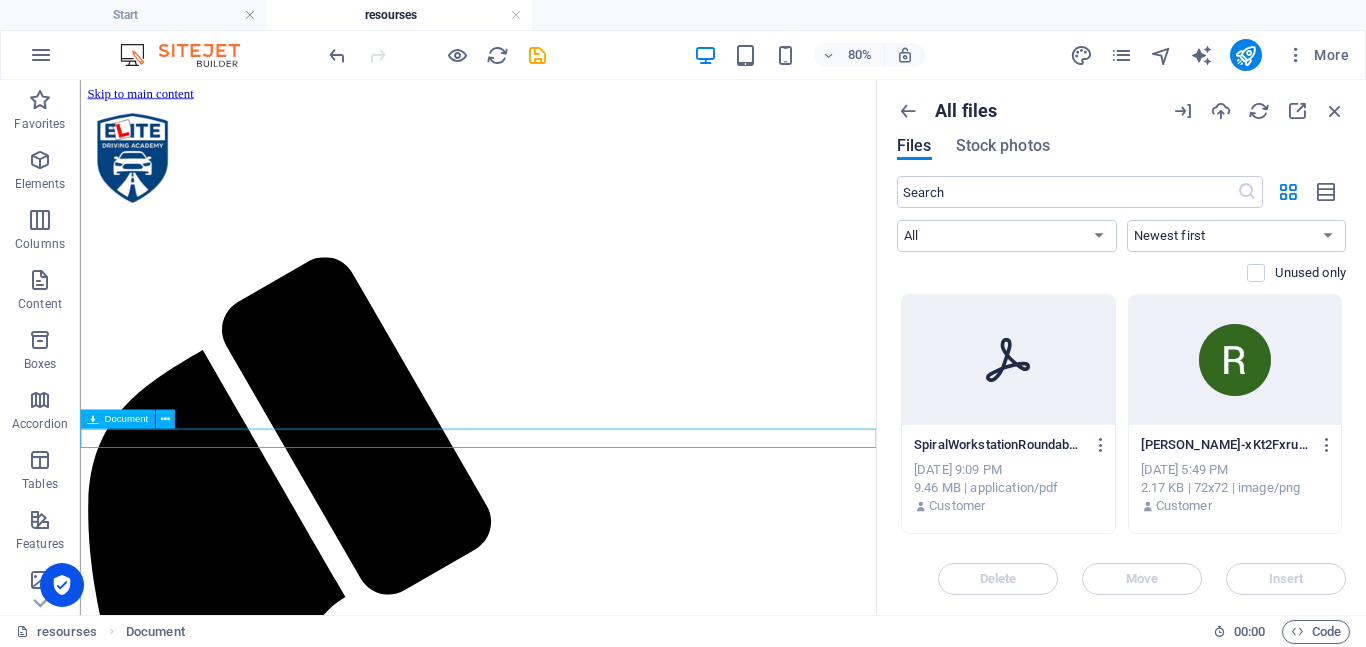 click on "Document" at bounding box center (126, 419) 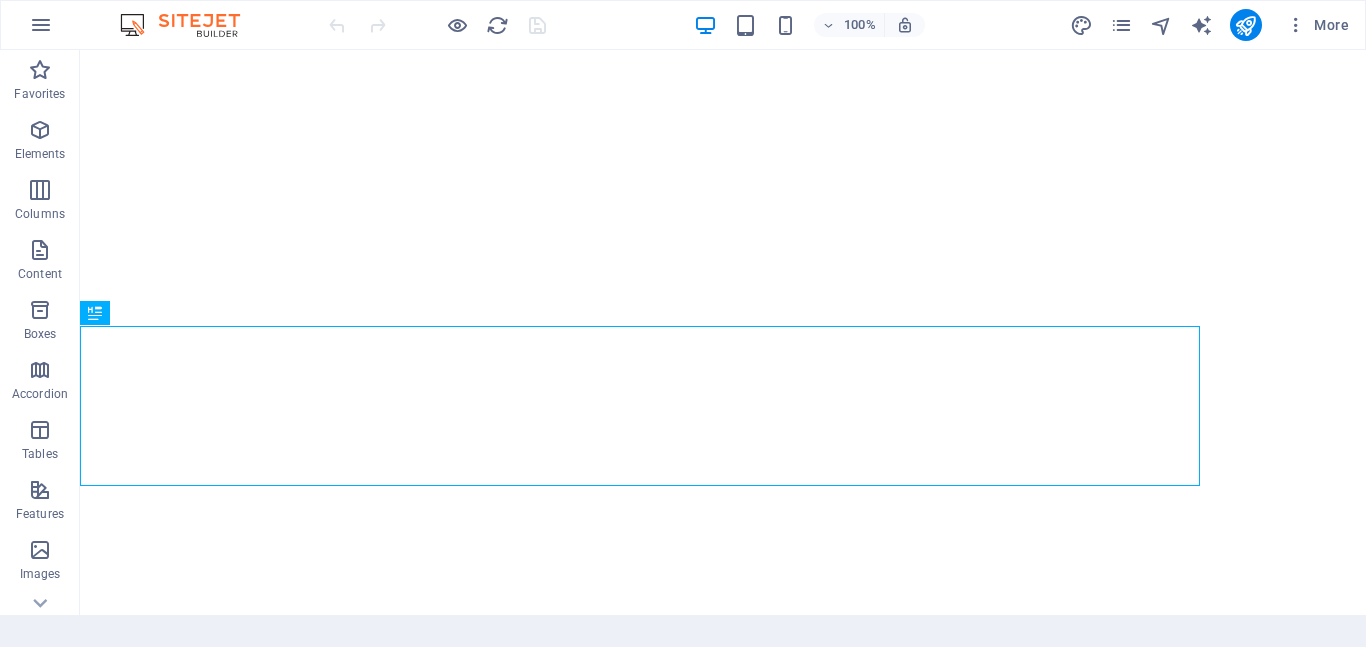 scroll, scrollTop: 0, scrollLeft: 0, axis: both 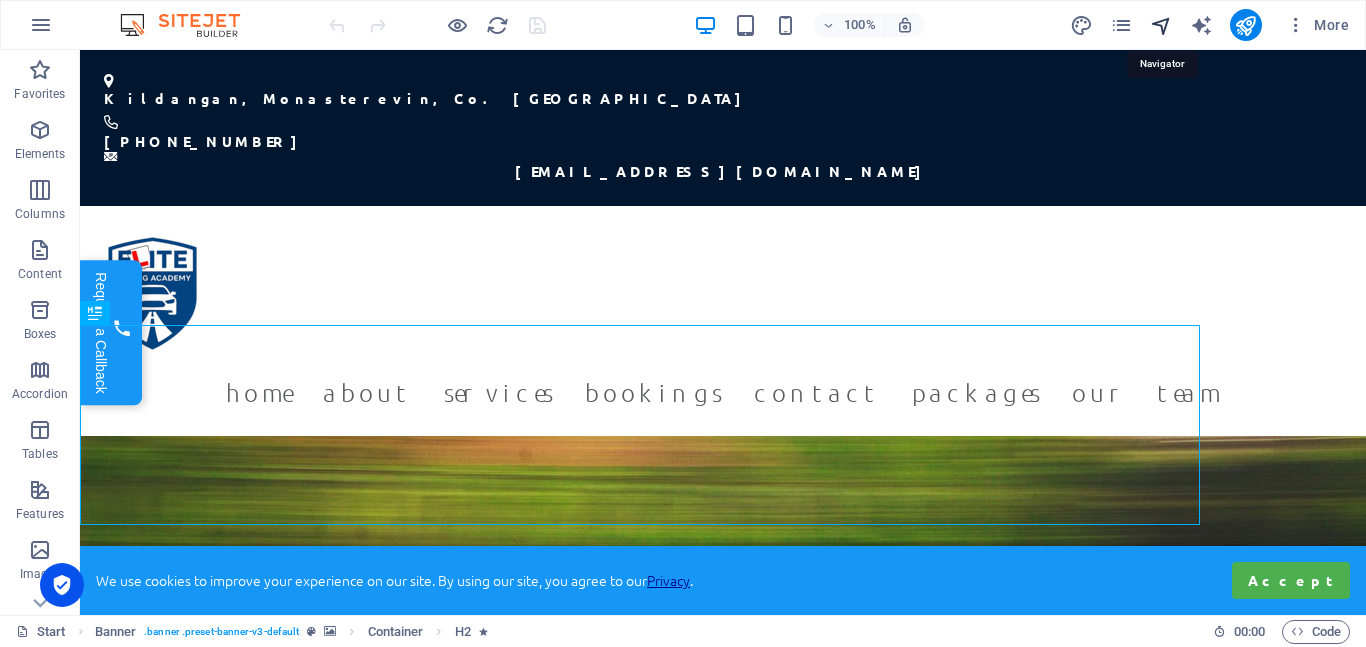 click at bounding box center [1161, 25] 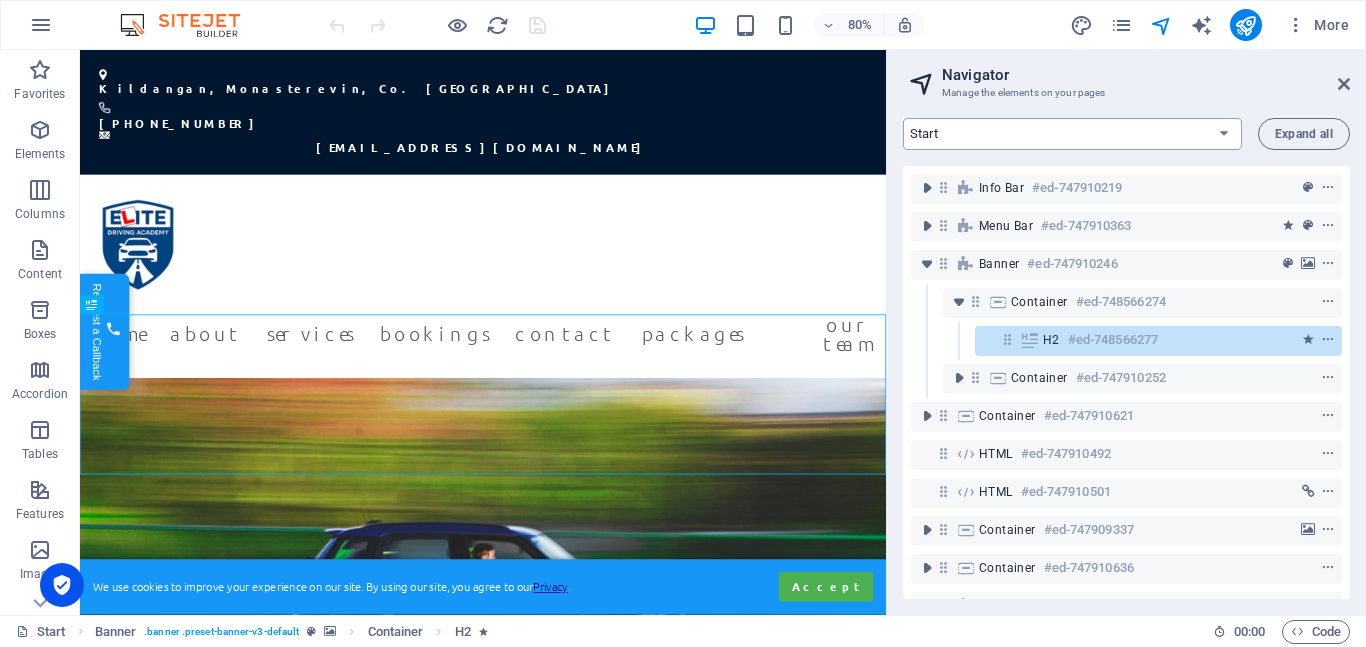 click on "Start  Call Back  ESDS  ADI  Jeep  Legal Notice  Privacy  The Team  resourses  New page" at bounding box center (1072, 134) 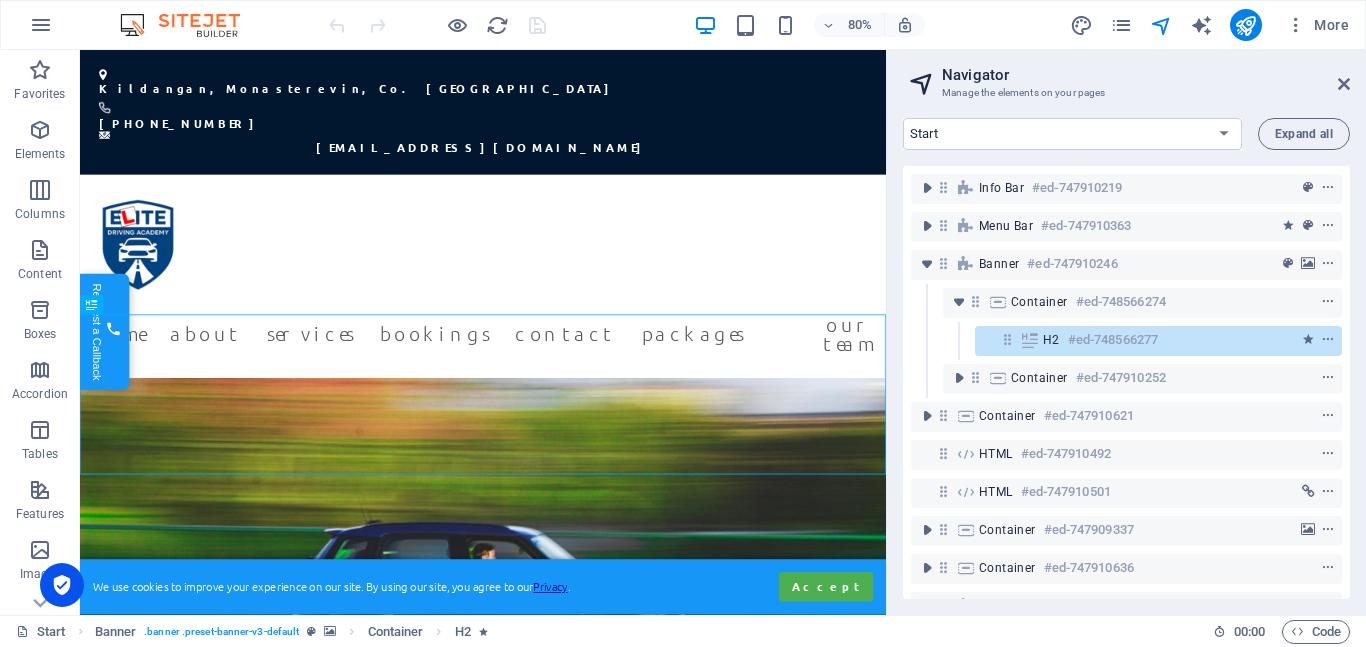 select on "15257968-en" 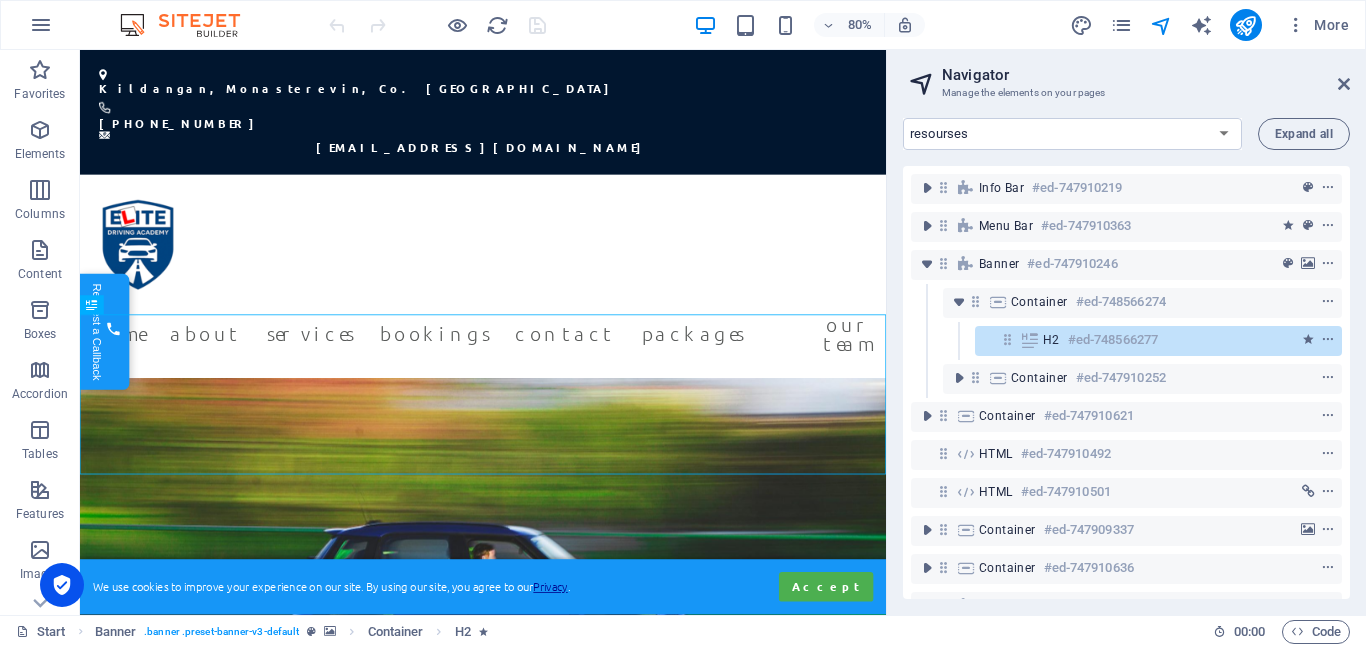 click on "Start  Call Back  ESDS  ADI  Jeep  Legal Notice  Privacy  The Team  resourses  New page" at bounding box center [1072, 134] 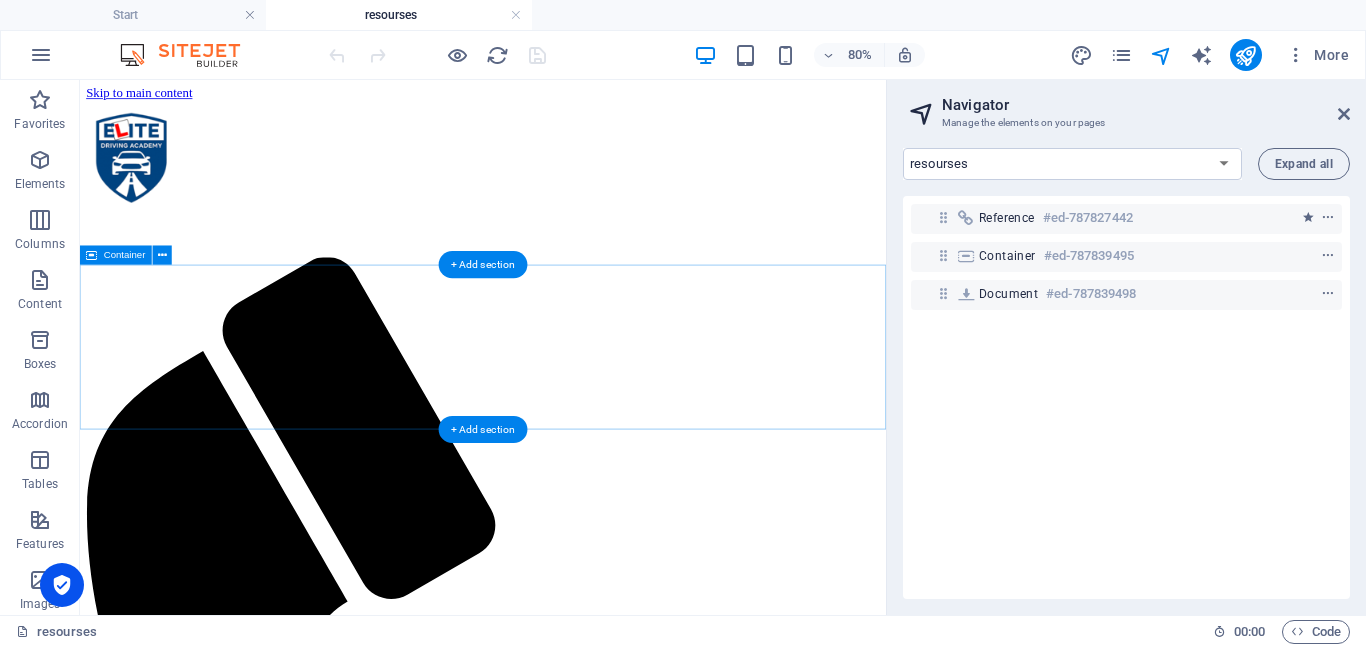 scroll, scrollTop: 0, scrollLeft: 0, axis: both 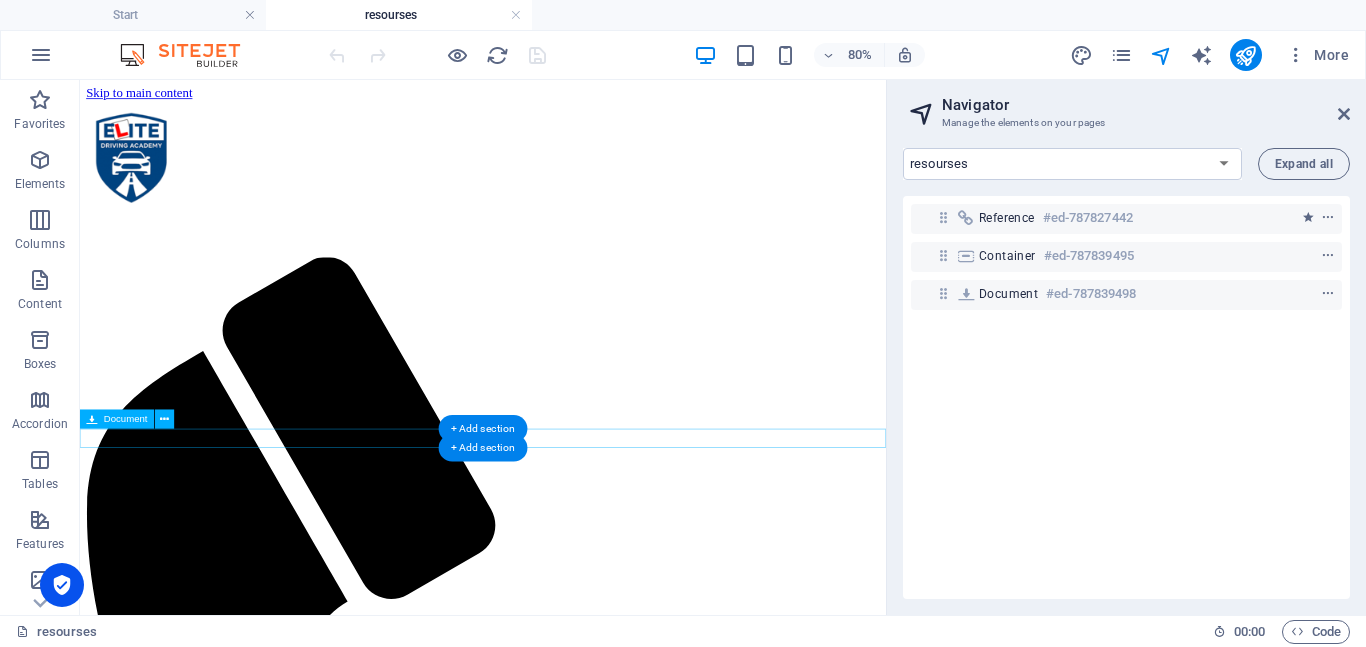 click on "SpiralWorkstationRoundabouts--TsKJGfcuu9UiF_WPEOtUQ.pdf 9.46 MB" at bounding box center [584, 1927] 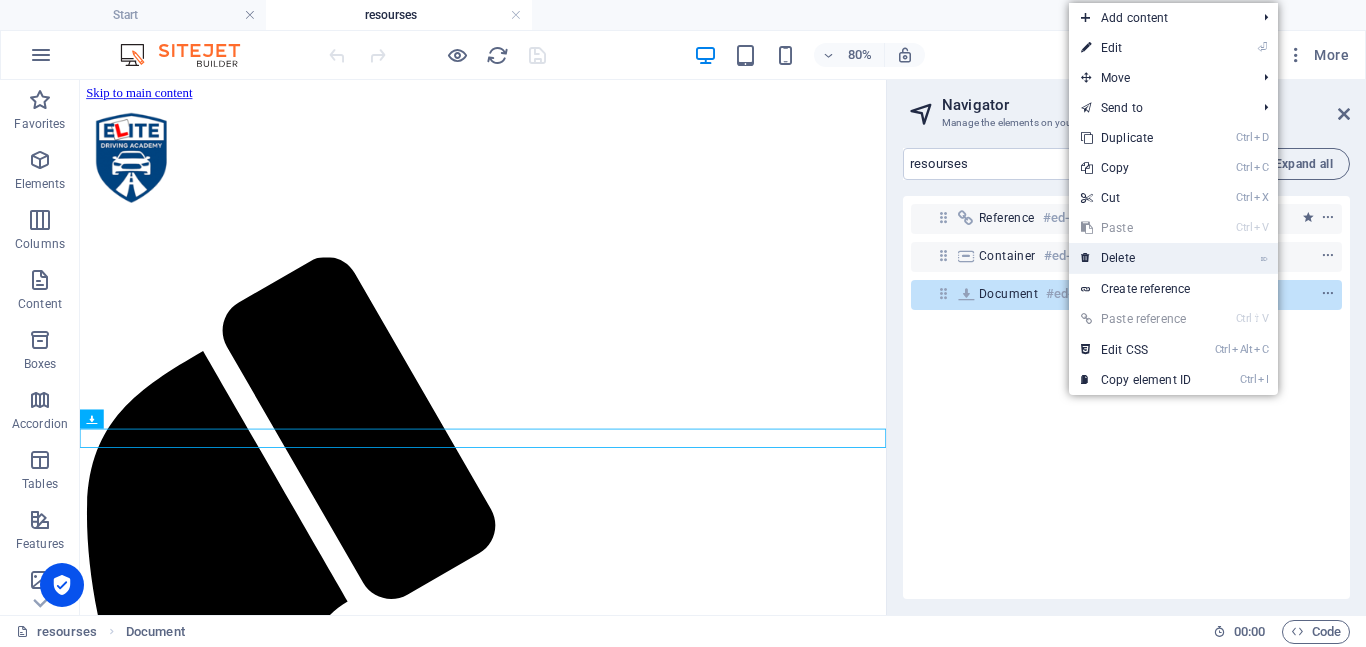 click on "⌦  Delete" at bounding box center (1136, 258) 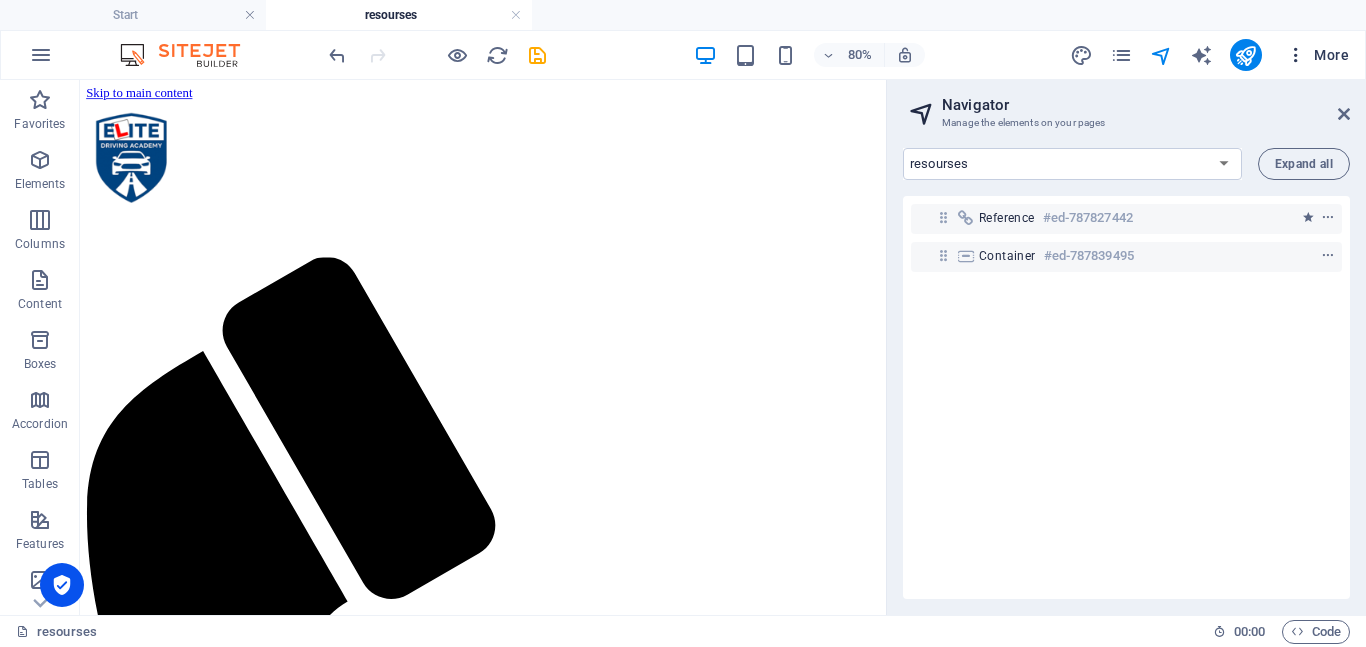 click at bounding box center (1296, 55) 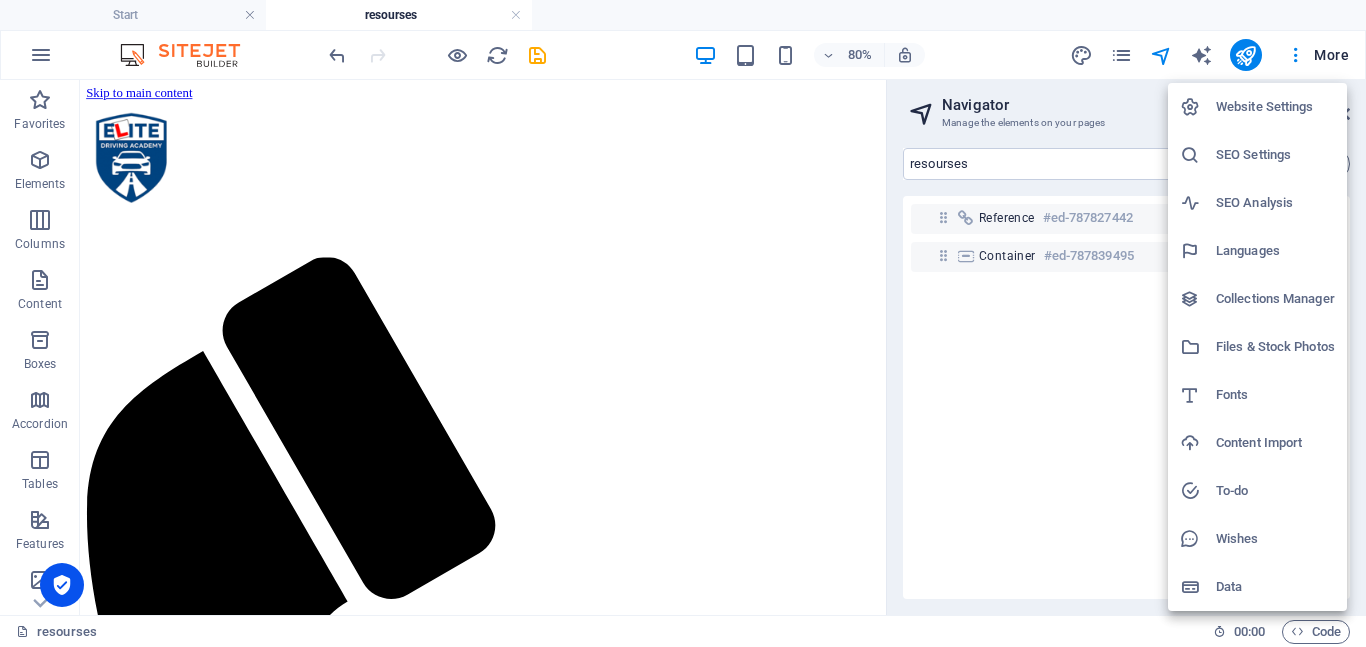 click at bounding box center (683, 323) 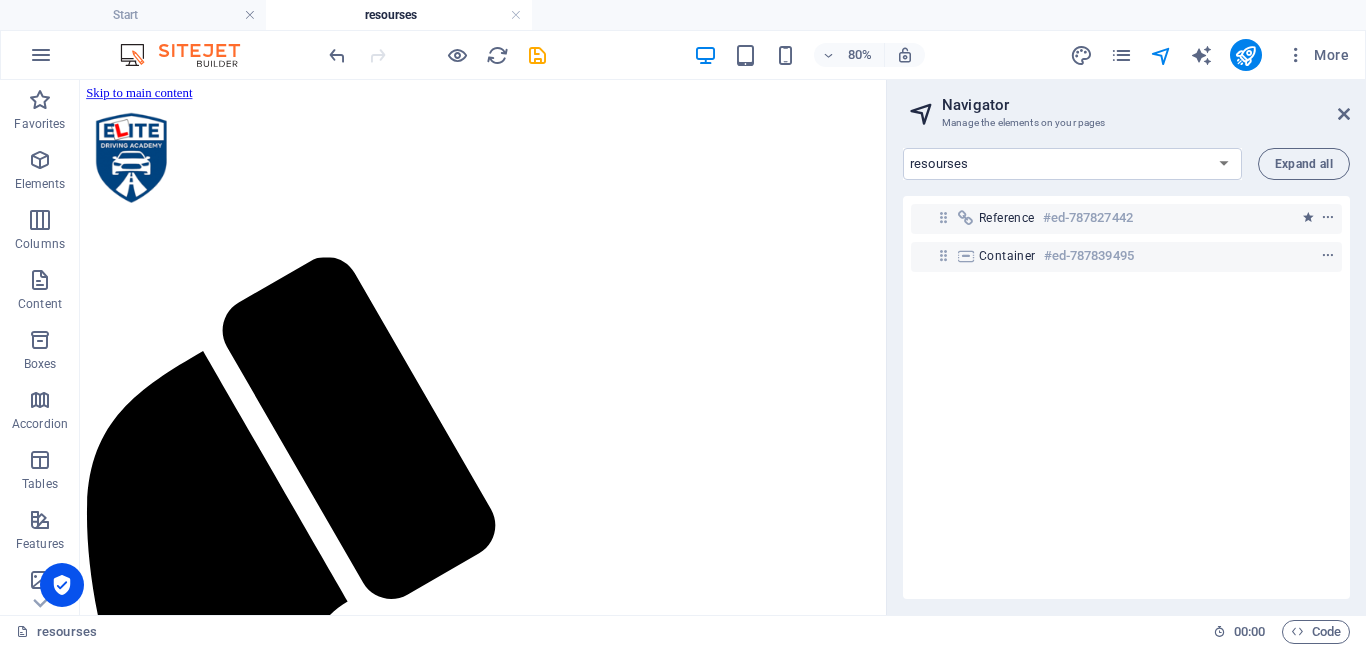 click on "More" at bounding box center (1317, 55) 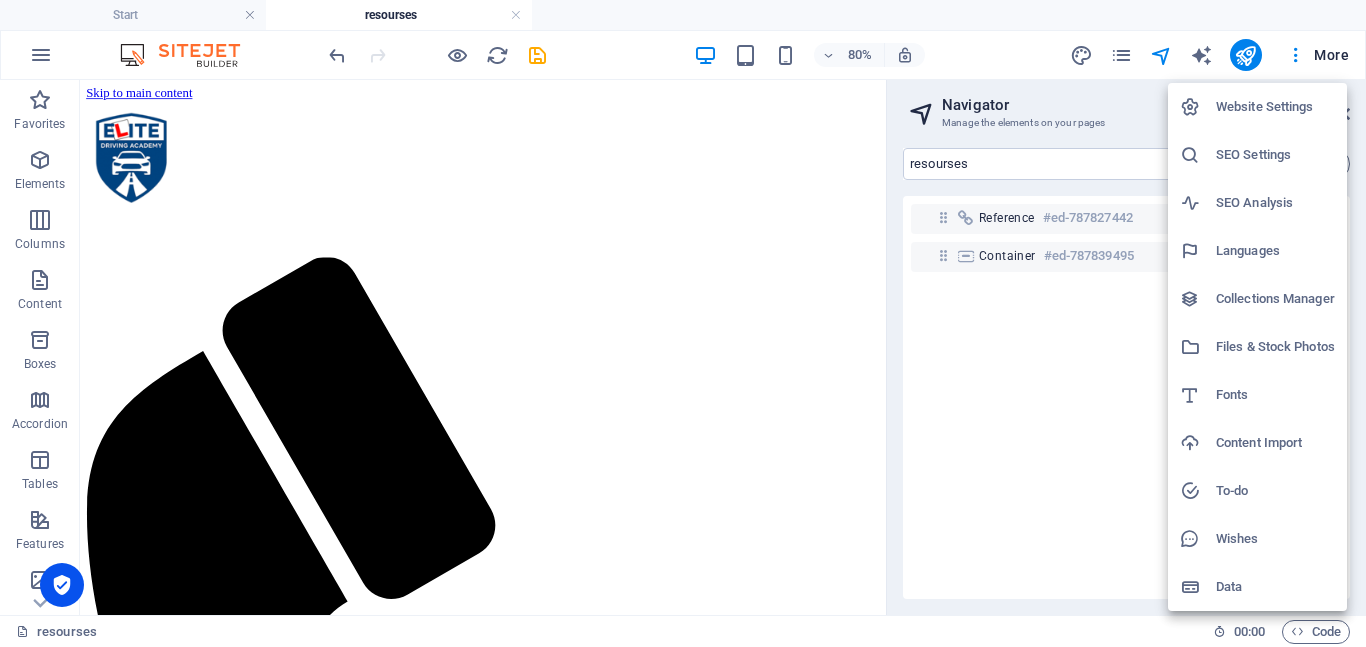 click at bounding box center [683, 323] 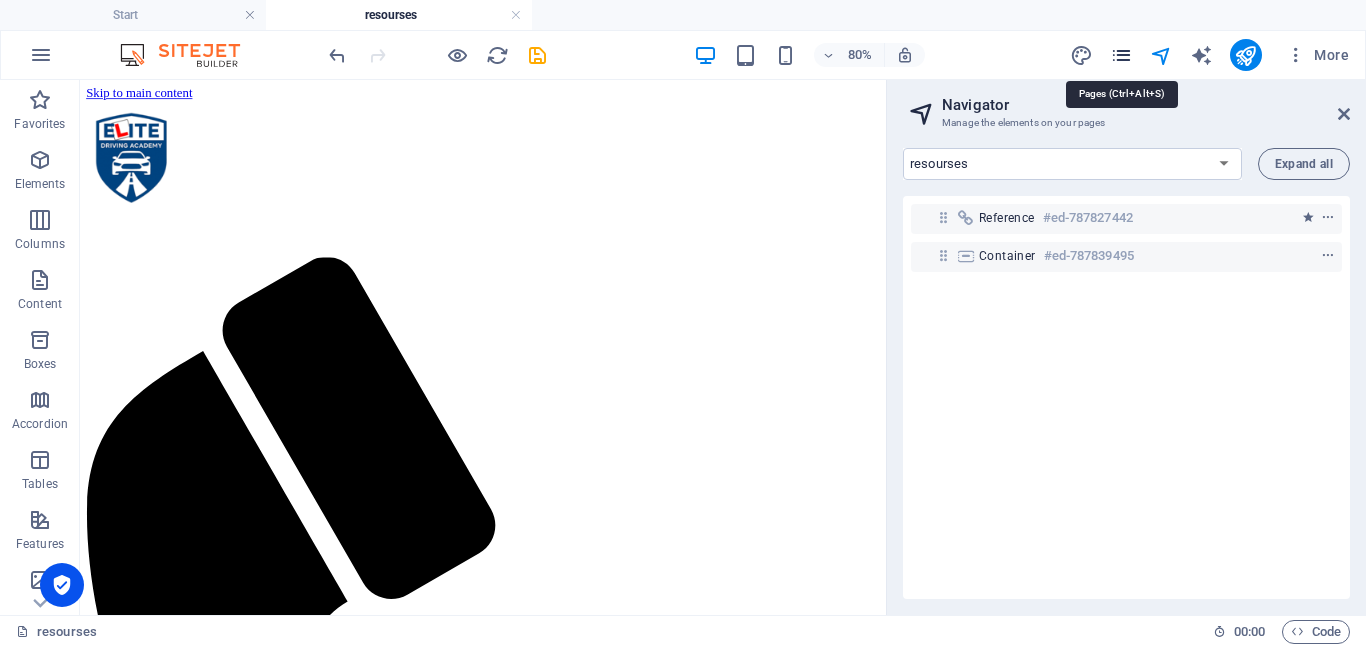 click at bounding box center [1121, 55] 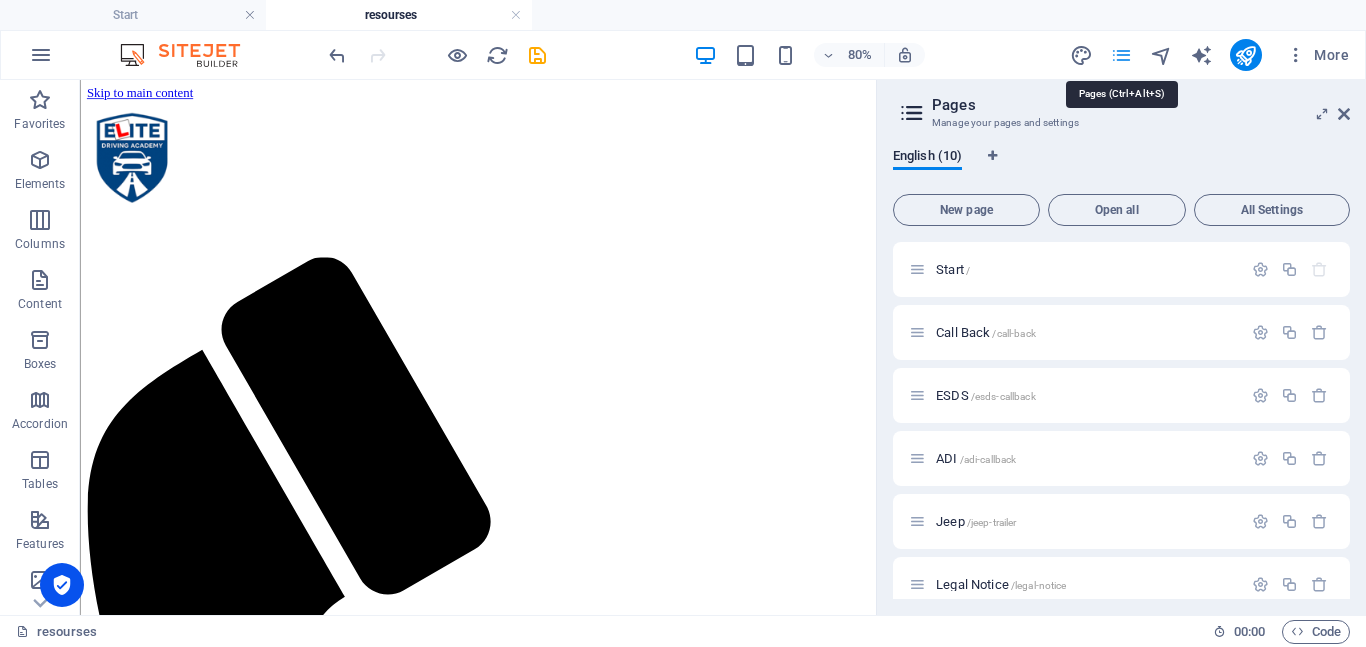 click at bounding box center (1121, 55) 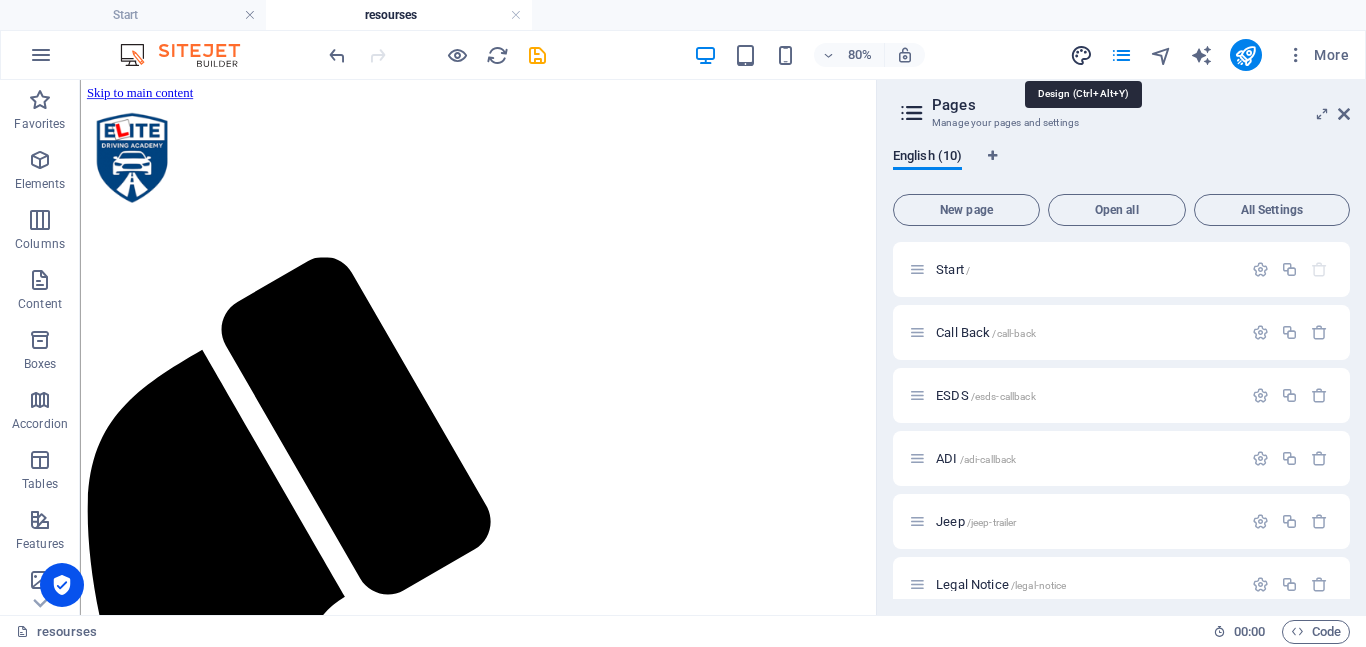 click at bounding box center [1081, 55] 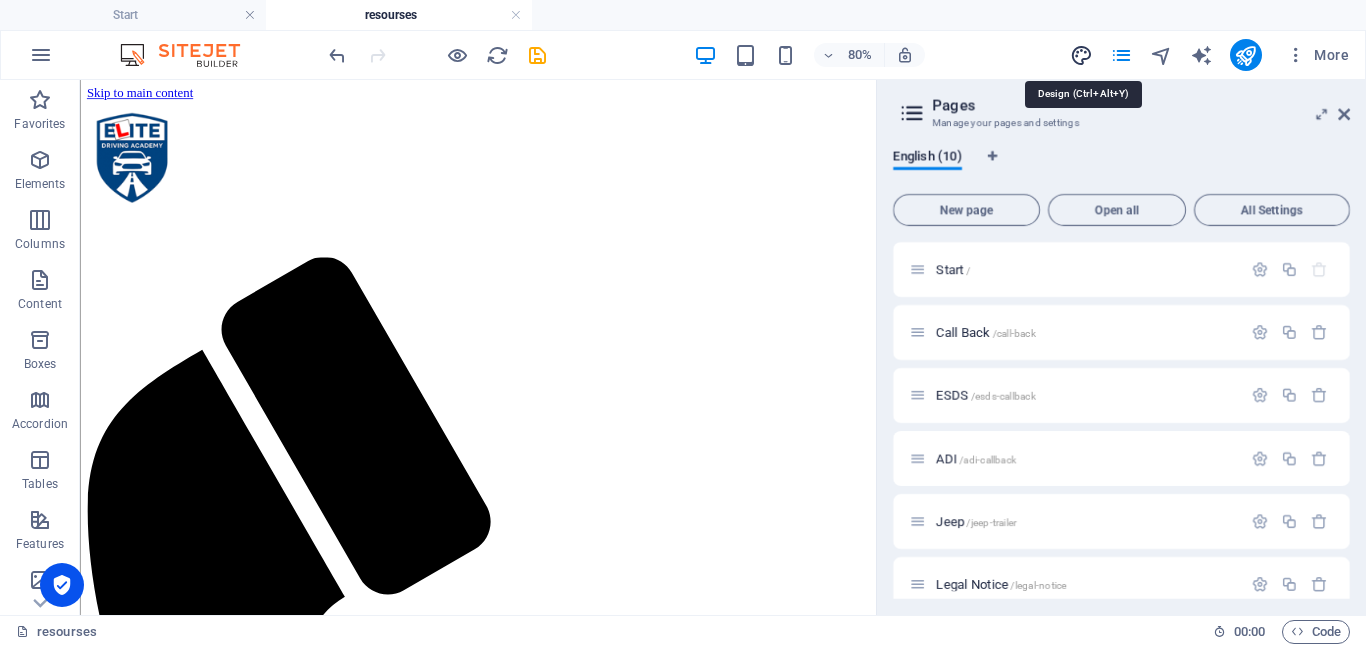 click at bounding box center [1081, 55] 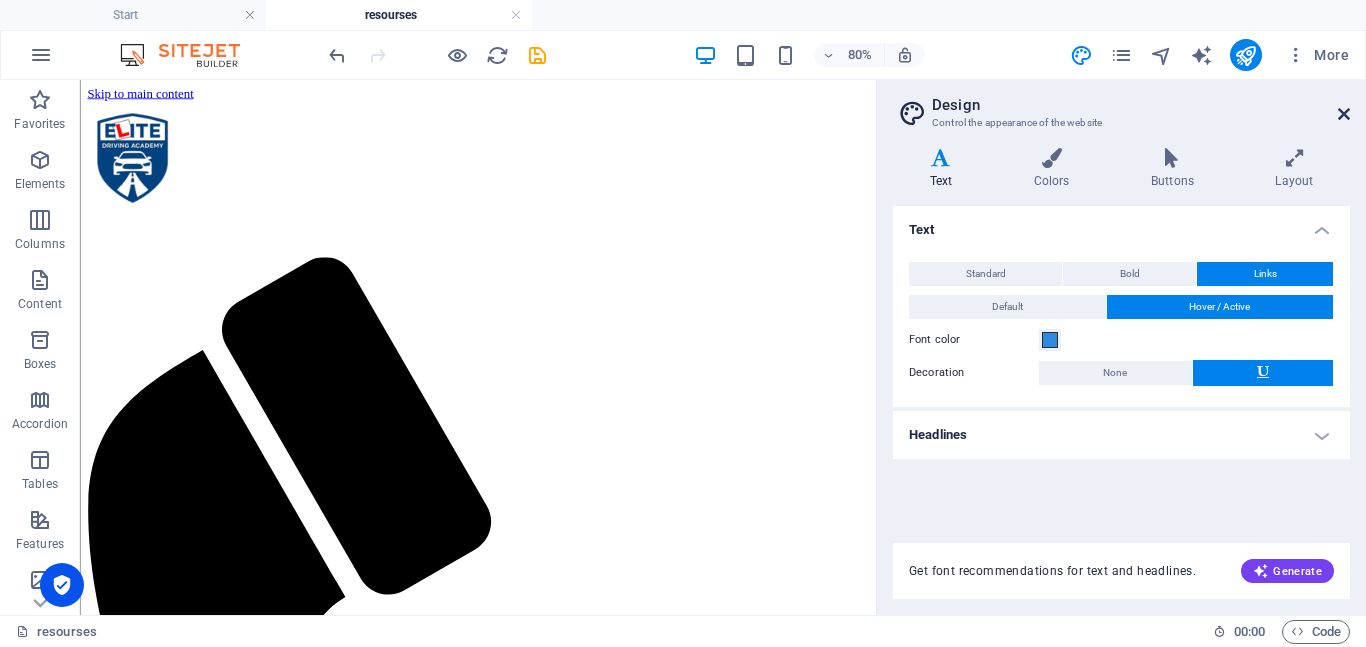 click at bounding box center [1344, 114] 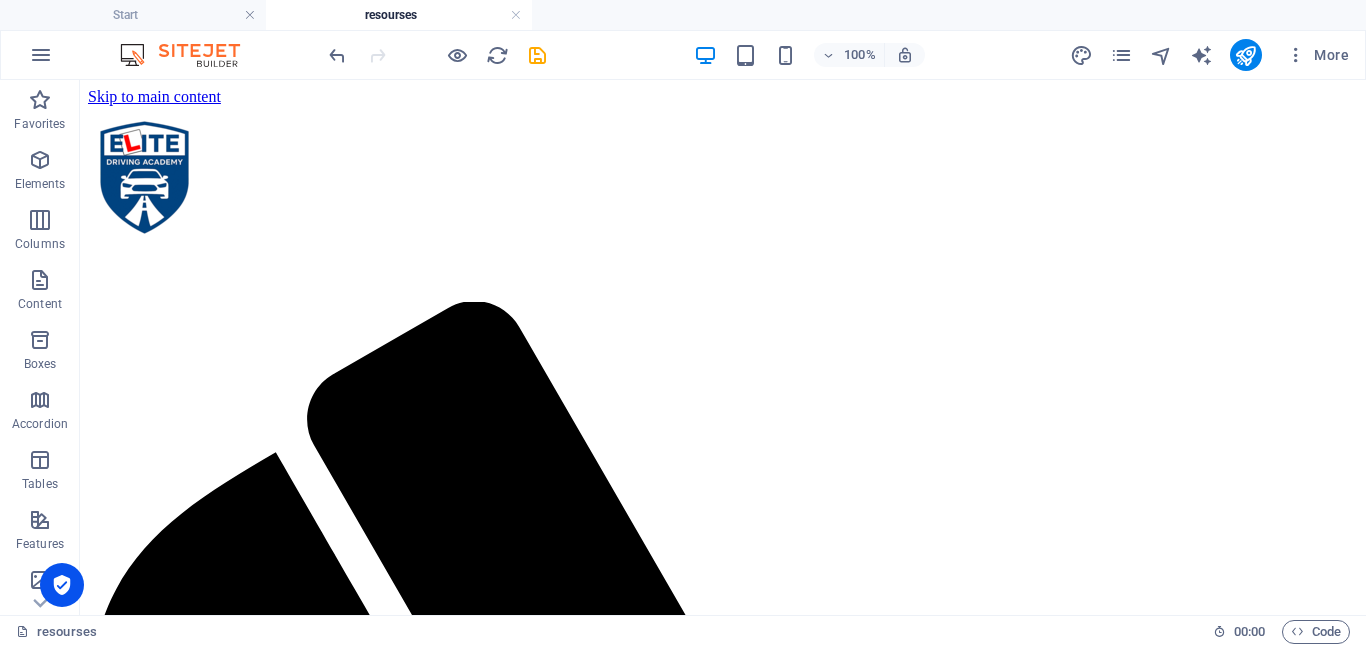 click on "resourses" at bounding box center (399, 15) 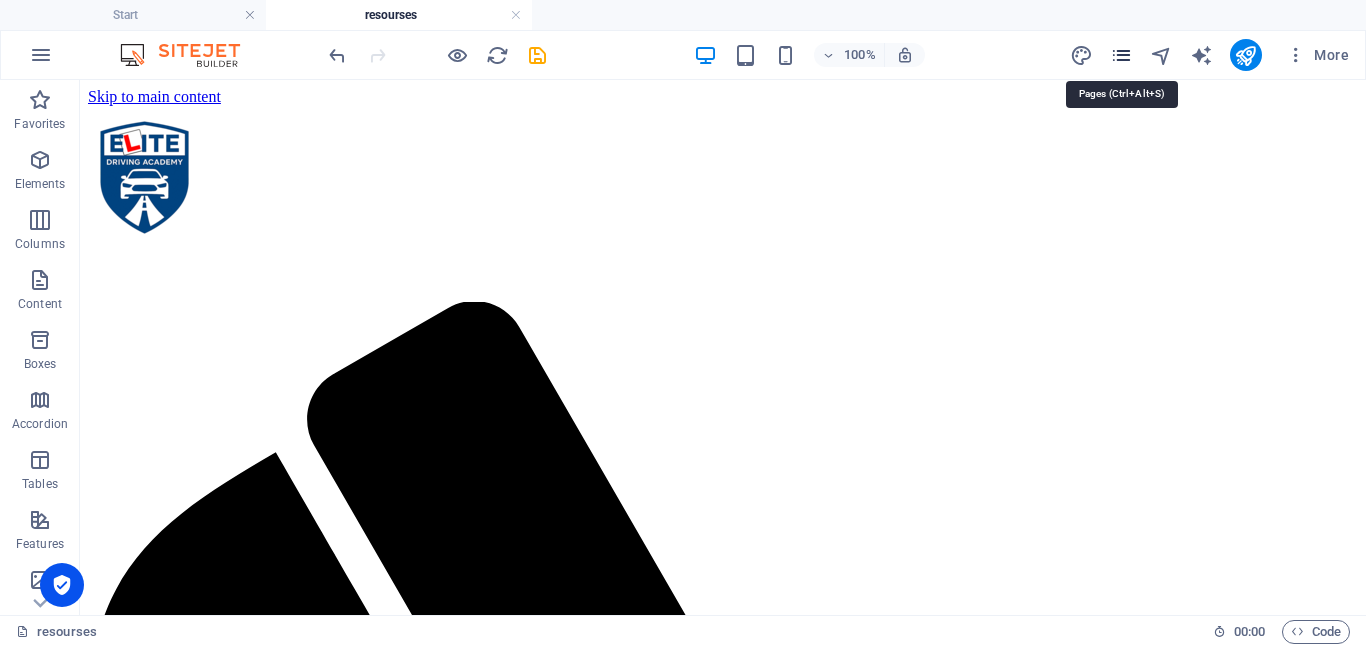 click at bounding box center [1121, 55] 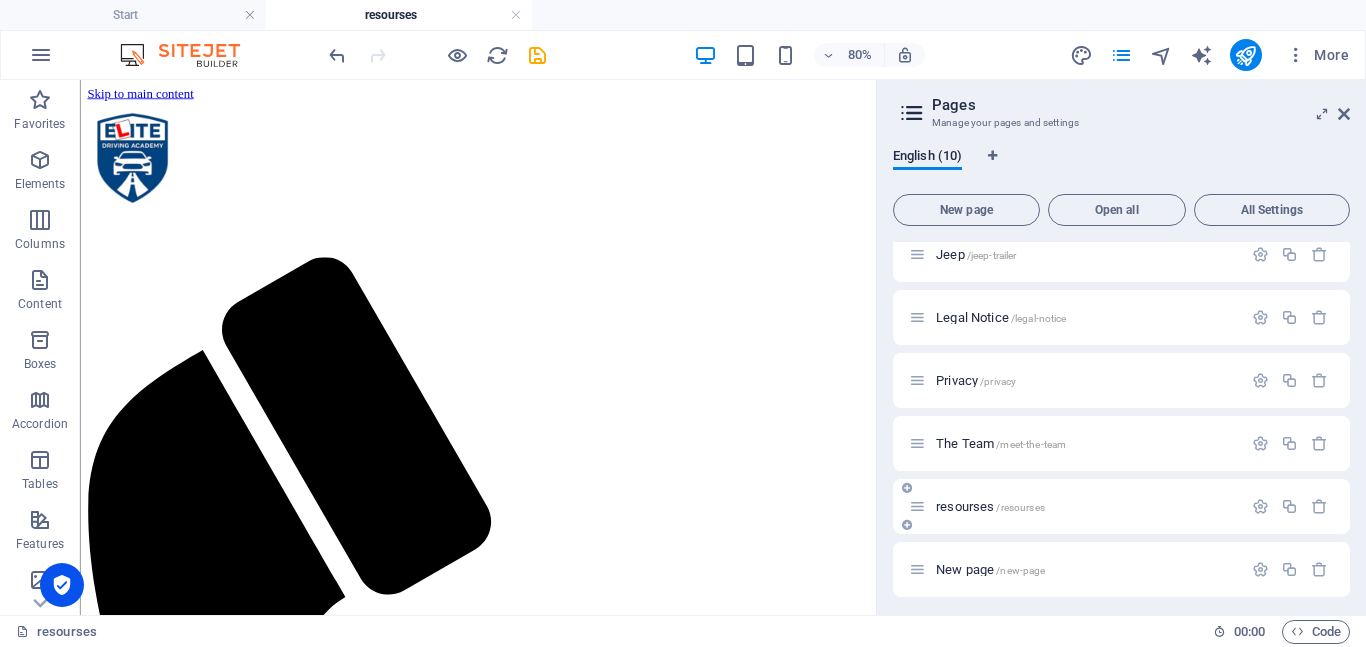 scroll, scrollTop: 273, scrollLeft: 0, axis: vertical 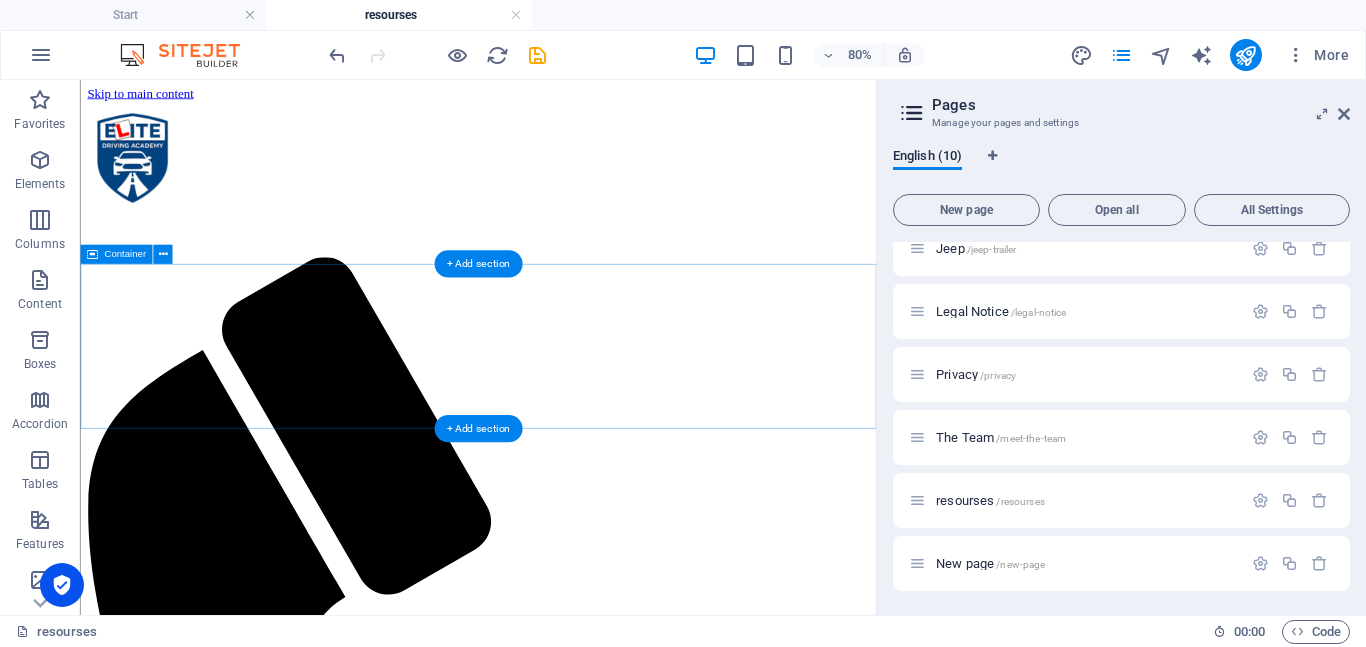 click on "Drop content here or  Add elements  Paste clipboard" at bounding box center (577, 1814) 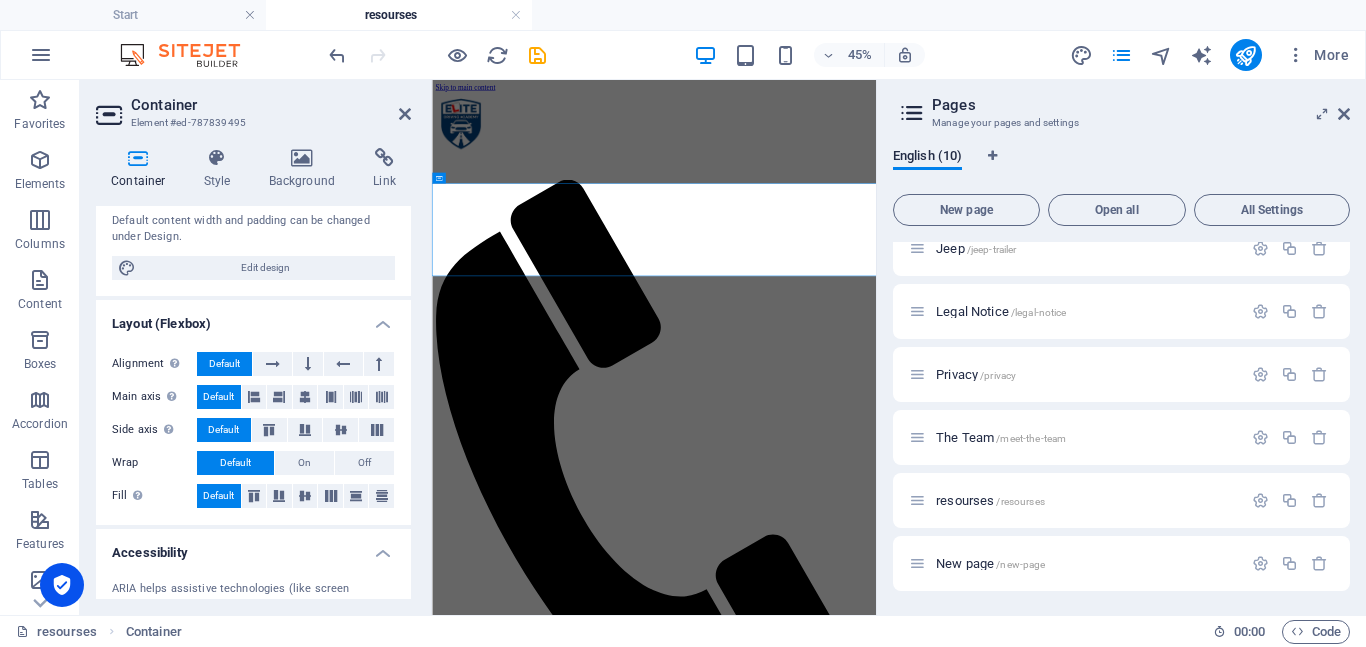 scroll, scrollTop: 197, scrollLeft: 0, axis: vertical 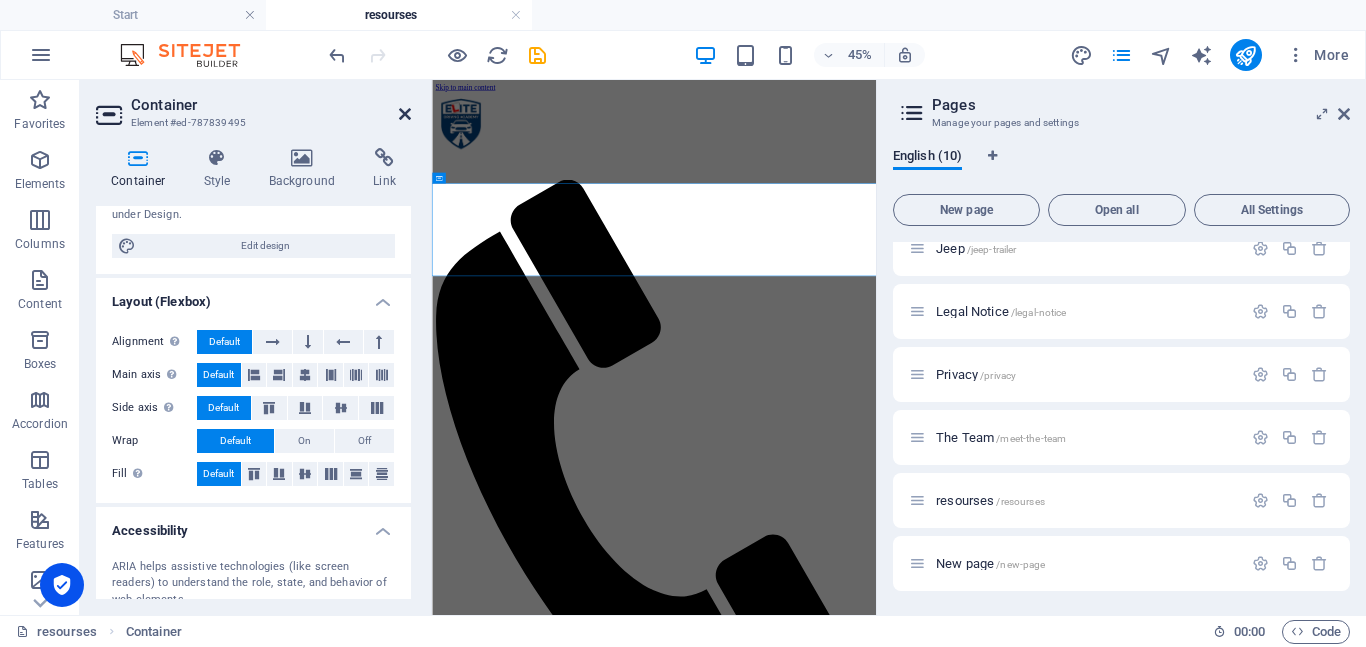 click at bounding box center [405, 114] 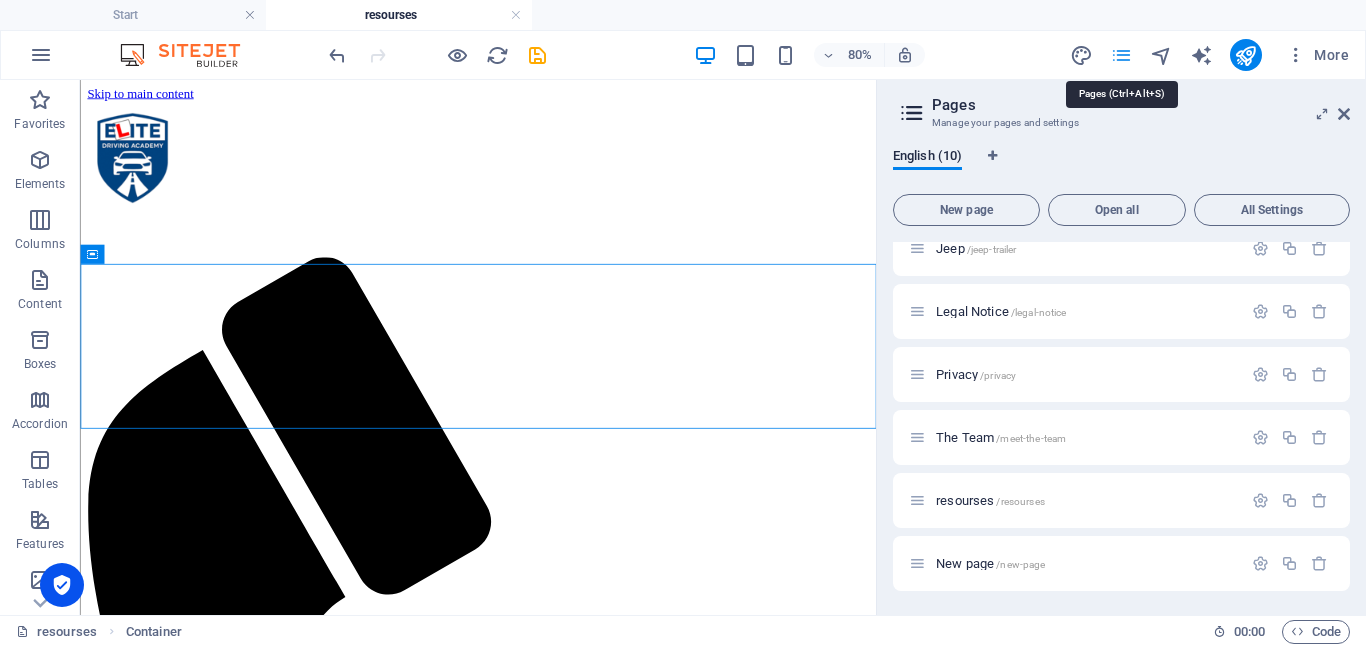 click at bounding box center (1121, 55) 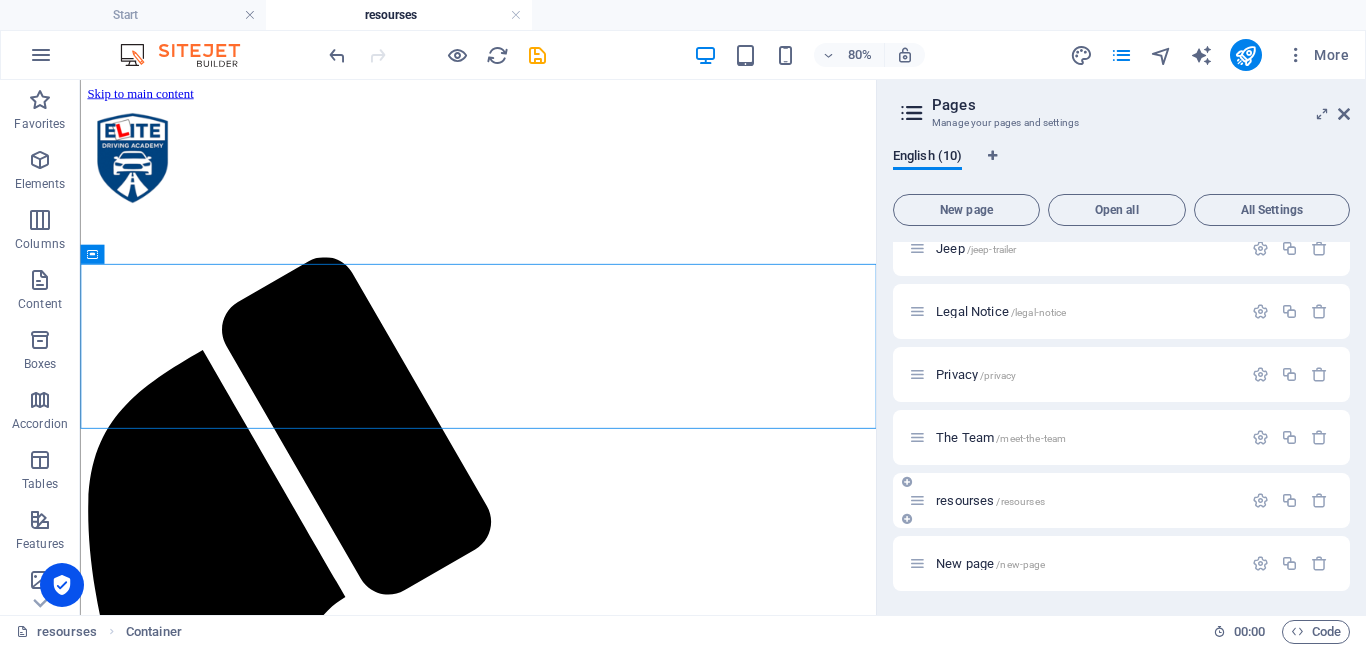 drag, startPoint x: 1105, startPoint y: 495, endPoint x: 1088, endPoint y: 506, distance: 20.248457 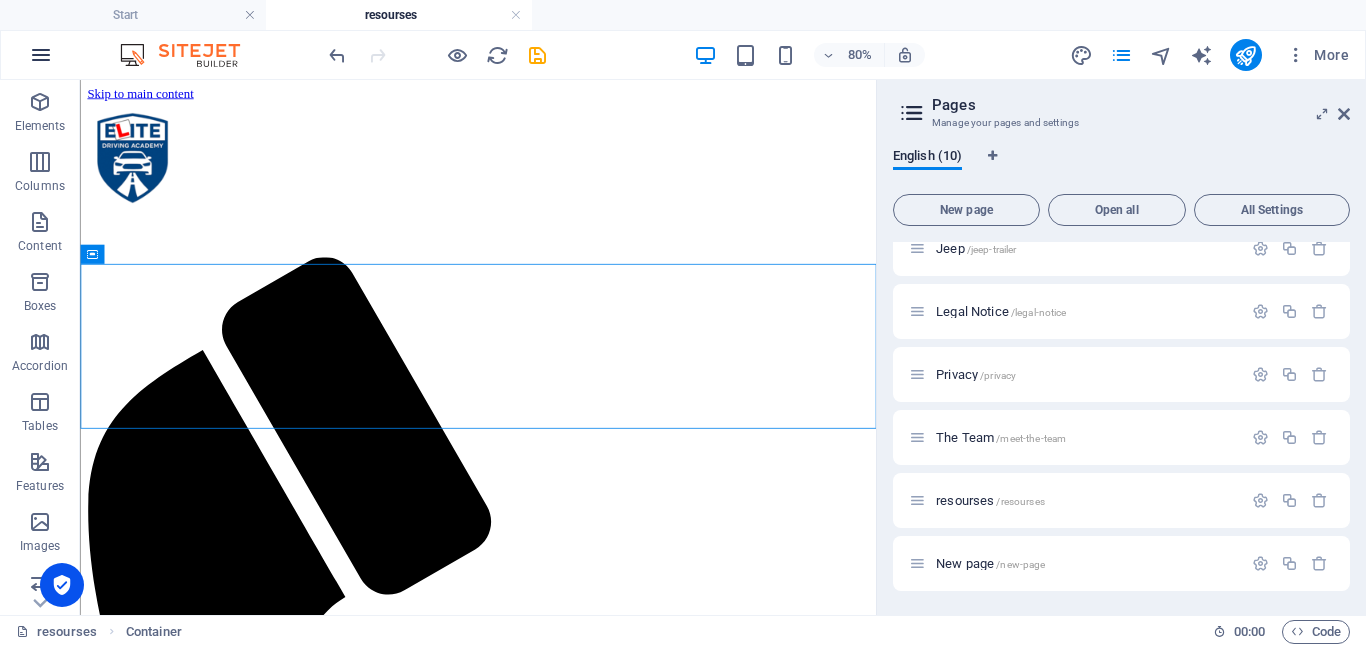 scroll, scrollTop: 59, scrollLeft: 0, axis: vertical 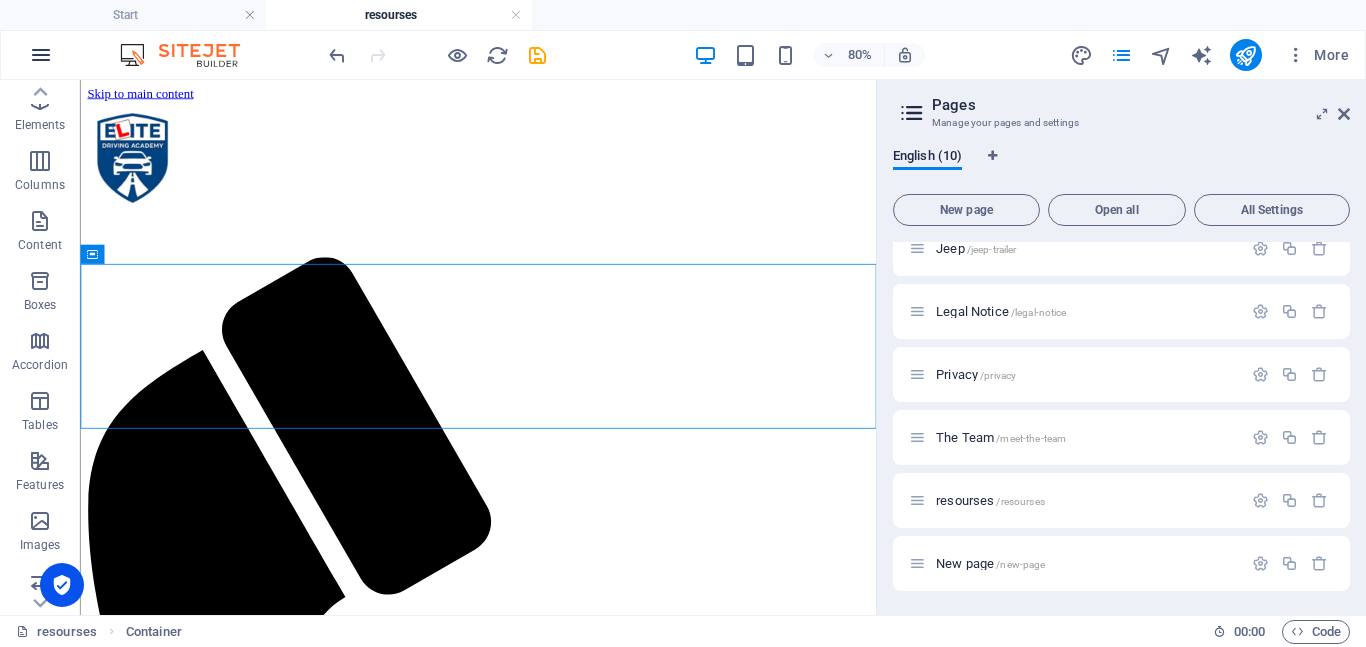 click at bounding box center [41, 55] 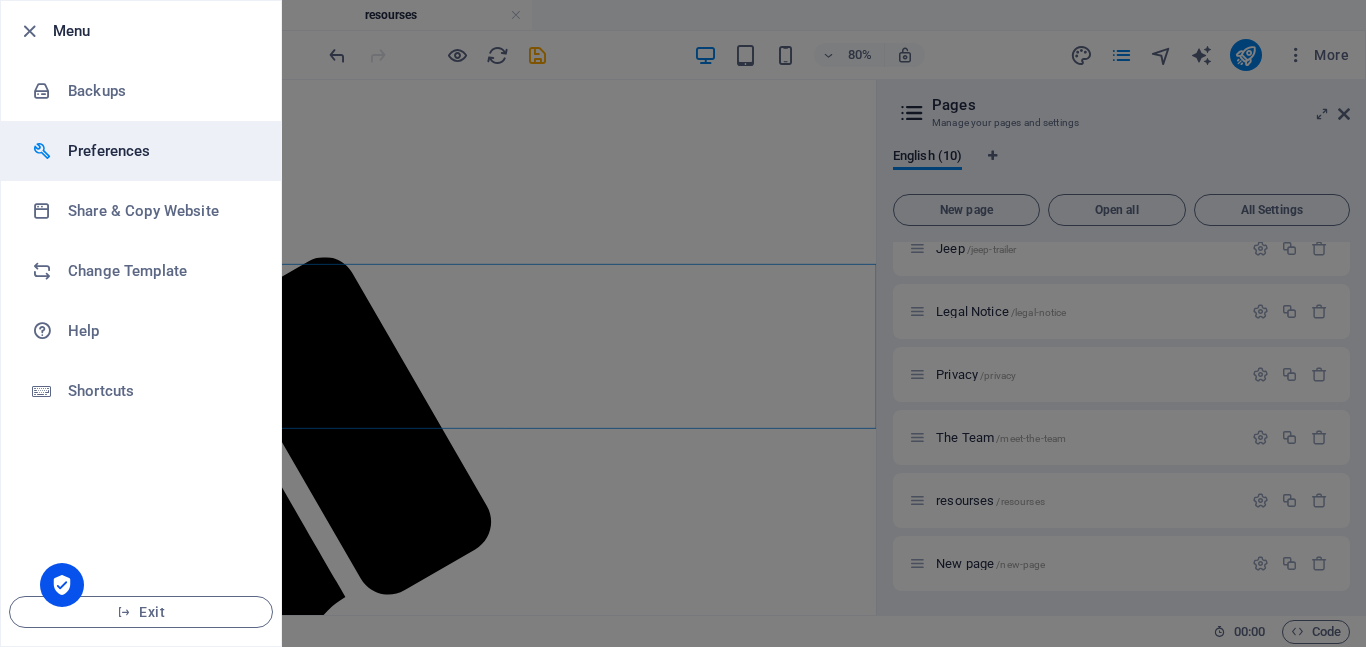 click on "Preferences" at bounding box center [160, 151] 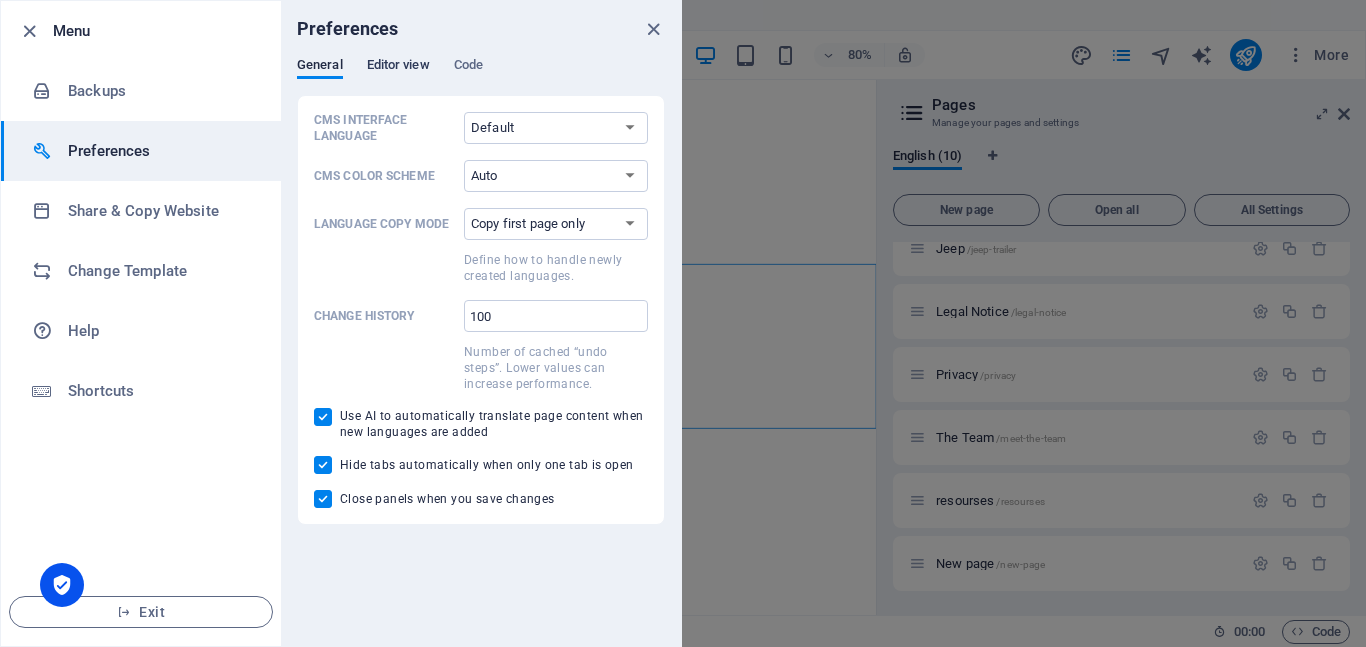 click on "Editor view" at bounding box center (398, 67) 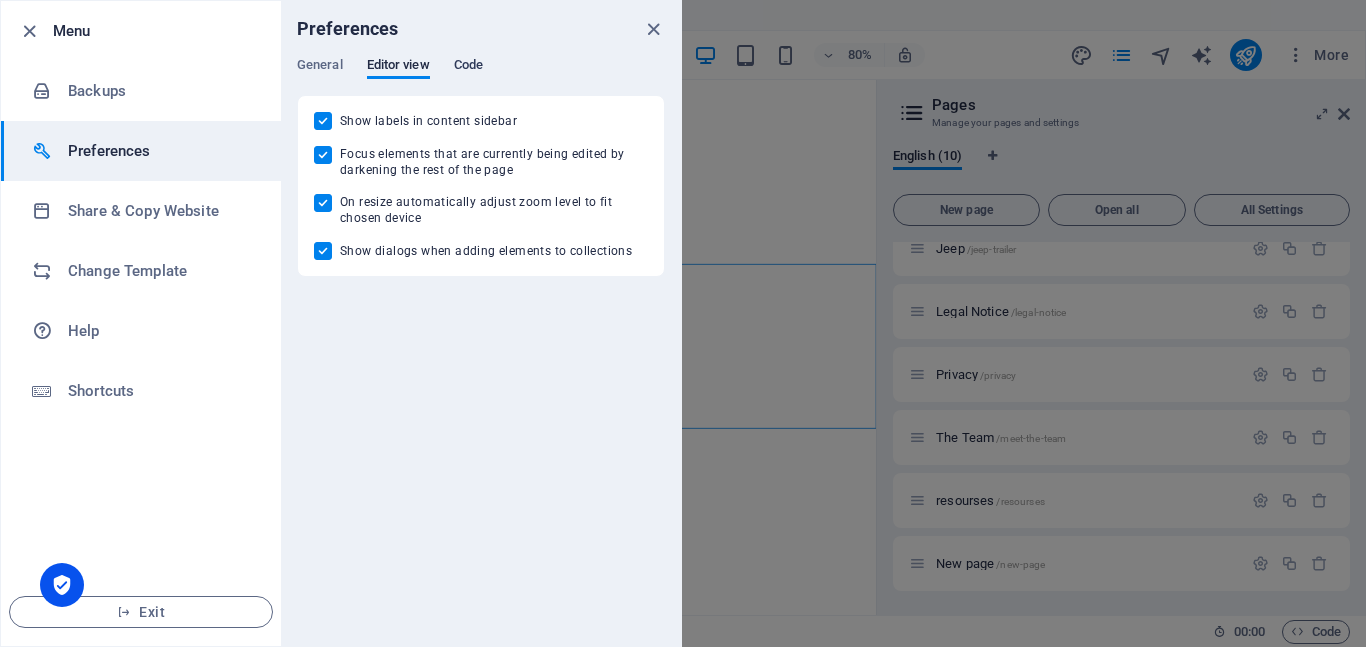 click on "Code" at bounding box center [468, 67] 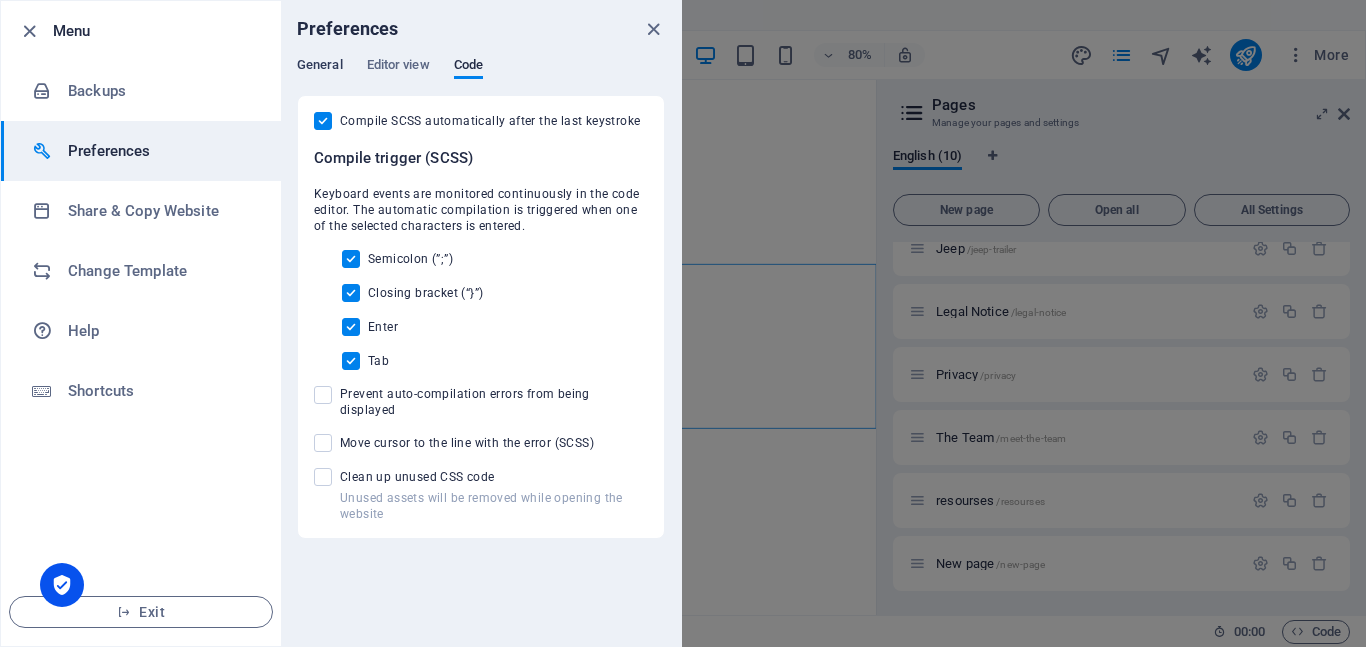 click on "General" at bounding box center (320, 67) 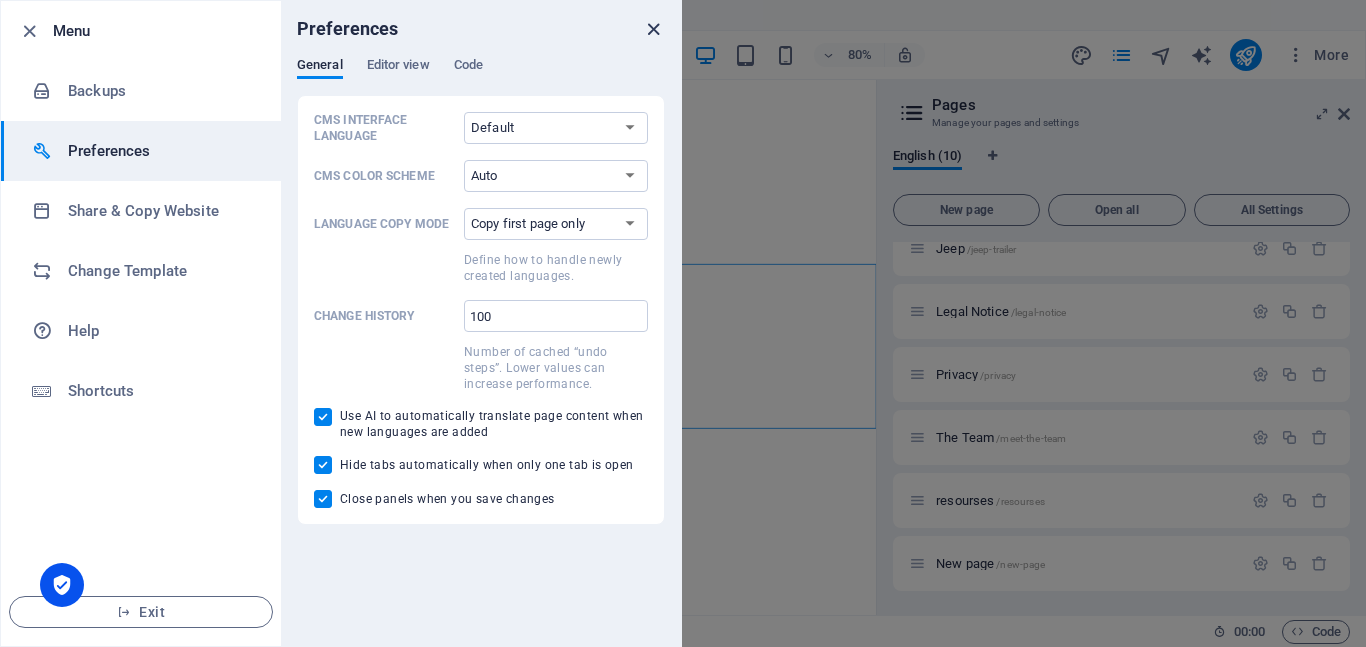 click at bounding box center [653, 29] 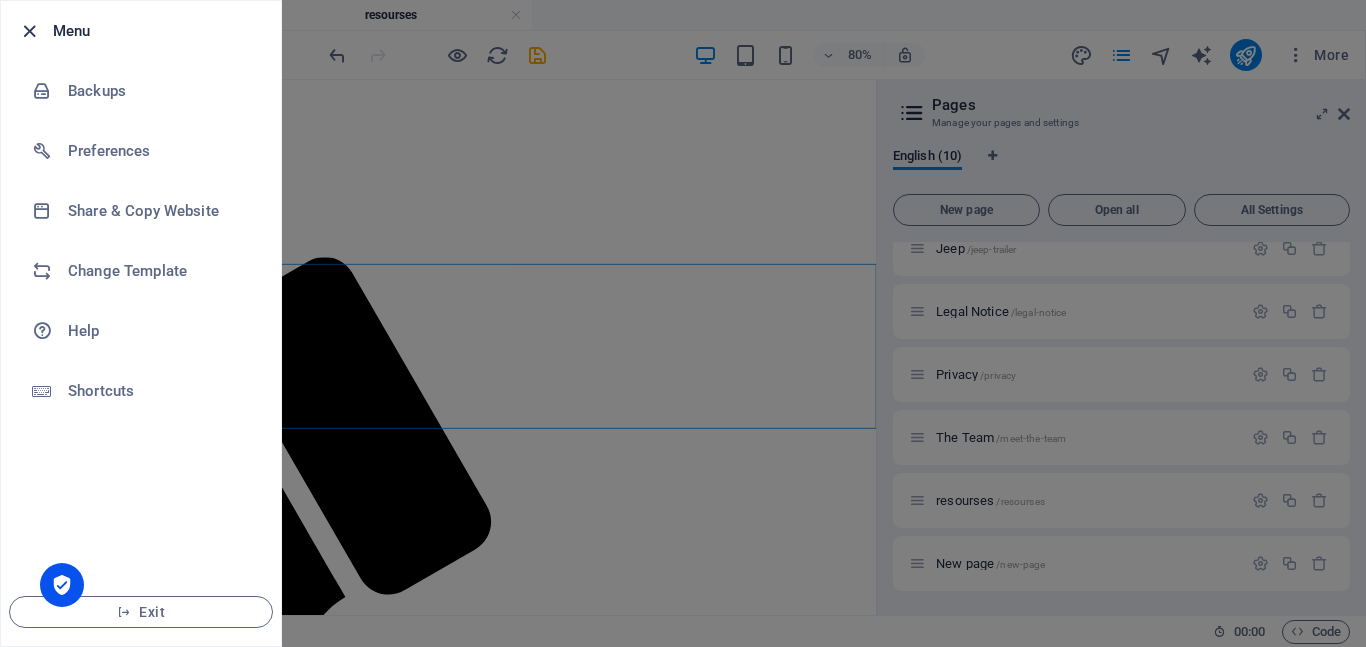 click at bounding box center (29, 31) 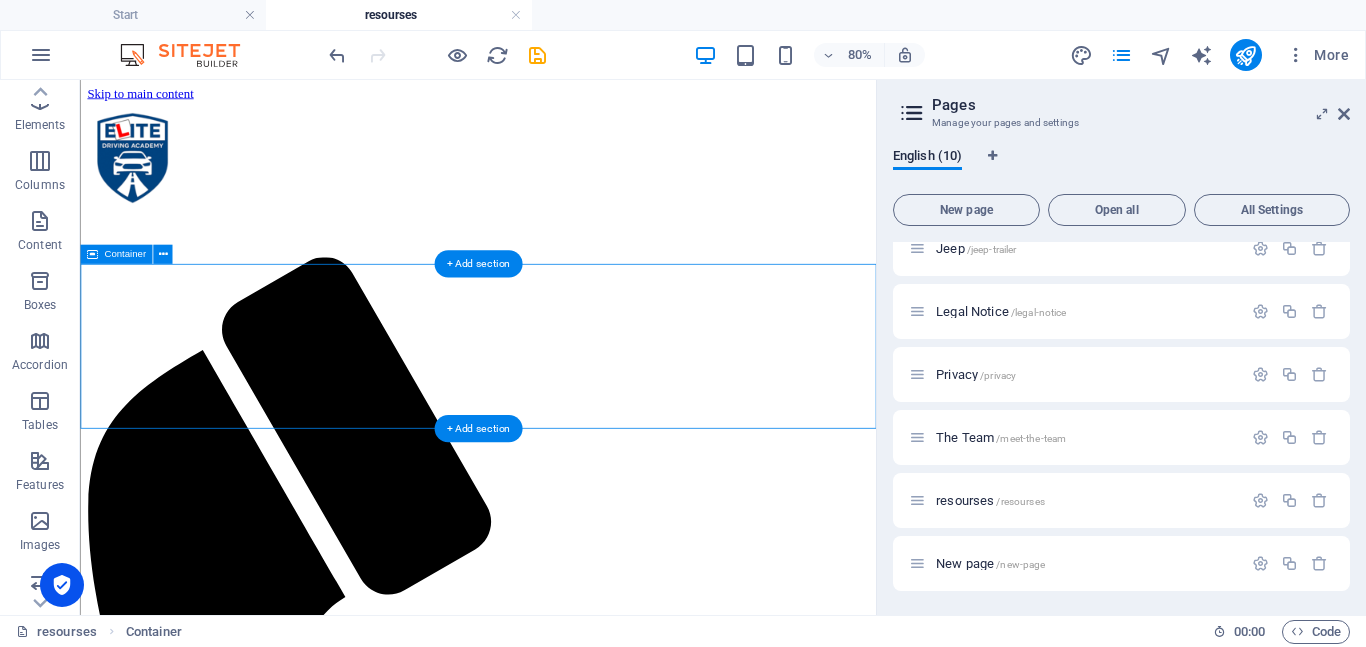 click on "Add elements" at bounding box center [518, 1844] 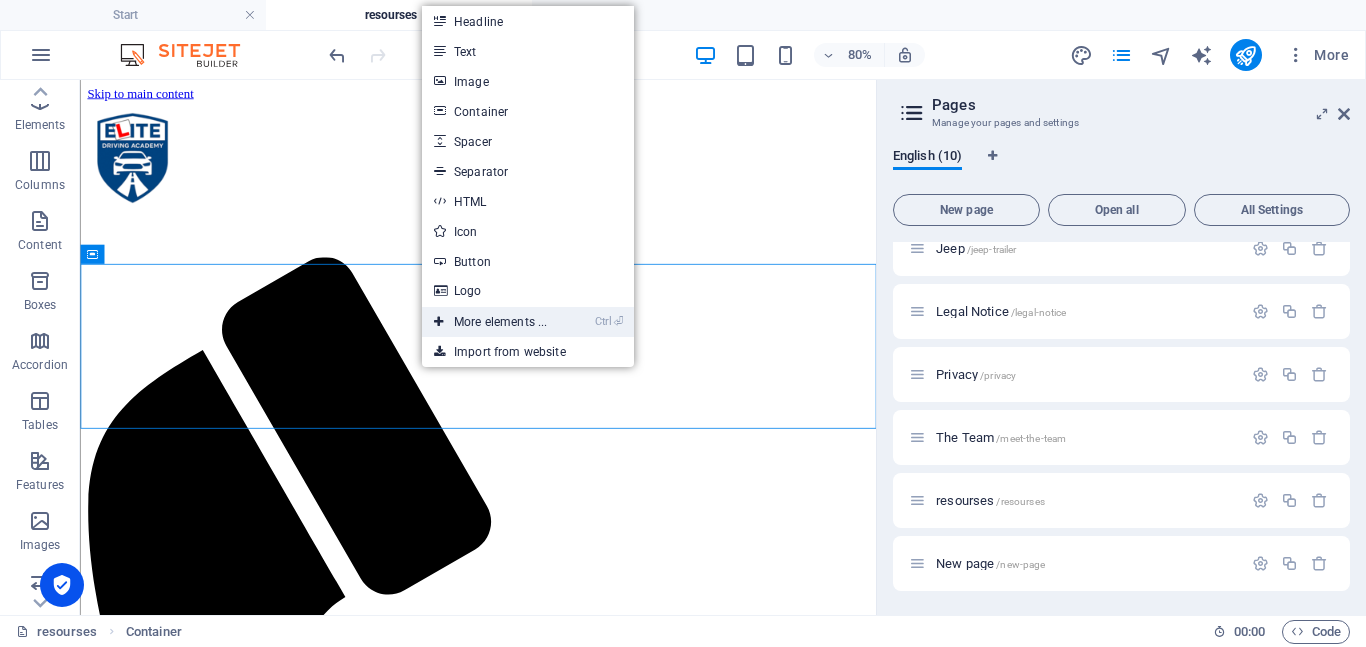 click on "Ctrl ⏎  More elements ..." at bounding box center (490, 322) 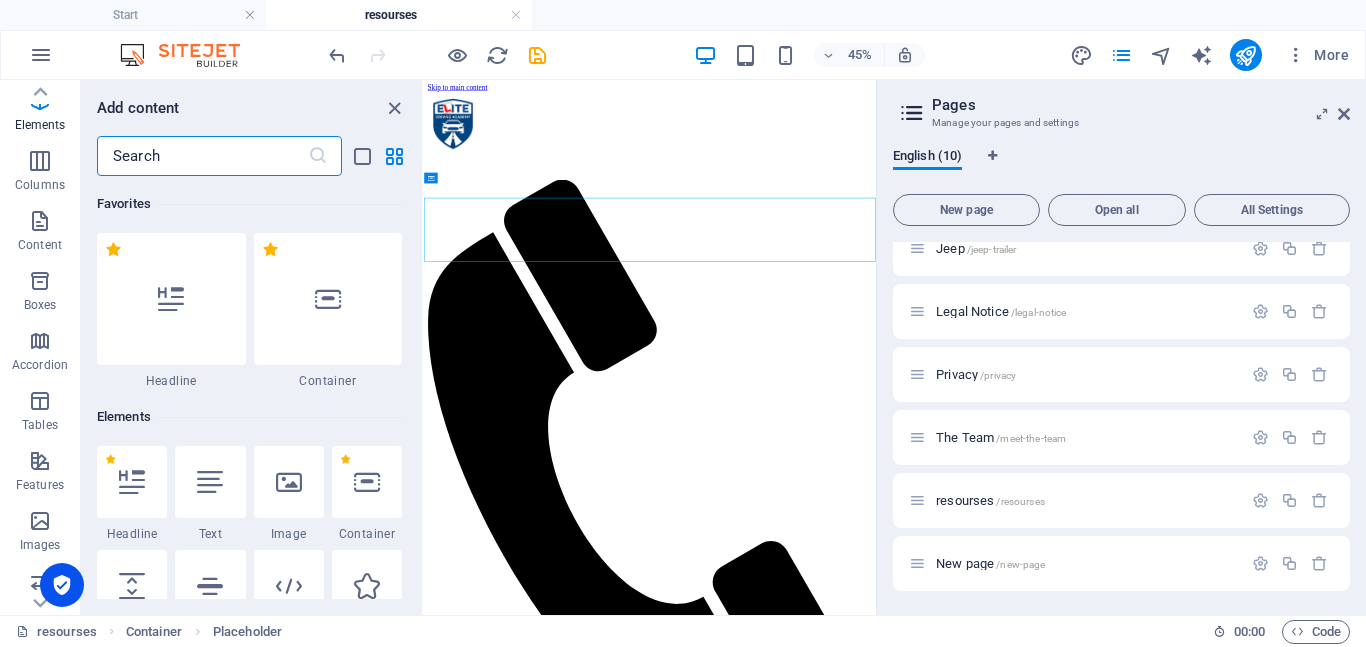 scroll, scrollTop: 213, scrollLeft: 0, axis: vertical 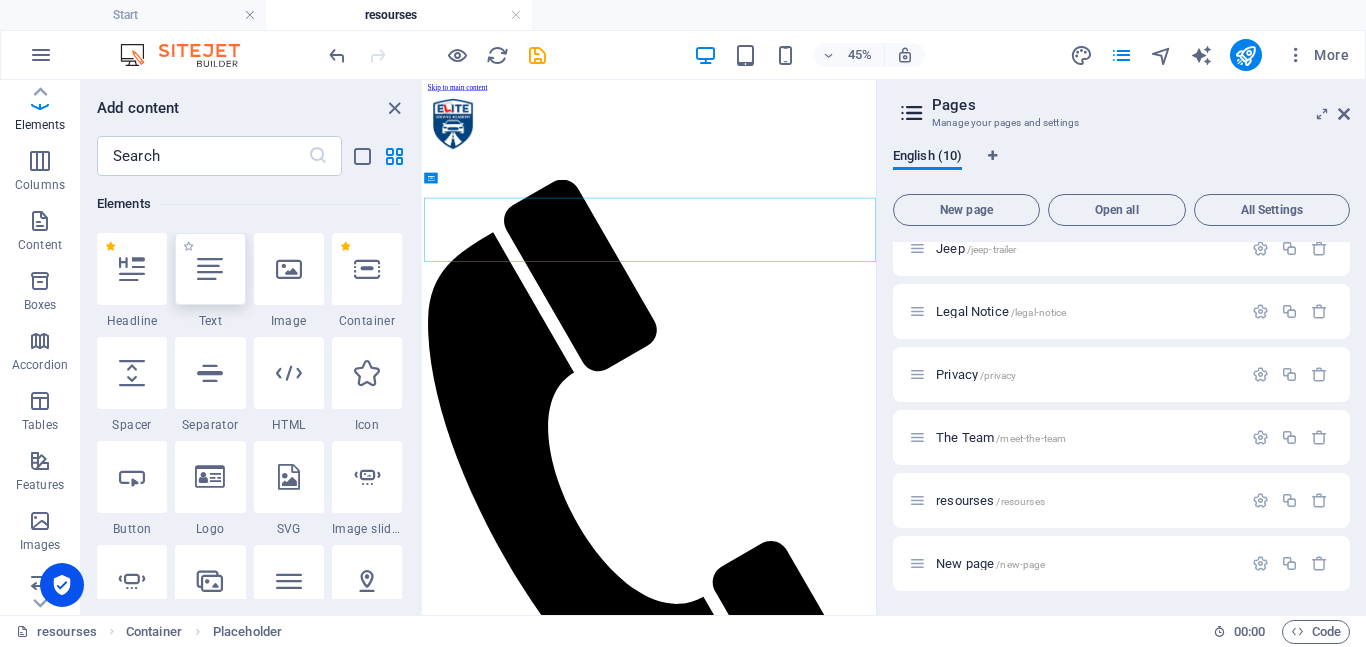 click at bounding box center [210, 269] 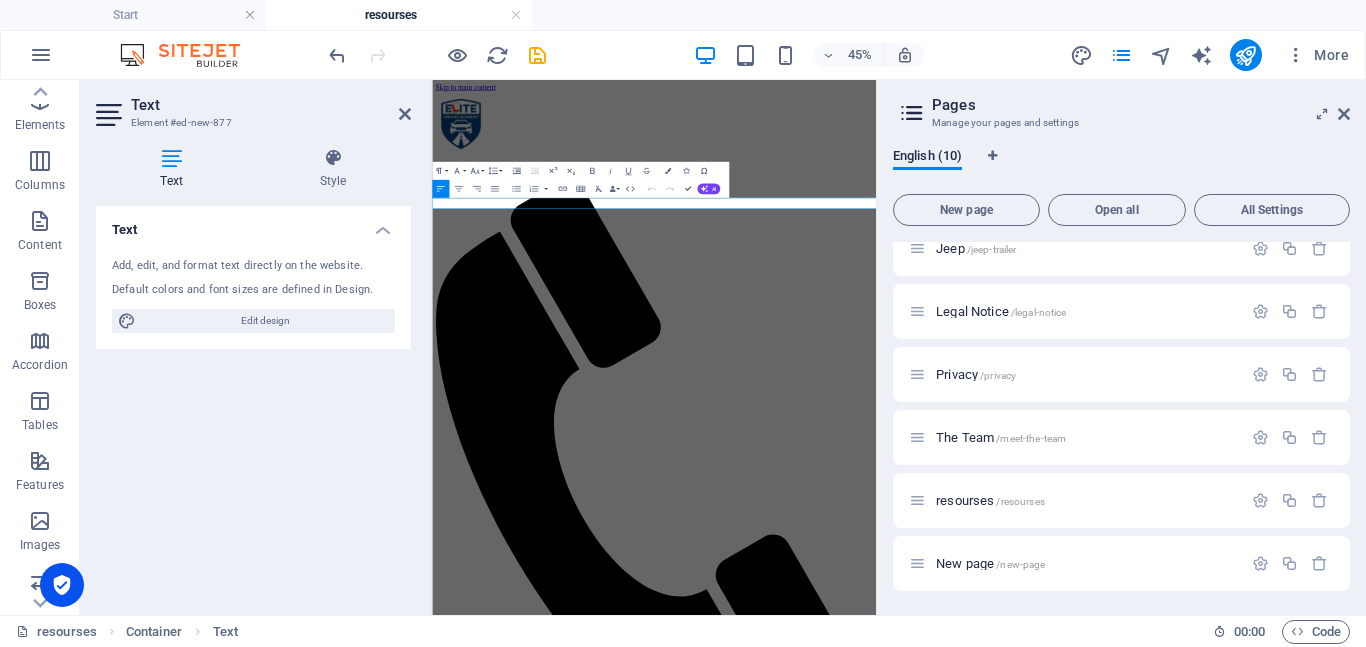 click on "Text" at bounding box center [271, 105] 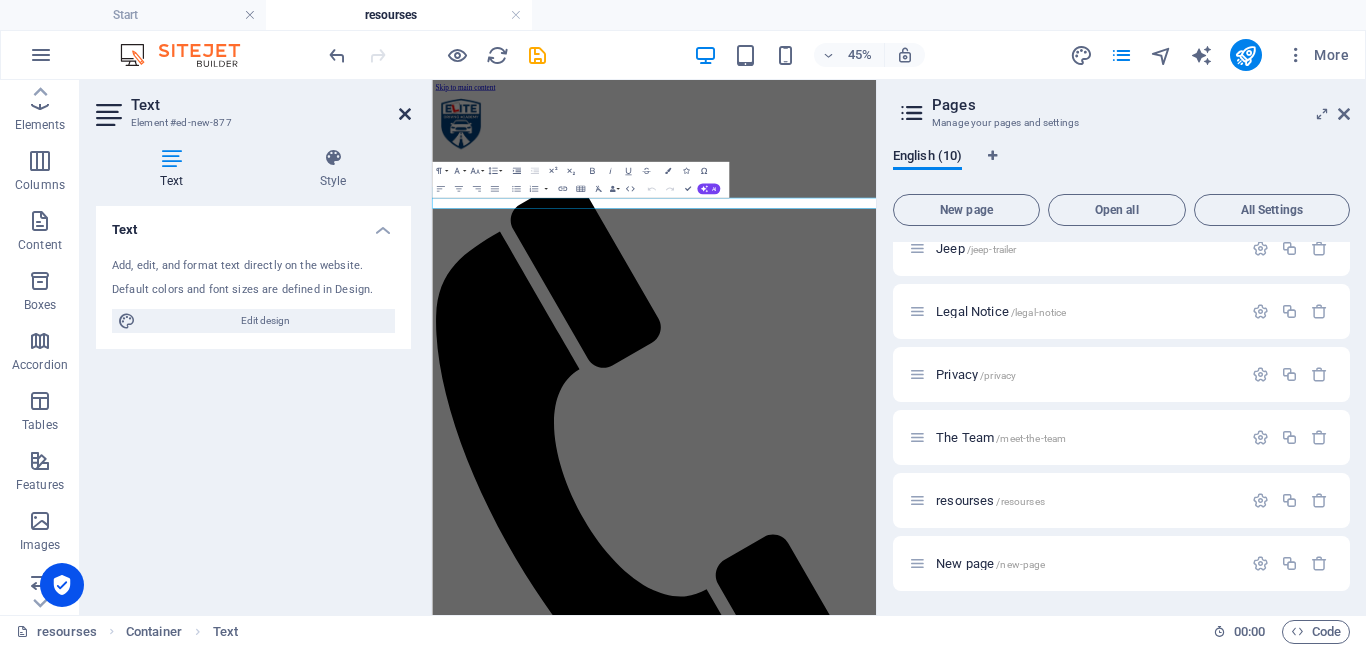 click at bounding box center (405, 114) 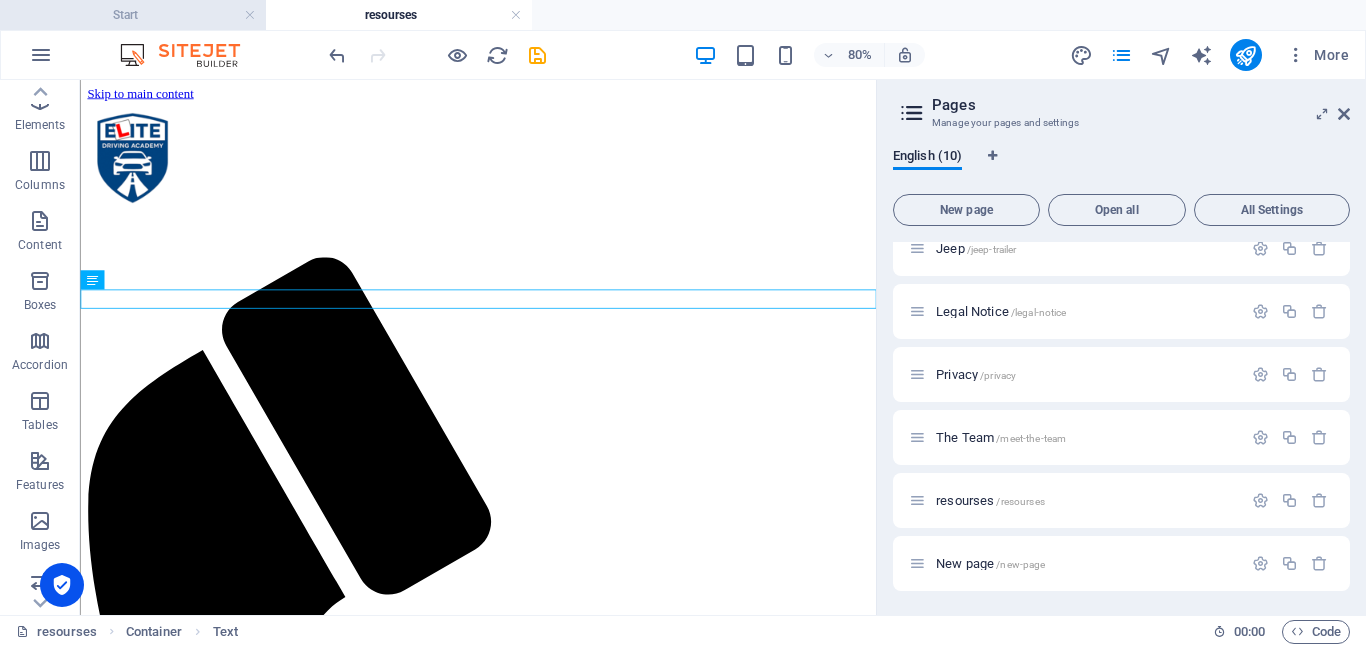 click on "Start" at bounding box center [133, 15] 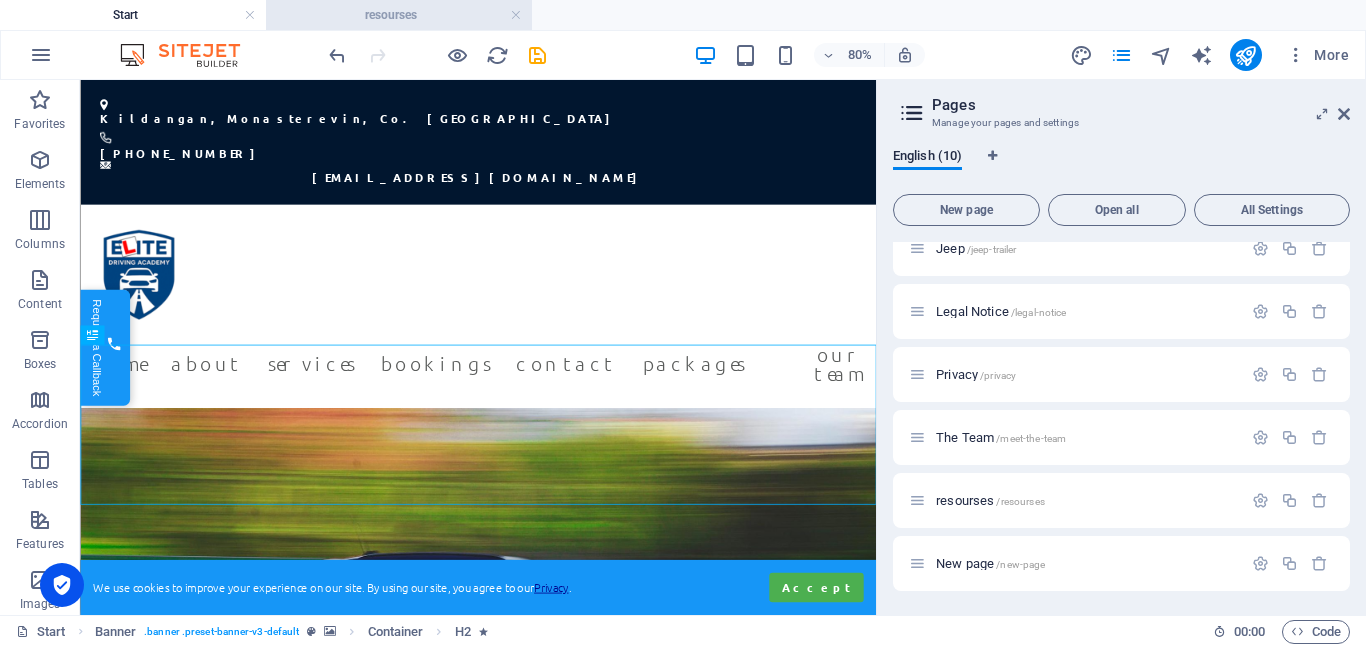 click on "resourses" at bounding box center (399, 15) 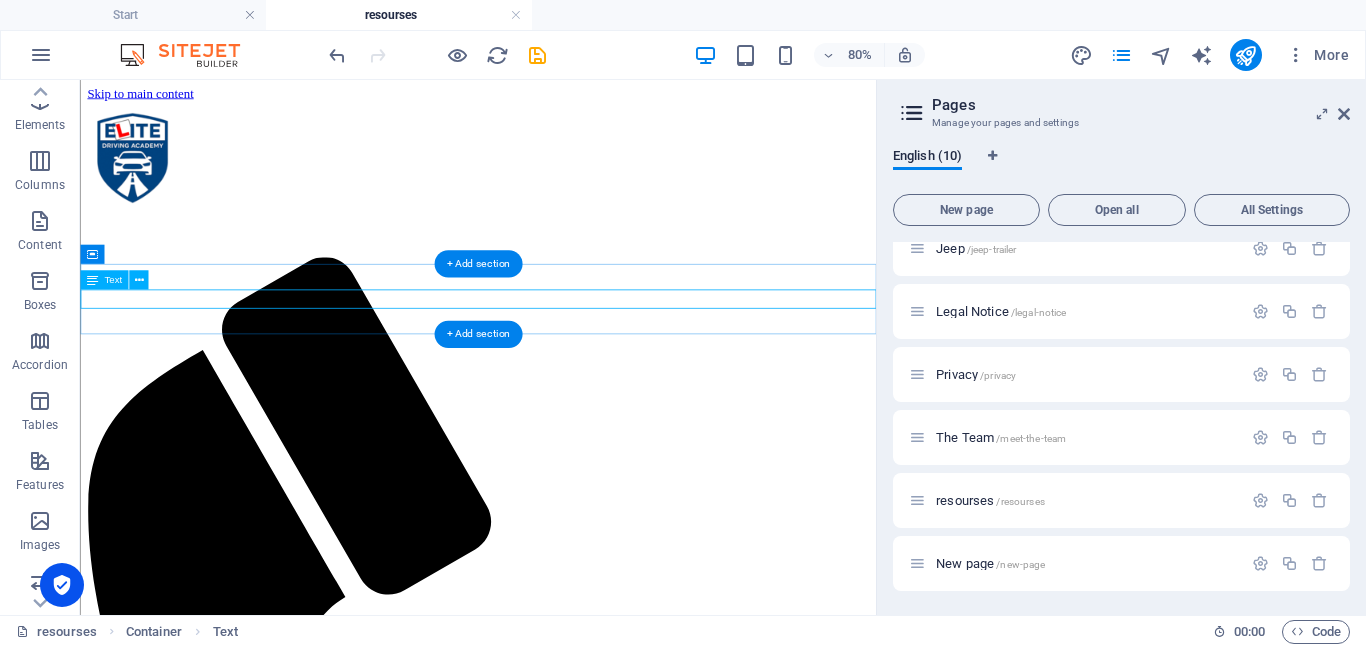 click on "New text element" at bounding box center [577, 1752] 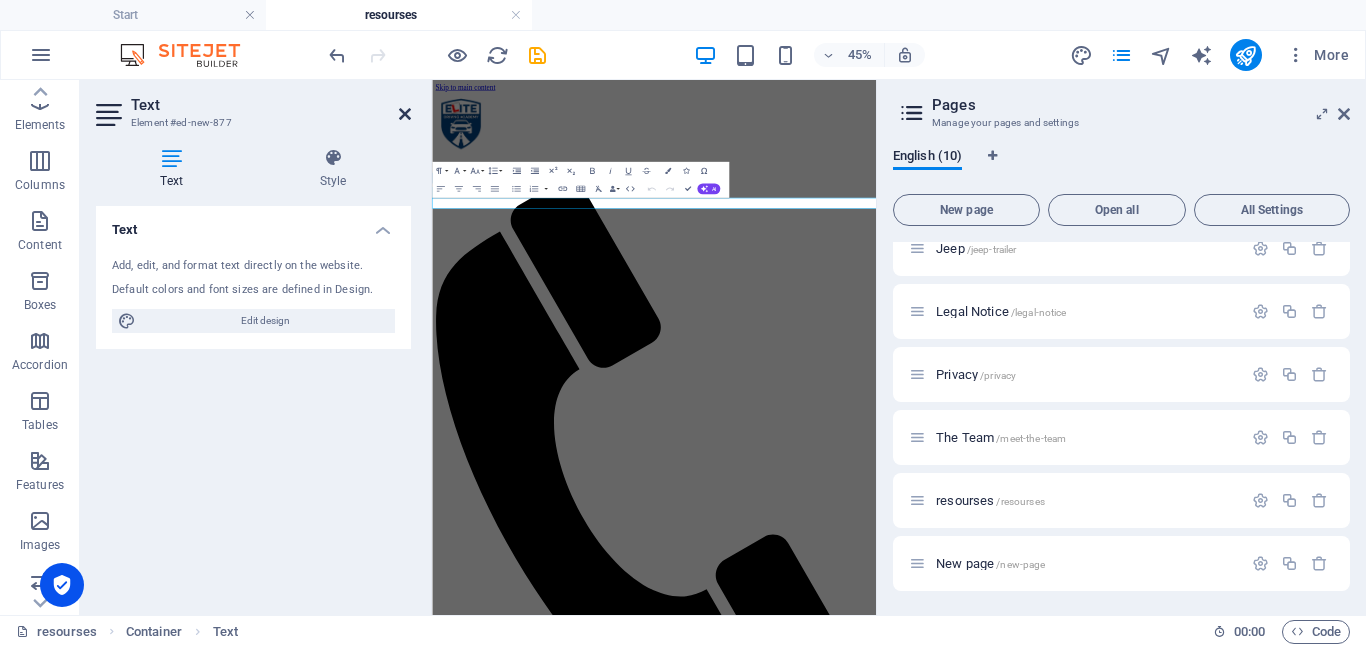 click at bounding box center [405, 114] 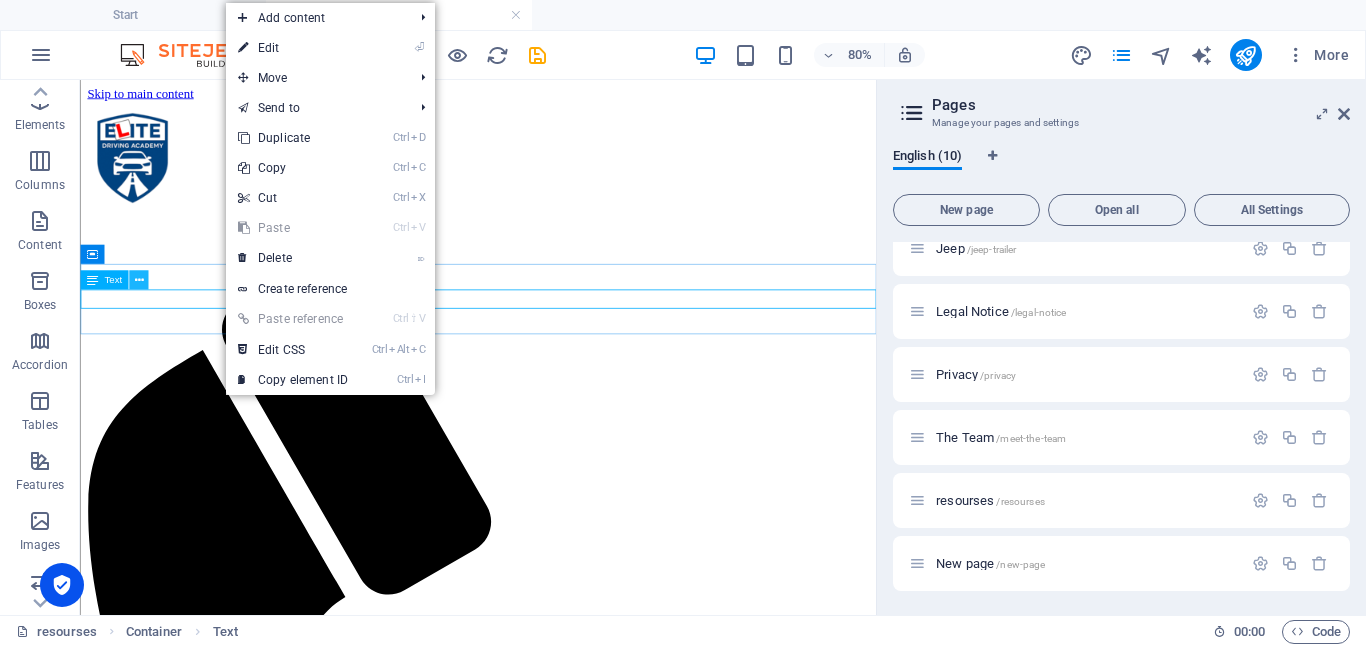 click at bounding box center [138, 280] 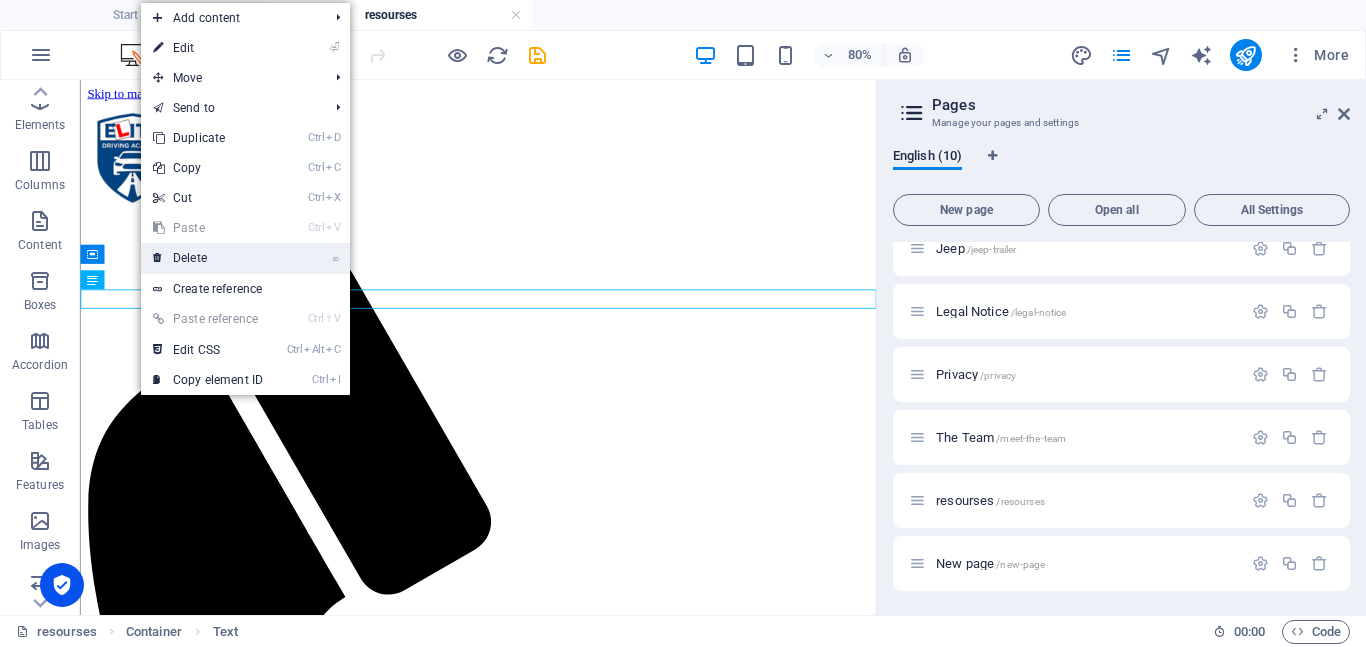 click on "⌦  Delete" at bounding box center (208, 258) 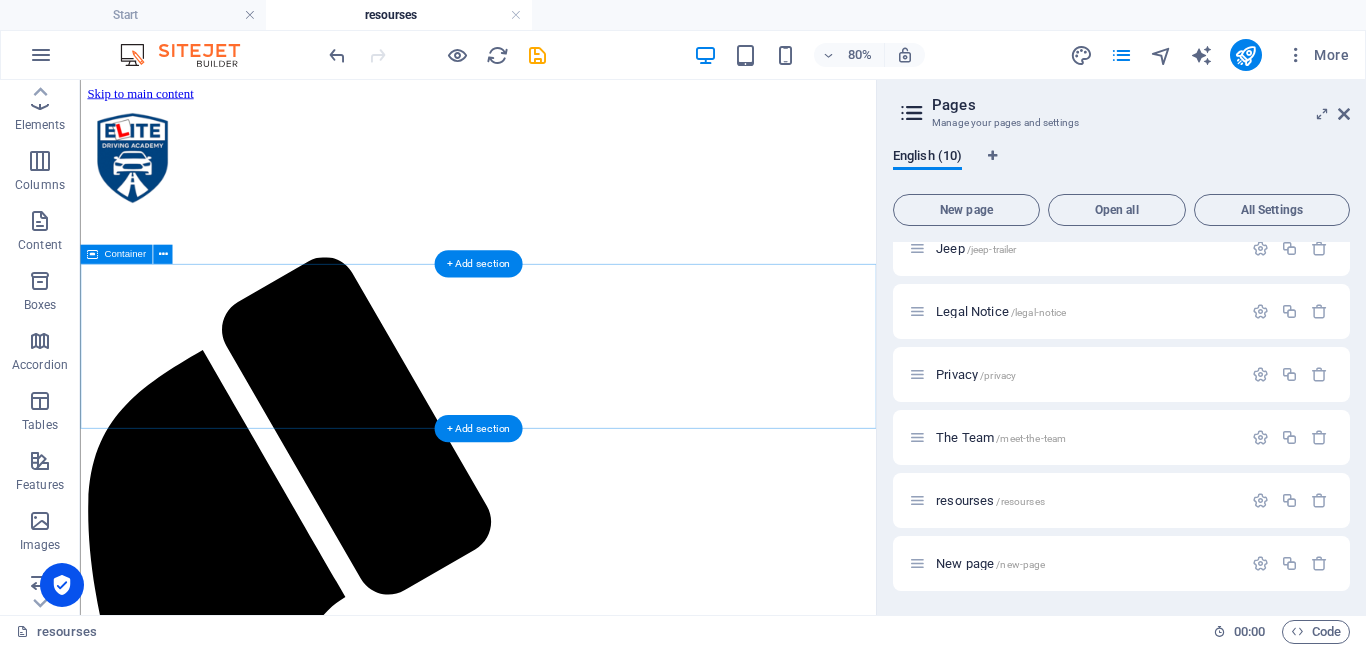 click on "Drop content here or  Add elements  Paste clipboard" at bounding box center (577, 1814) 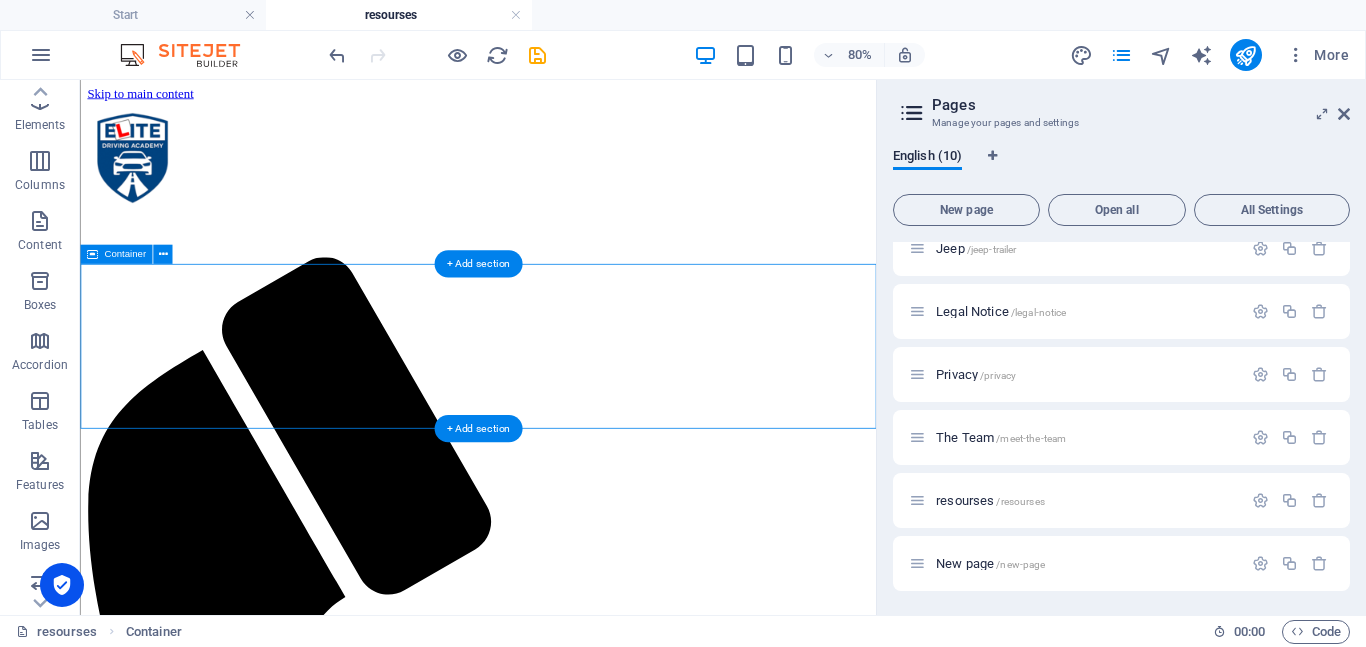 click on "Drop content here or  Add elements  Paste clipboard" at bounding box center (577, 1814) 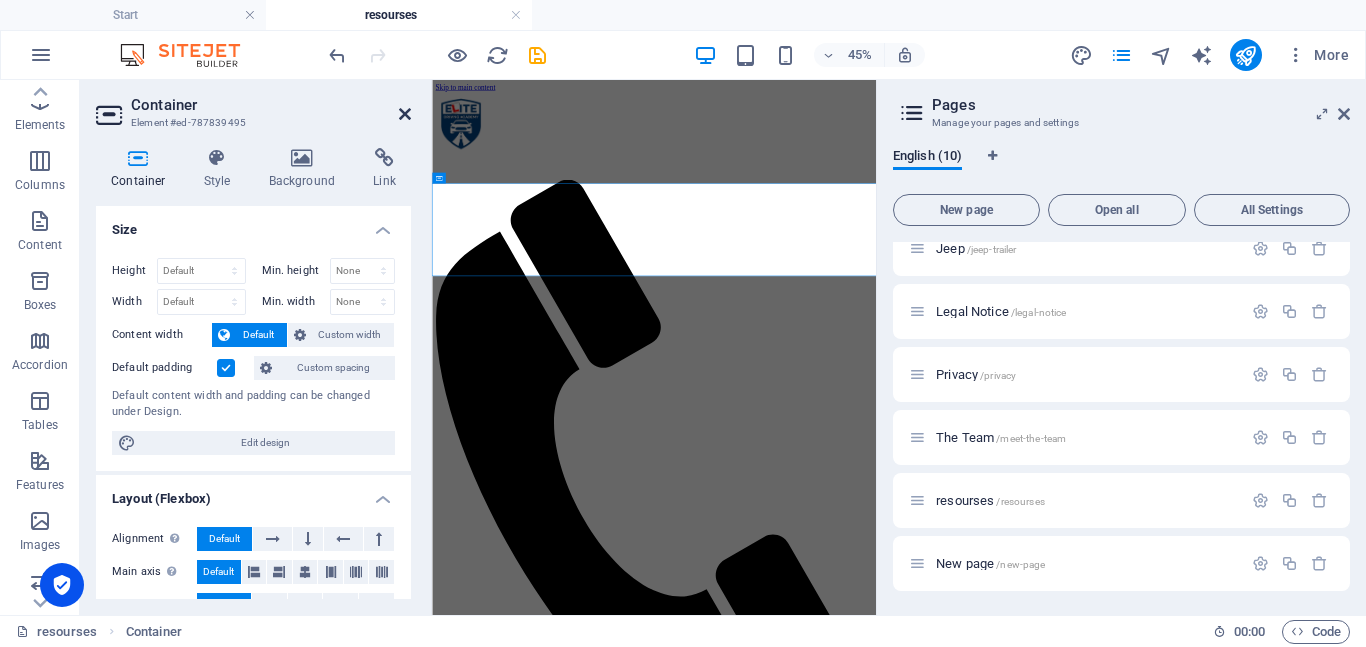 click at bounding box center [405, 114] 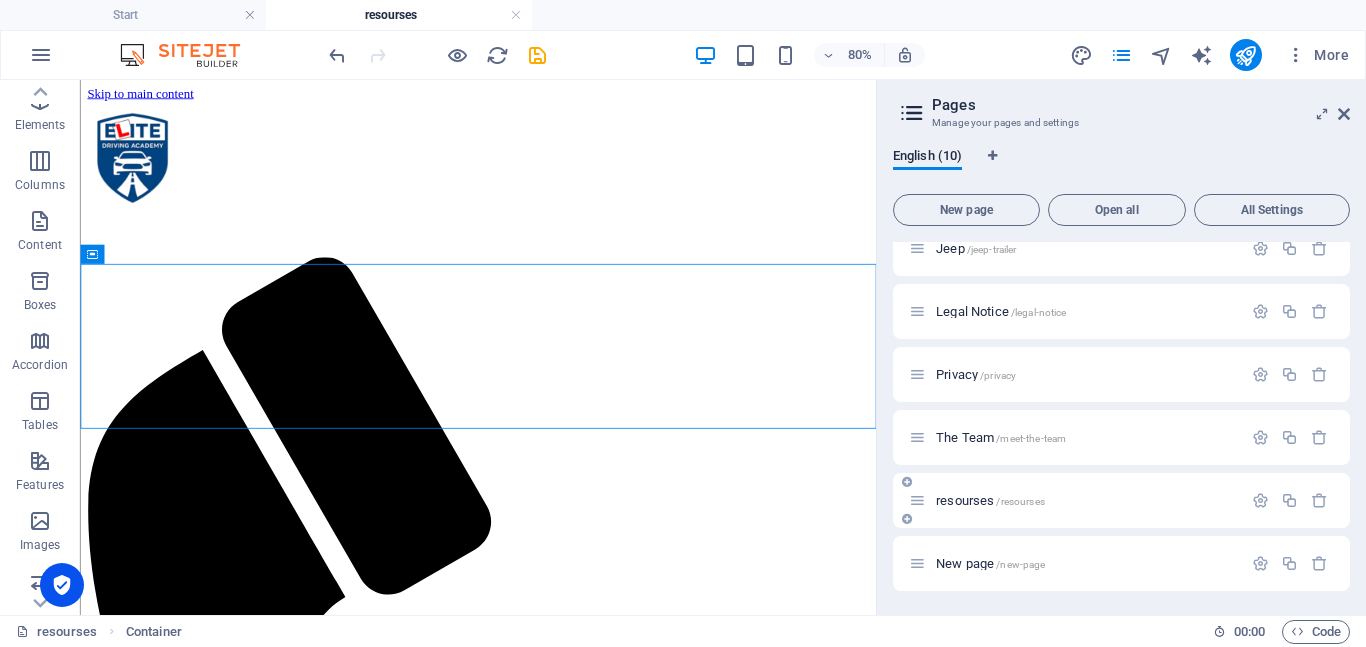 click on "resourses /resourses" at bounding box center (990, 500) 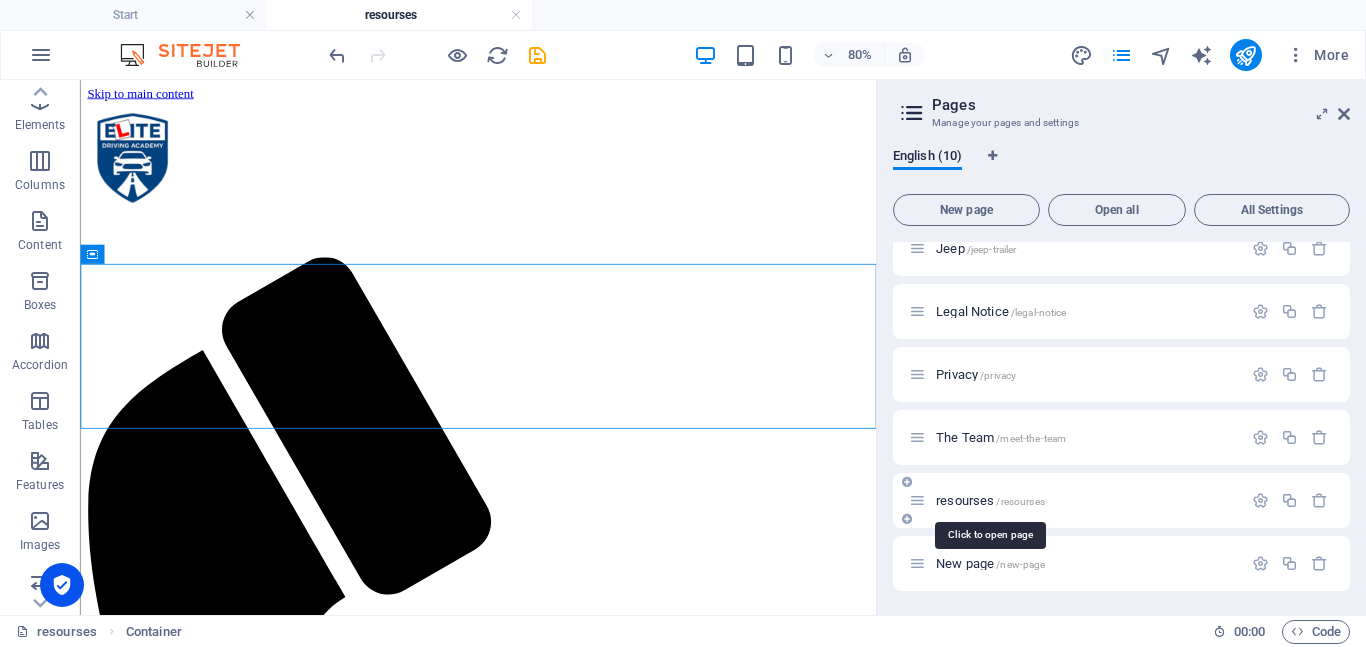 click on "resourses /resourses" at bounding box center (990, 500) 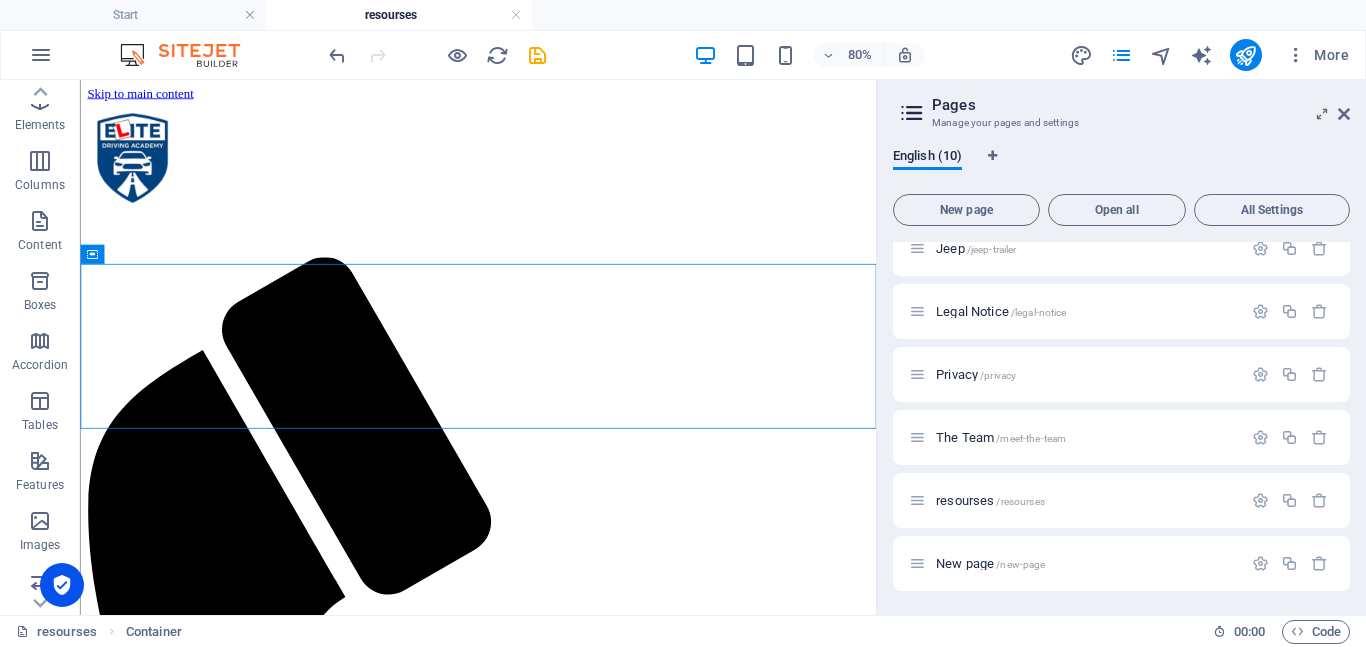 click on "resourses" at bounding box center [399, 15] 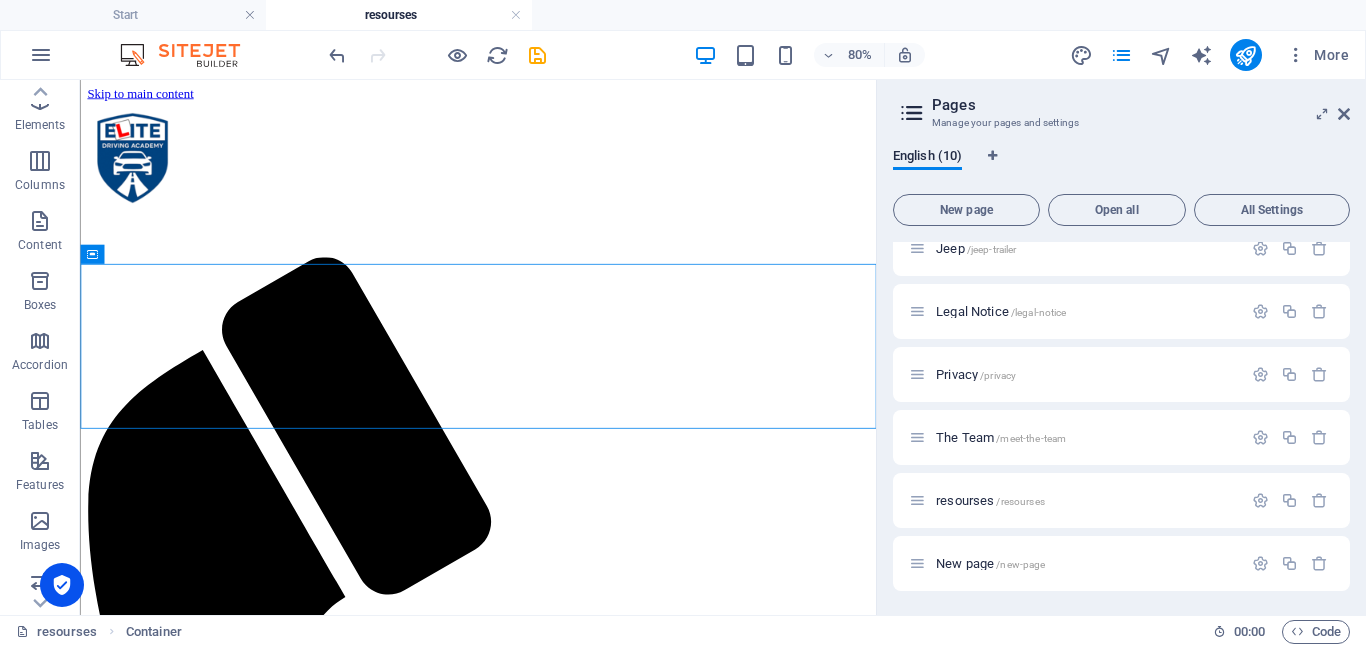 click on "Pages" at bounding box center [1141, 105] 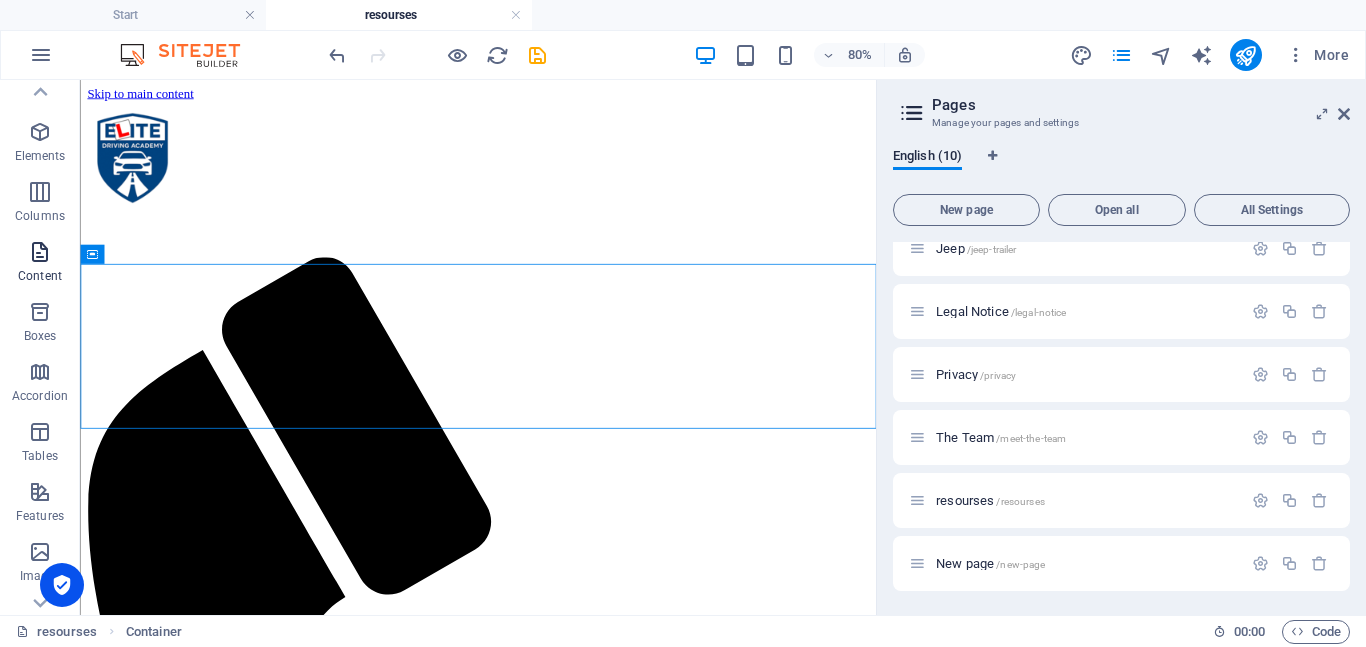 scroll, scrollTop: 0, scrollLeft: 0, axis: both 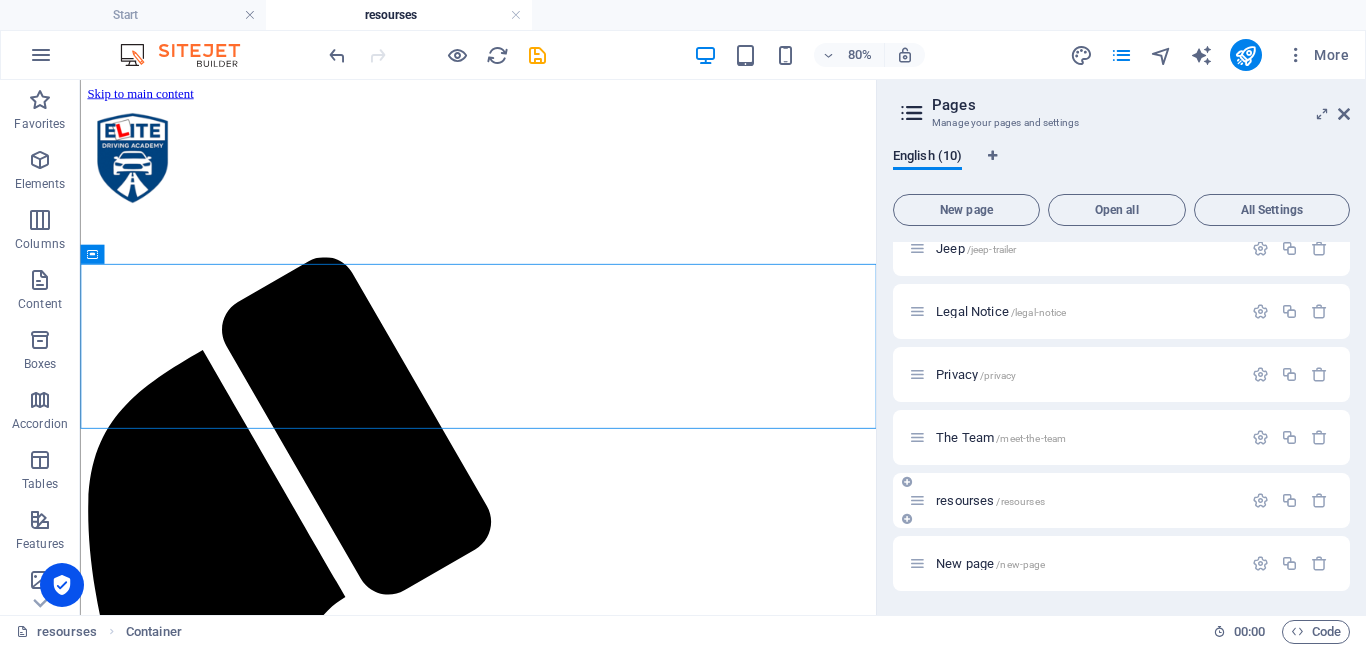 click on "resourses /resourses" at bounding box center [990, 500] 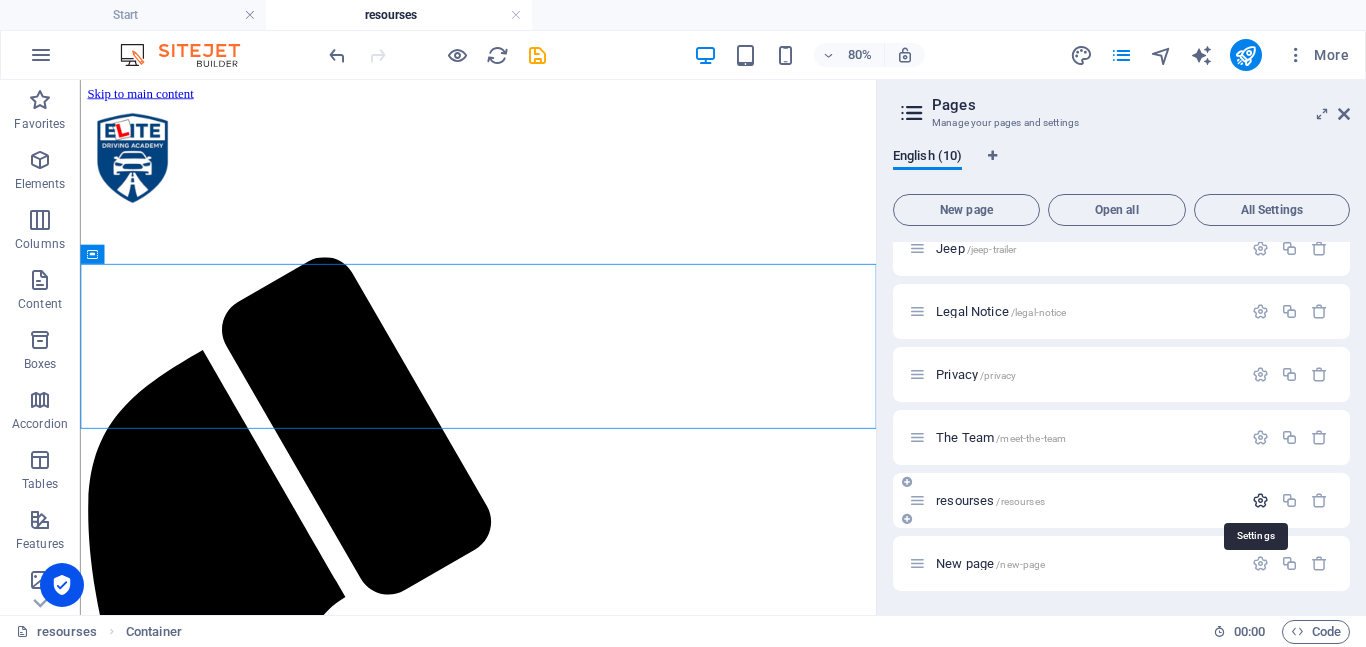 click at bounding box center [1260, 500] 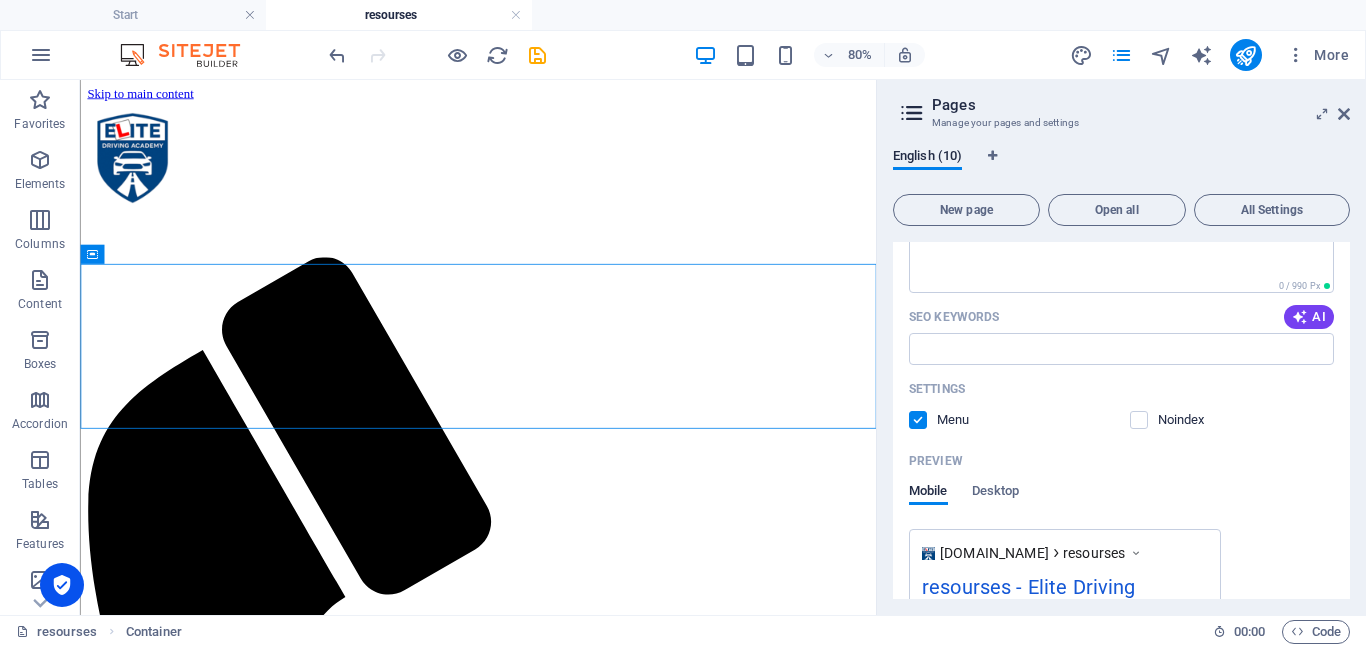 scroll, scrollTop: 825, scrollLeft: 0, axis: vertical 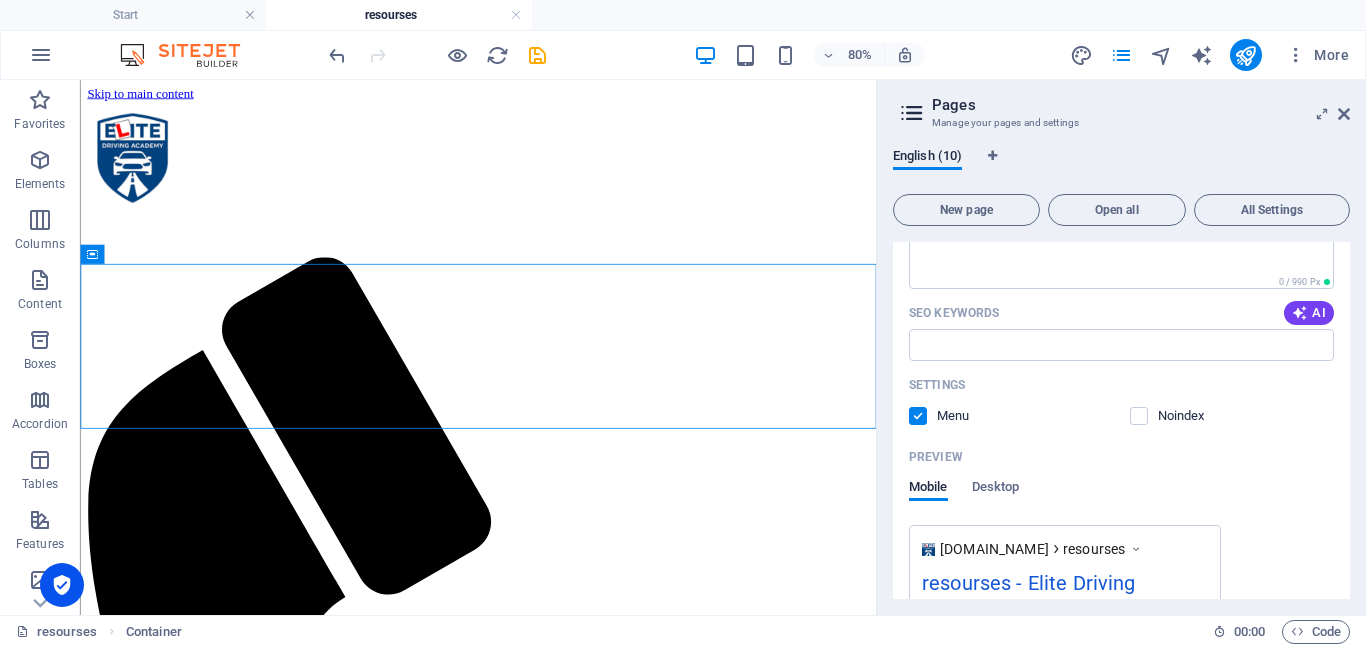 click at bounding box center (918, 416) 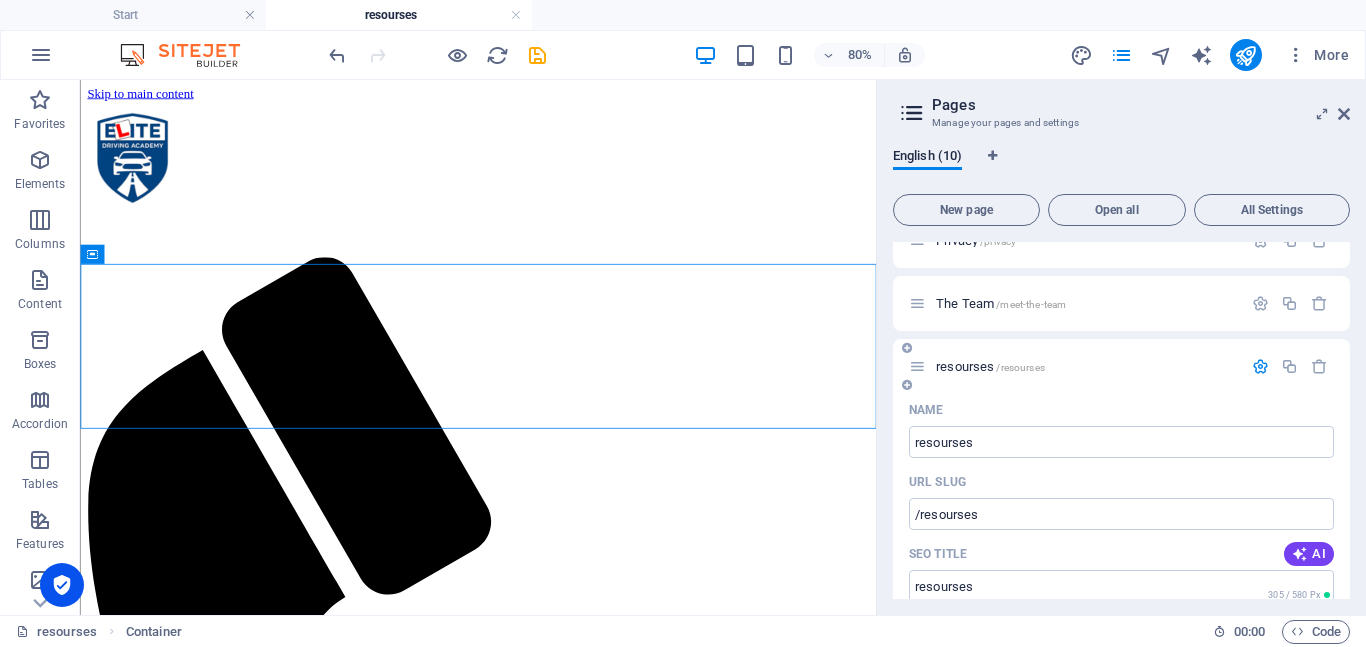 scroll, scrollTop: 410, scrollLeft: 0, axis: vertical 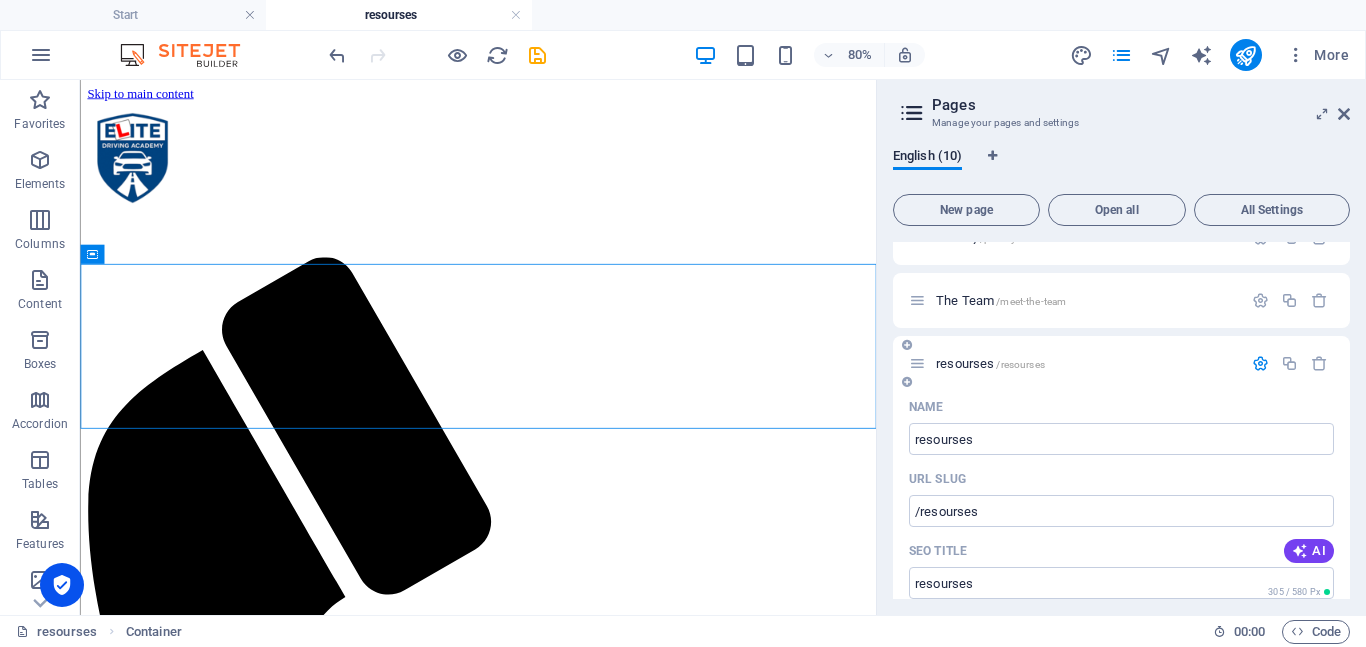 click at bounding box center [1260, 363] 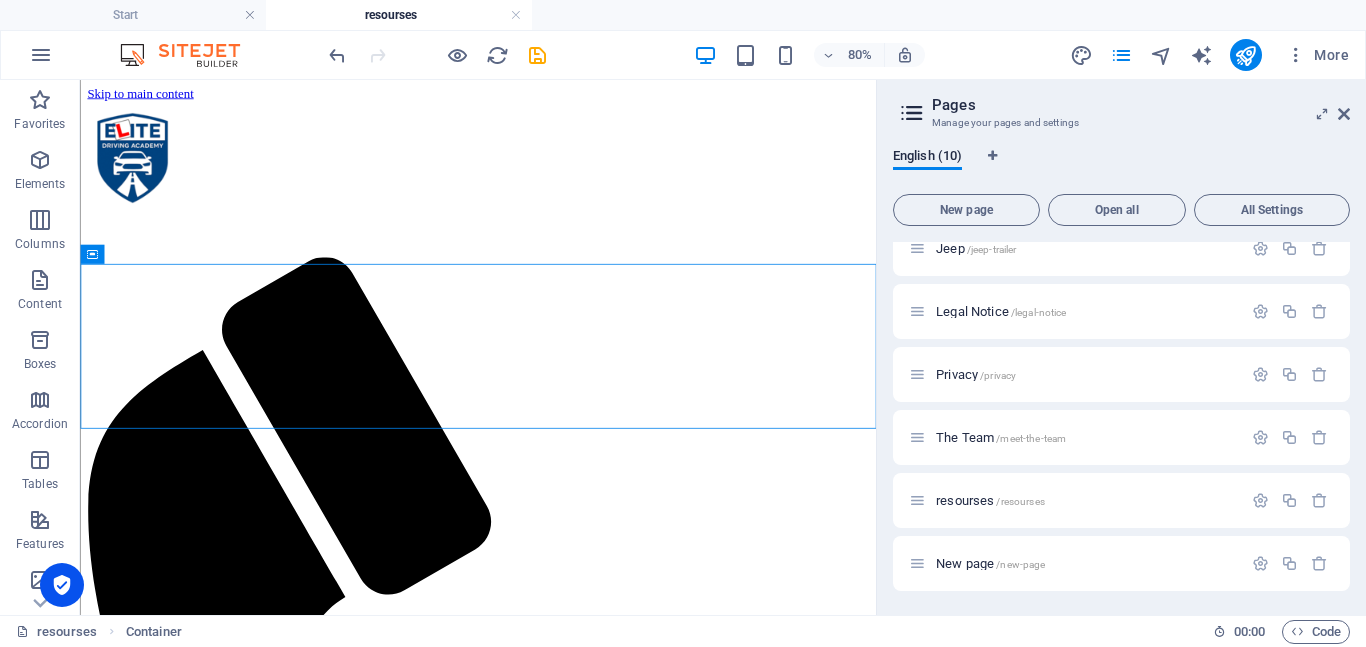 drag, startPoint x: 252, startPoint y: 545, endPoint x: 224, endPoint y: 577, distance: 42.520584 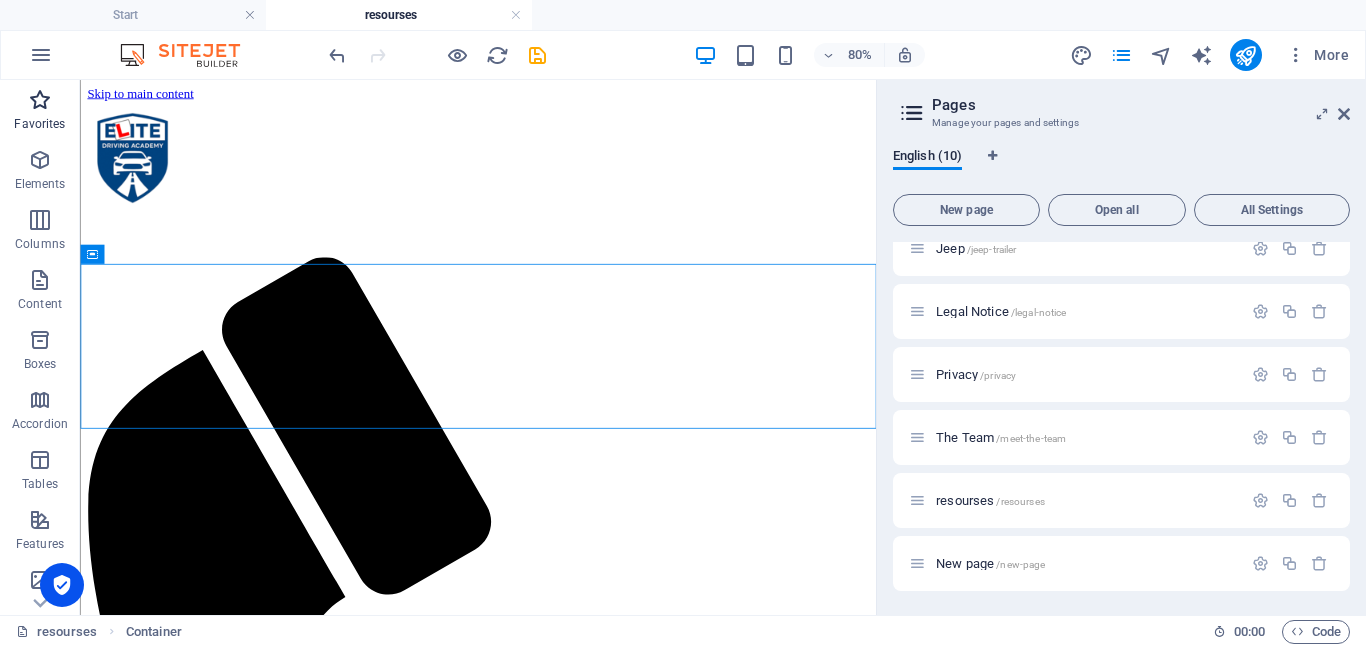click at bounding box center (40, 100) 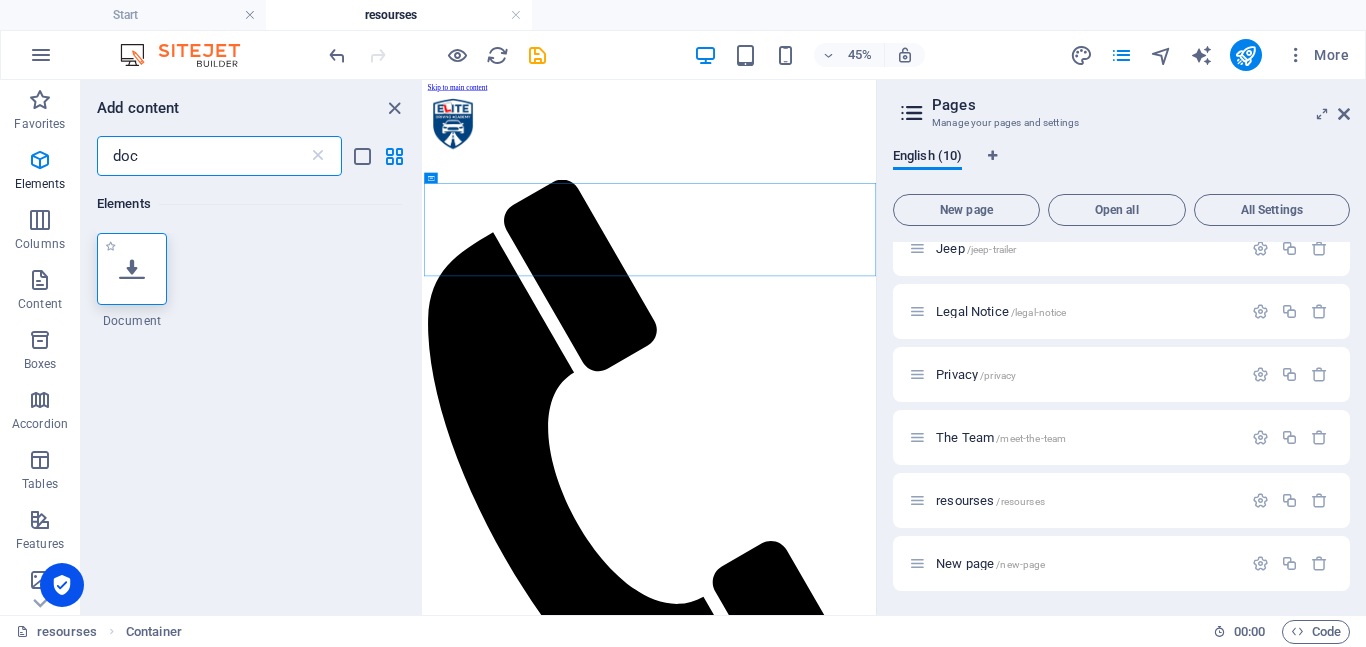 type on "doc" 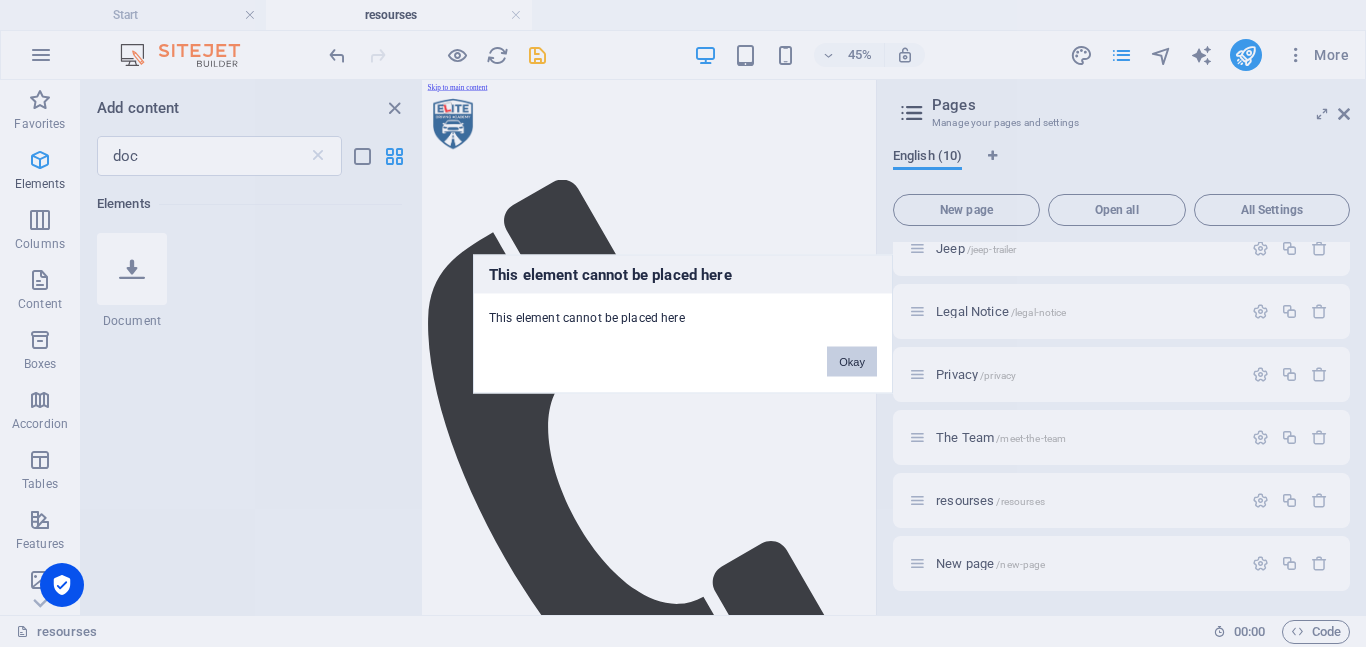 click on "Okay" at bounding box center [852, 361] 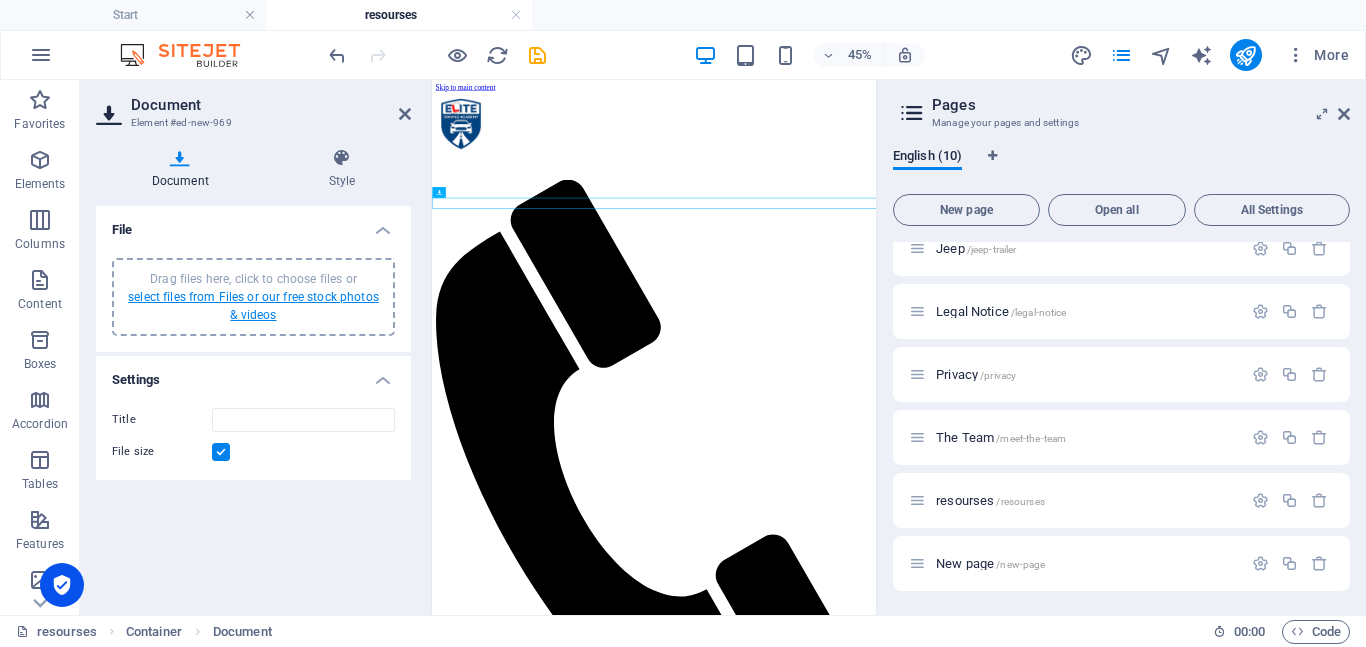 click on "select files from Files or our free stock photos & videos" at bounding box center [253, 306] 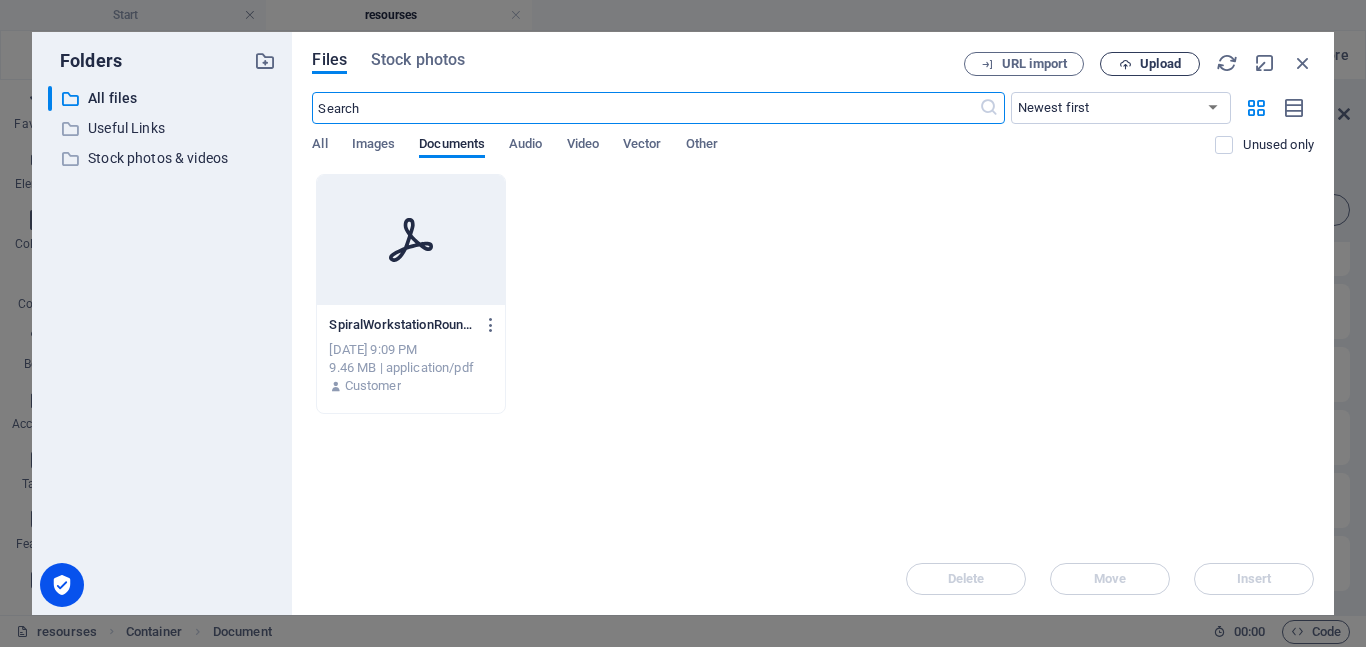 click on "Upload" at bounding box center (1160, 64) 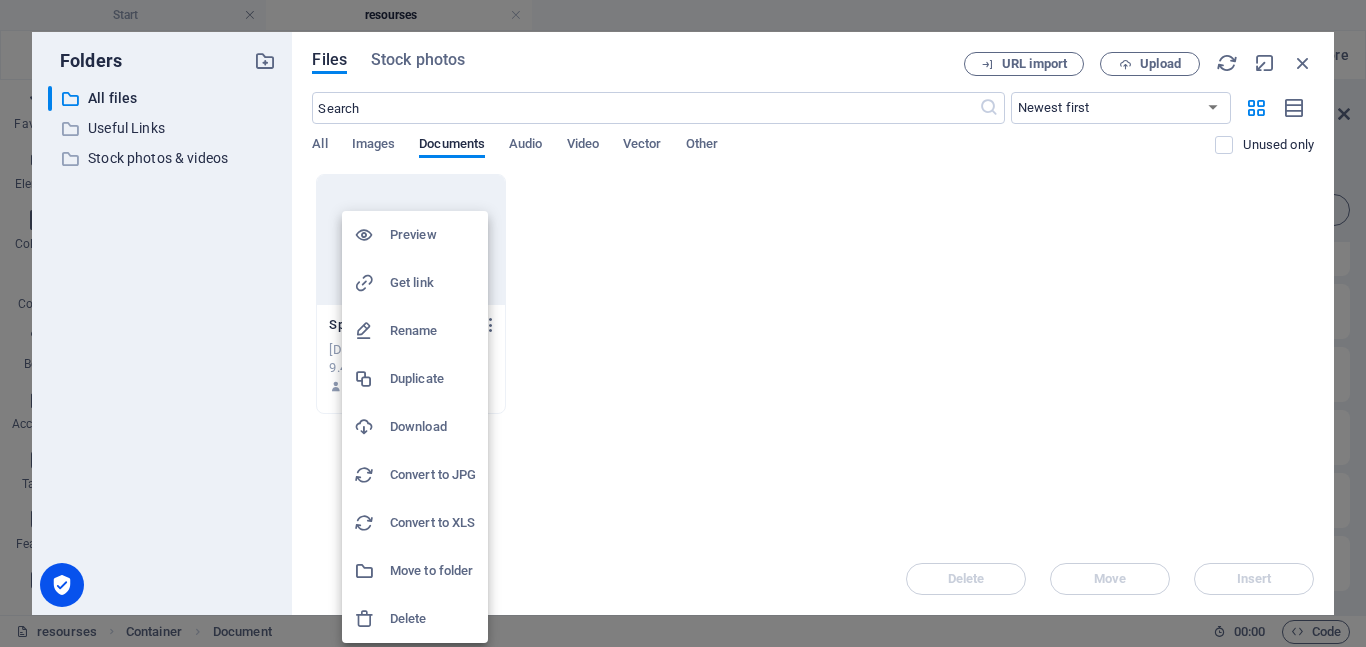 click on "Delete" at bounding box center (433, 619) 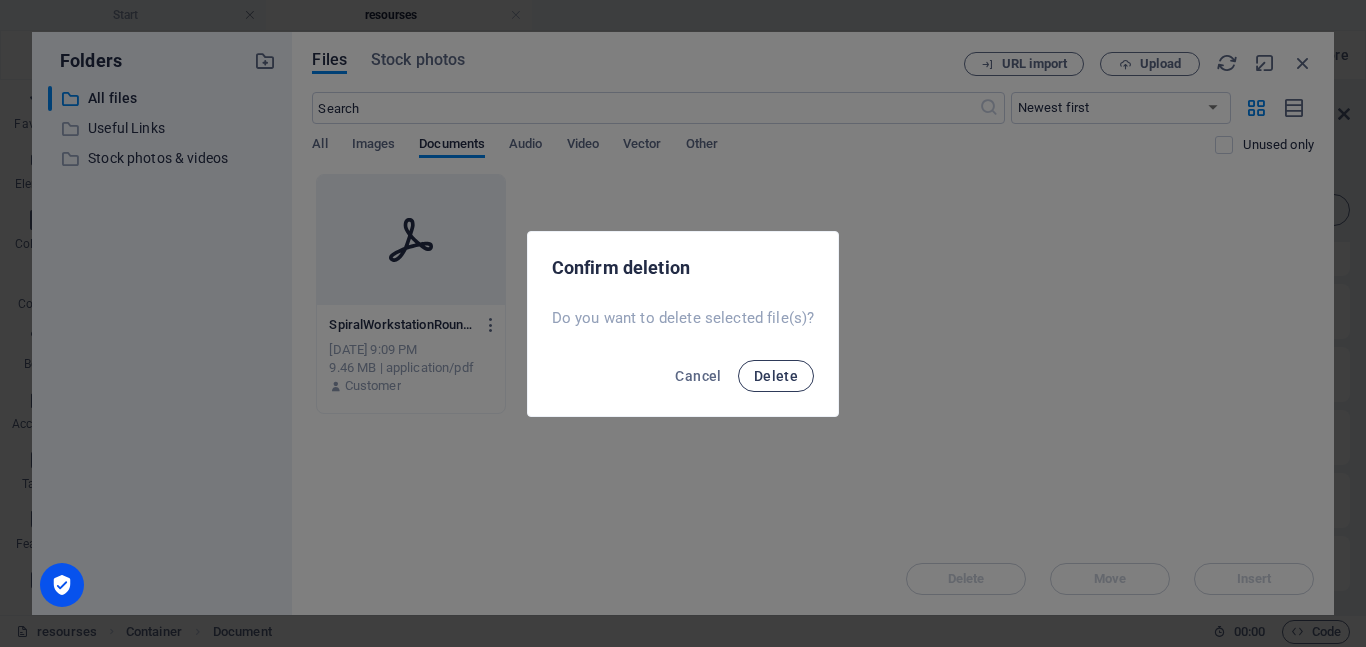 click on "Delete" at bounding box center [776, 376] 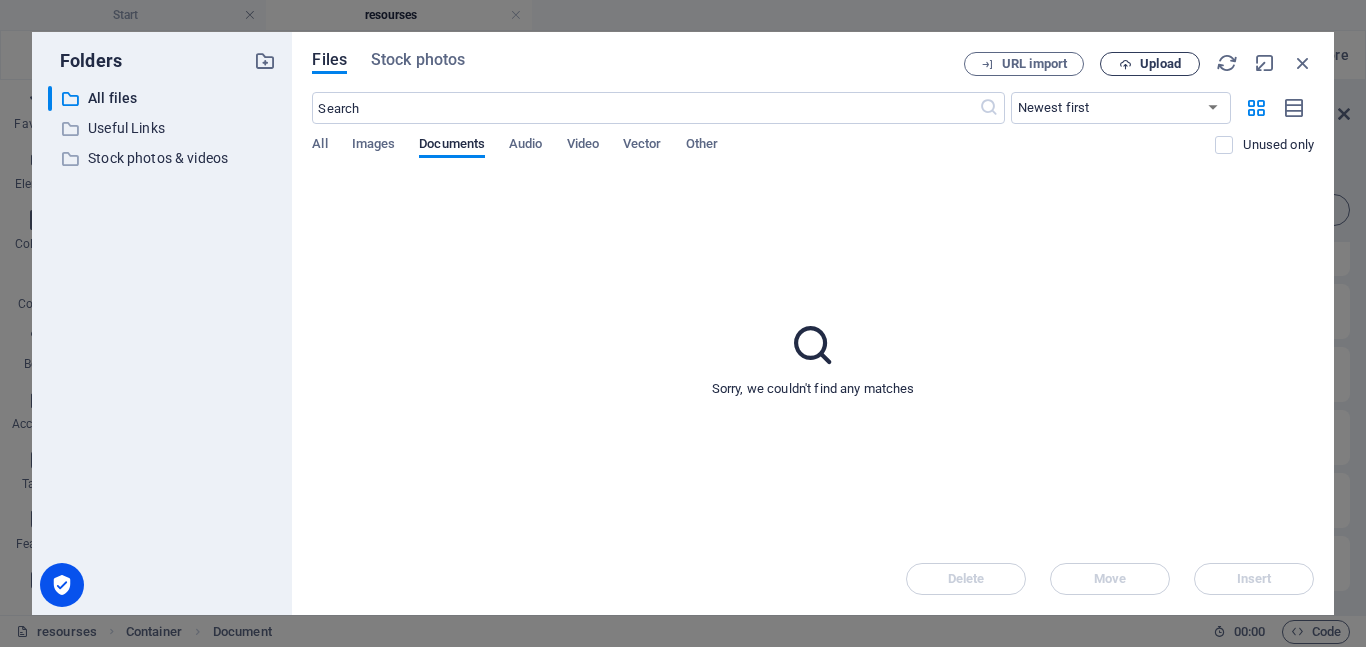 click on "Upload" at bounding box center (1160, 64) 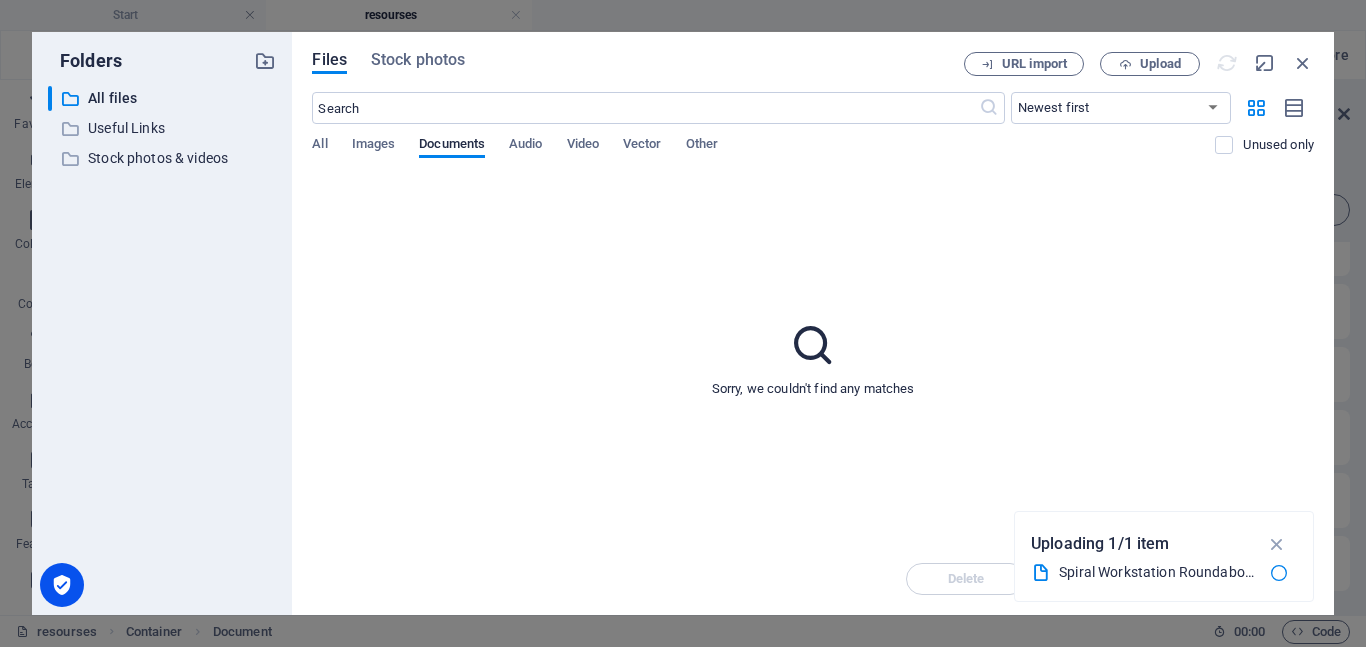 type on "SpiralWorkstationRoundabouts-FiObmHazytwjTZCeDMeoHg.pdf" 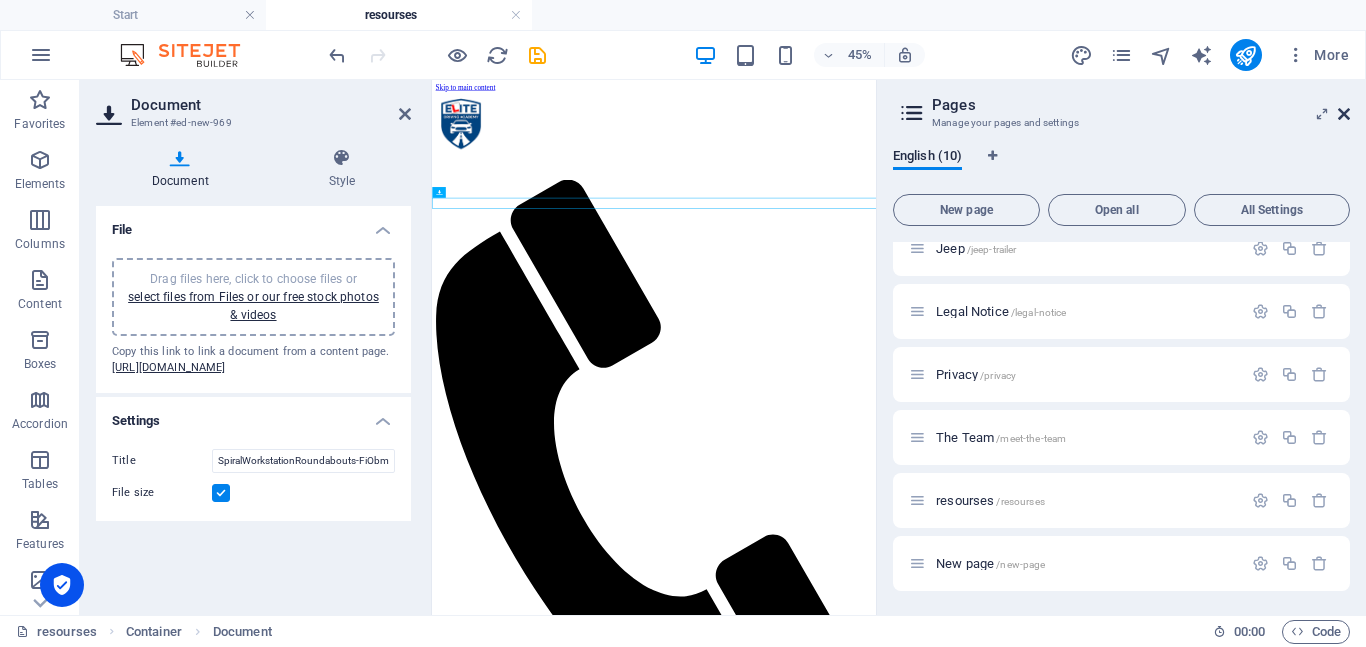 click at bounding box center [1344, 114] 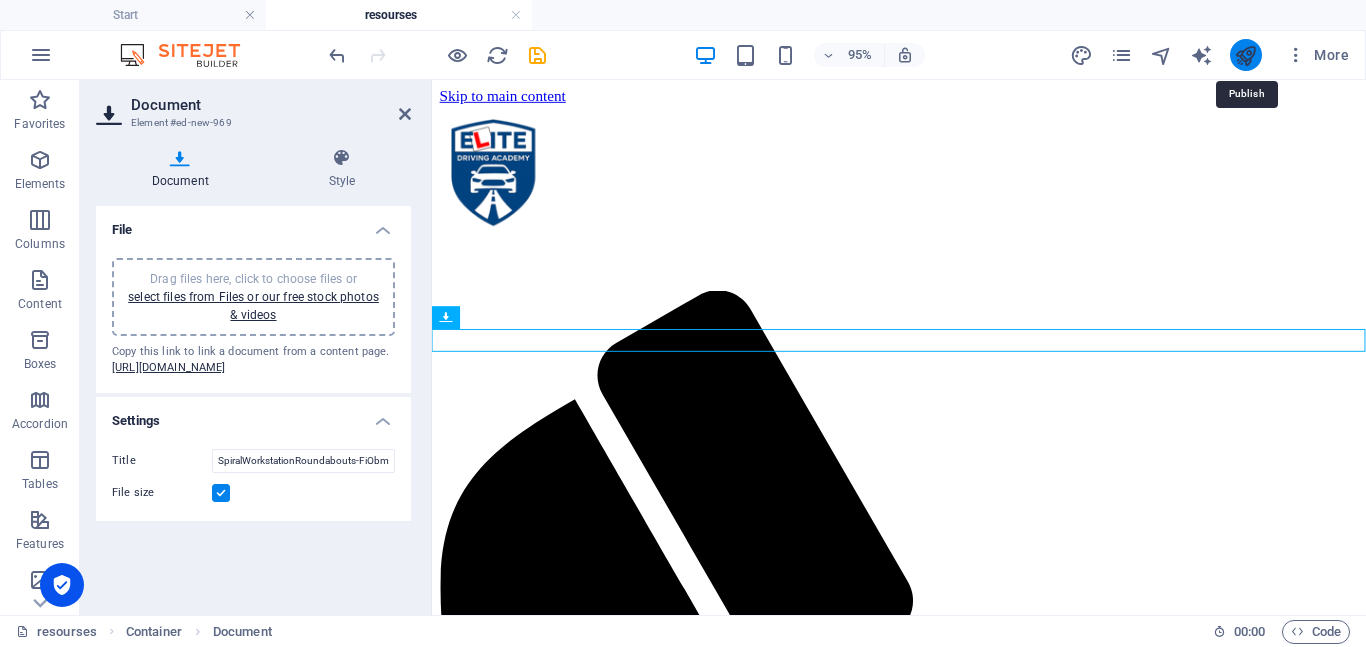 click at bounding box center [1245, 55] 